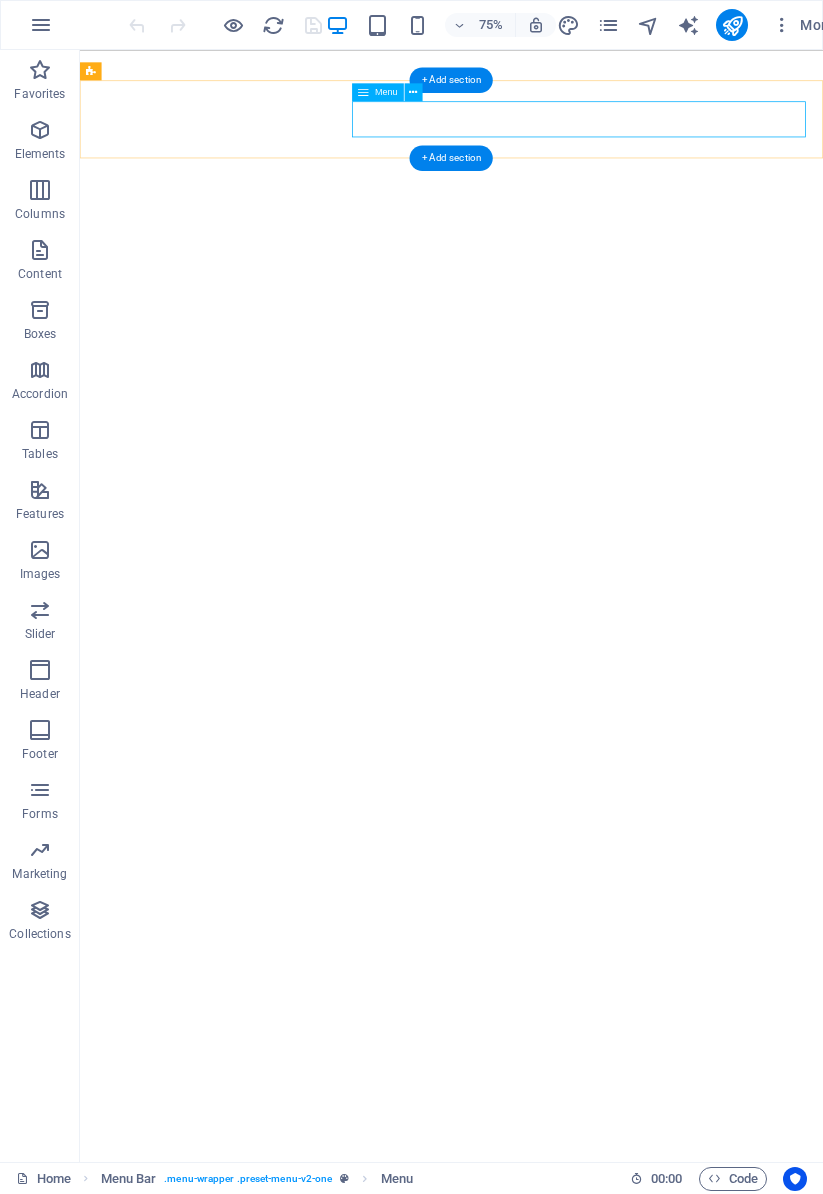 scroll, scrollTop: 0, scrollLeft: 0, axis: both 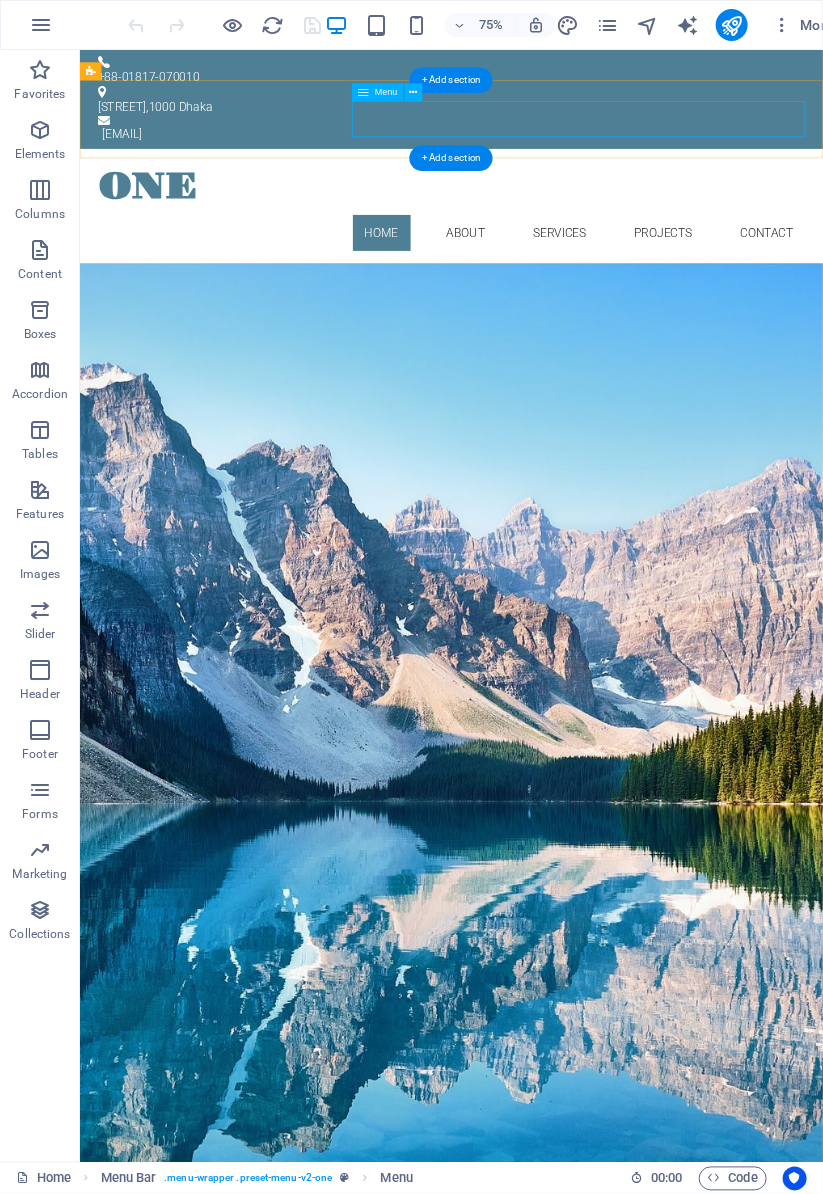 click on "Home About Services Projects Contact" at bounding box center (575, 293) 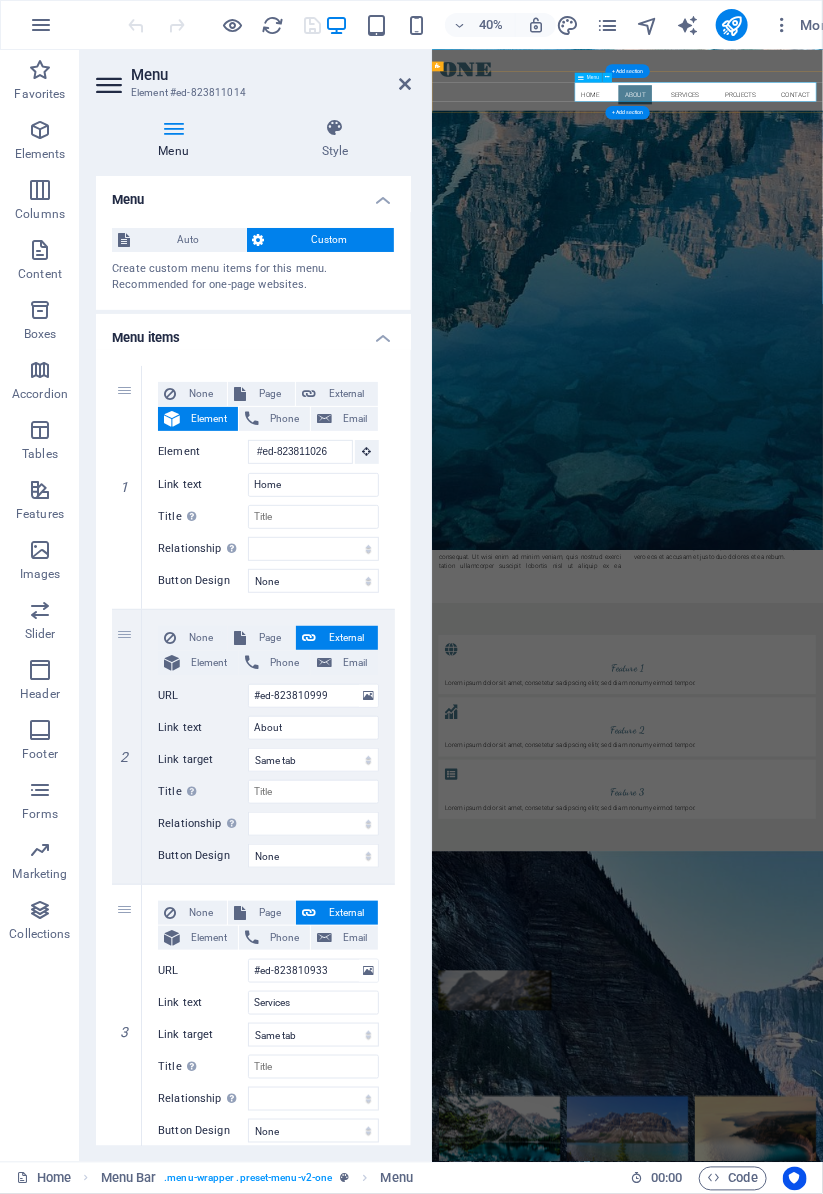 scroll, scrollTop: 1768, scrollLeft: 0, axis: vertical 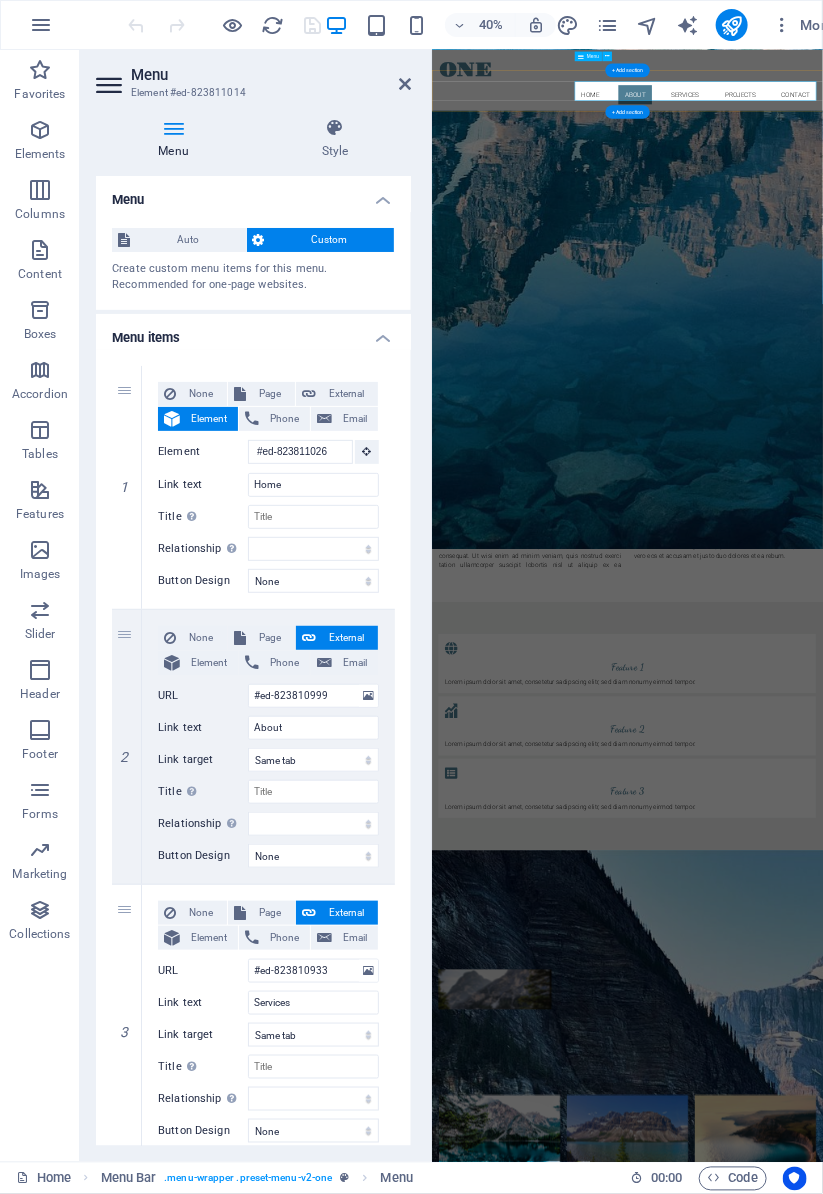 click on "Lorem ipsum dolor sit amet, consetetur sadipscing elitr, sed diam nonumy eirmod tempor invidunt ut labore et dolore magna aliquyam erat, sed diam voluptua. At vero eos et accusam et justo duo dolores et ea rebum. Stet clita kasd gubergren, no sea takimata sanctus est Lorem ipsum dolor sit amet. Stet clita kasd gubergren, no sea takimata sanctus est Lorem ipsum dolor sit amet. Lorem ipsum dolor sit amet, consetetur sadipscing elitr, sed diam nonumy eirmod tempor invidunt ut labore et dolore magna aliquyam erat, sed diam voluptua. At vero eos et accusam et justo duo dolores et ea rebum." at bounding box center (920, 1194) 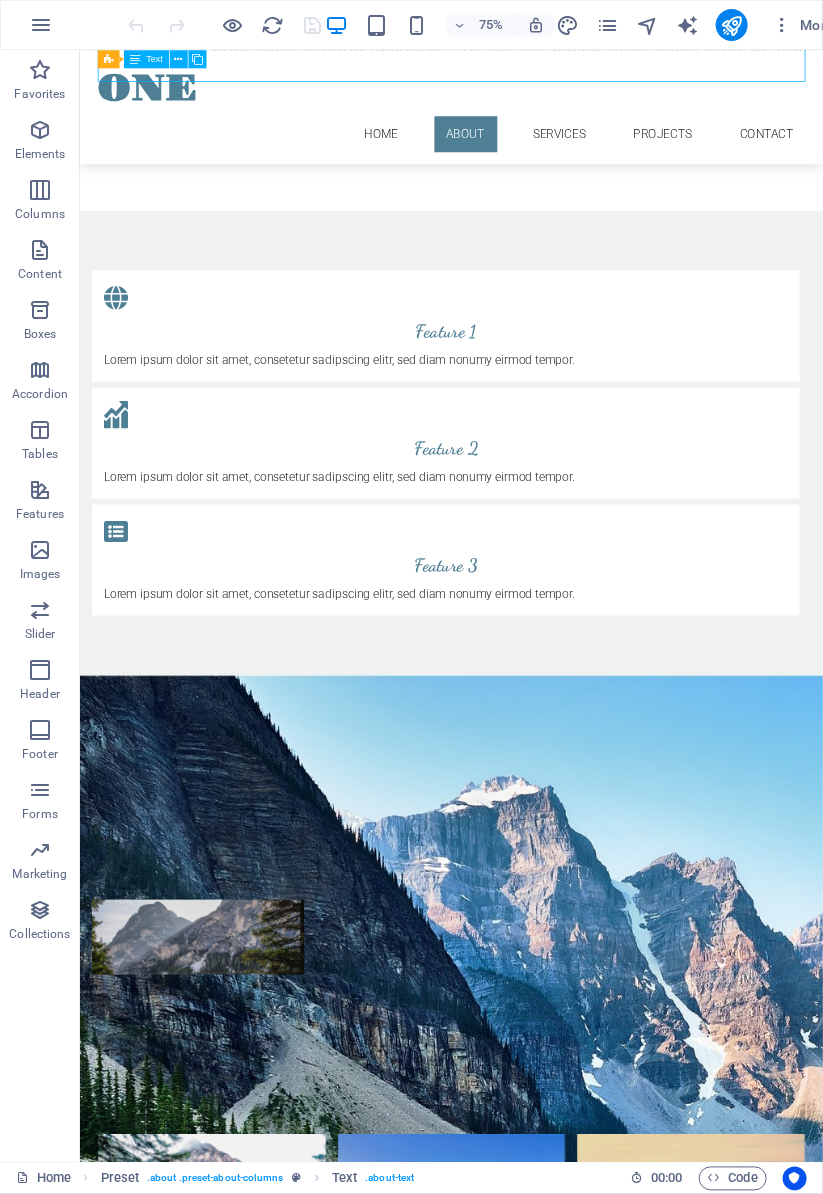 click at bounding box center [574, 1624] 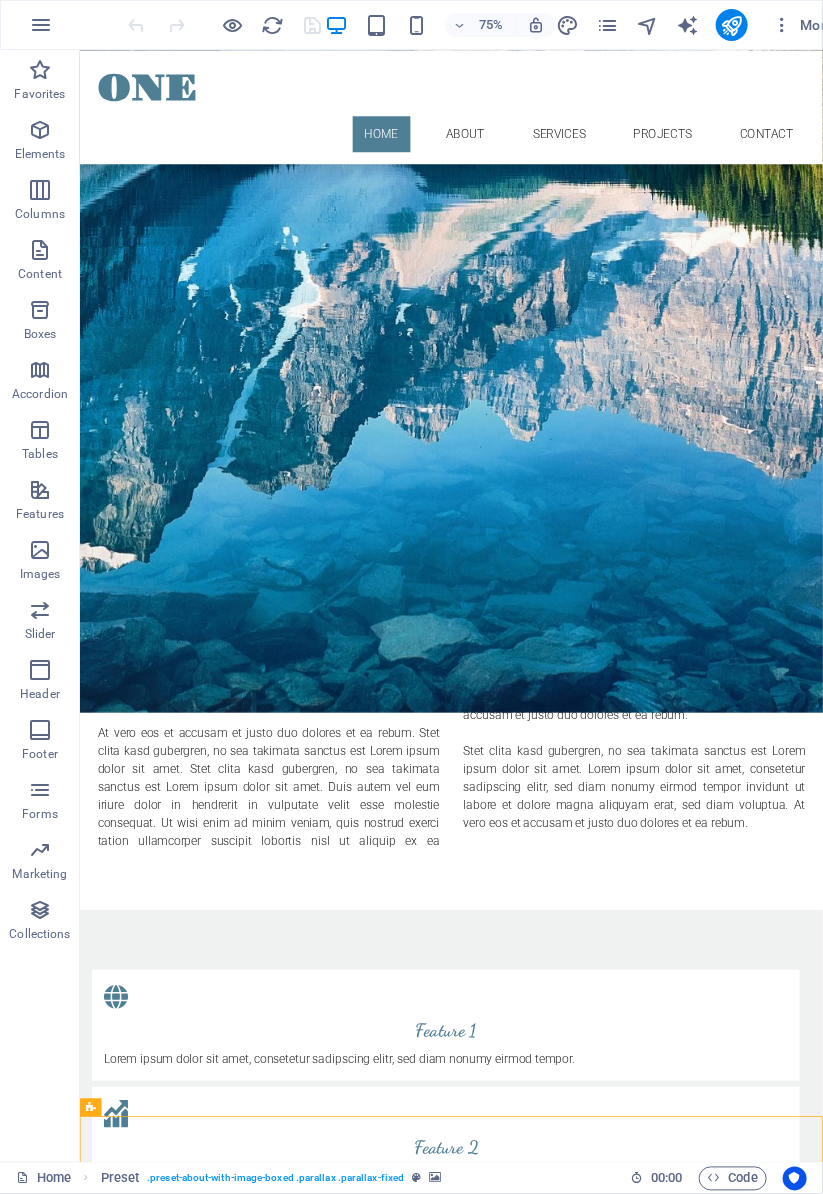 scroll, scrollTop: 823, scrollLeft: 0, axis: vertical 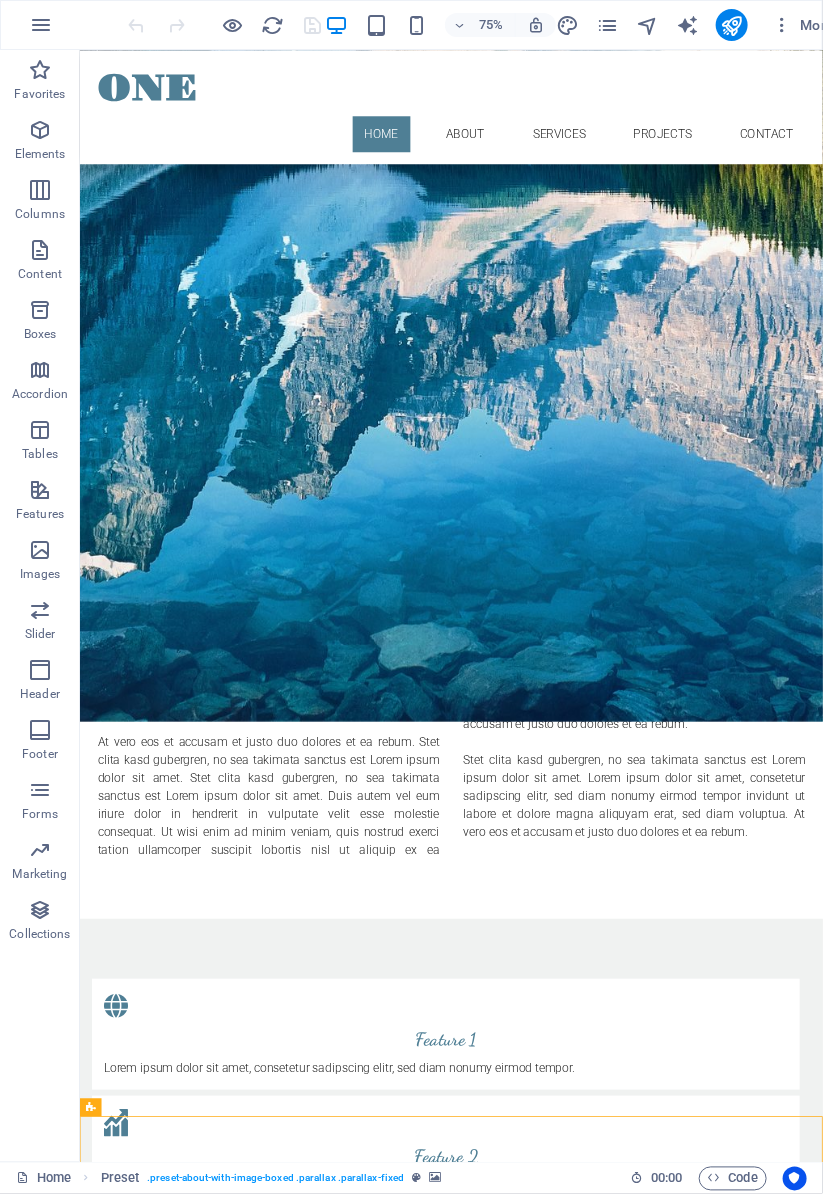 click on "Lorem ipsum dolor sit amet, consetetur sadipscing elitr, sed diam nonumy eirmod tempor invidunt ut labore et dolore magna aliquyam erat, sed diam voluptua. At vero eos et accusam et justo duo dolores et ea rebum. Stet clita kasd gubergren, no sea takimata sanctus est Lorem ipsum dolor sit amet. Stet clita kasd gubergren, no sea takimata sanctus est Lorem ipsum dolor sit amet. Lorem ipsum dolor sit amet, consetetur sadipscing elitr, sed diam nonumy eirmod tempor invidunt ut labore et dolore magna aliquyam erat, sed diam voluptua. At vero eos et accusam et justo duo dolores et ea rebum." at bounding box center [575, 972] 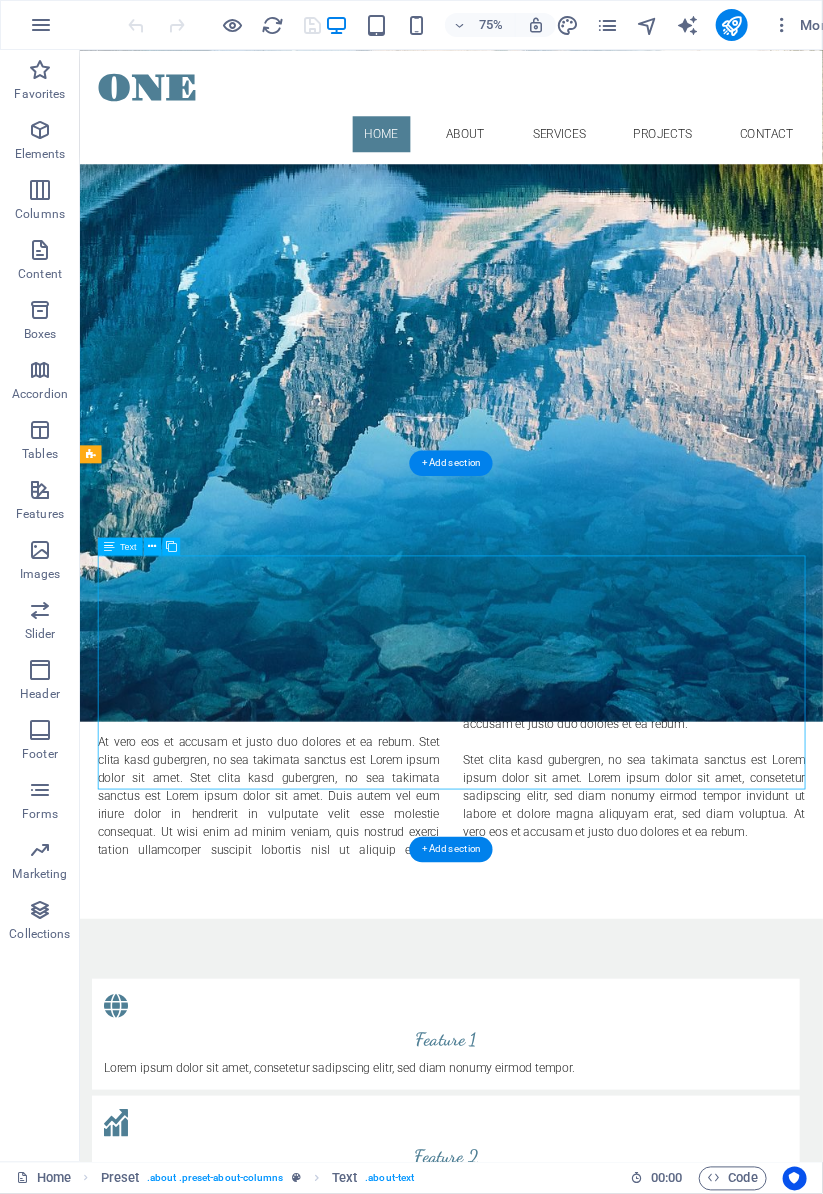 click on "Lorem ipsum dolor sit amet, consetetur sadipscing elitr, sed diam nonumy eirmod tempor invidunt ut labore et dolore magna aliquyam erat, sed diam voluptua. At vero eos et accusam et justo duo dolores et ea rebum. Stet clita kasd gubergren, no sea takimata sanctus est Lorem ipsum dolor sit amet. Stet clita kasd gubergren, no sea takimata sanctus est Lorem ipsum dolor sit amet. Lorem ipsum dolor sit amet, consetetur sadipscing elitr, sed diam nonumy eirmod tempor invidunt ut labore et dolore magna aliquyam erat, sed diam voluptua. At vero eos et accusam et justo duo dolores et ea rebum." at bounding box center (575, 972) 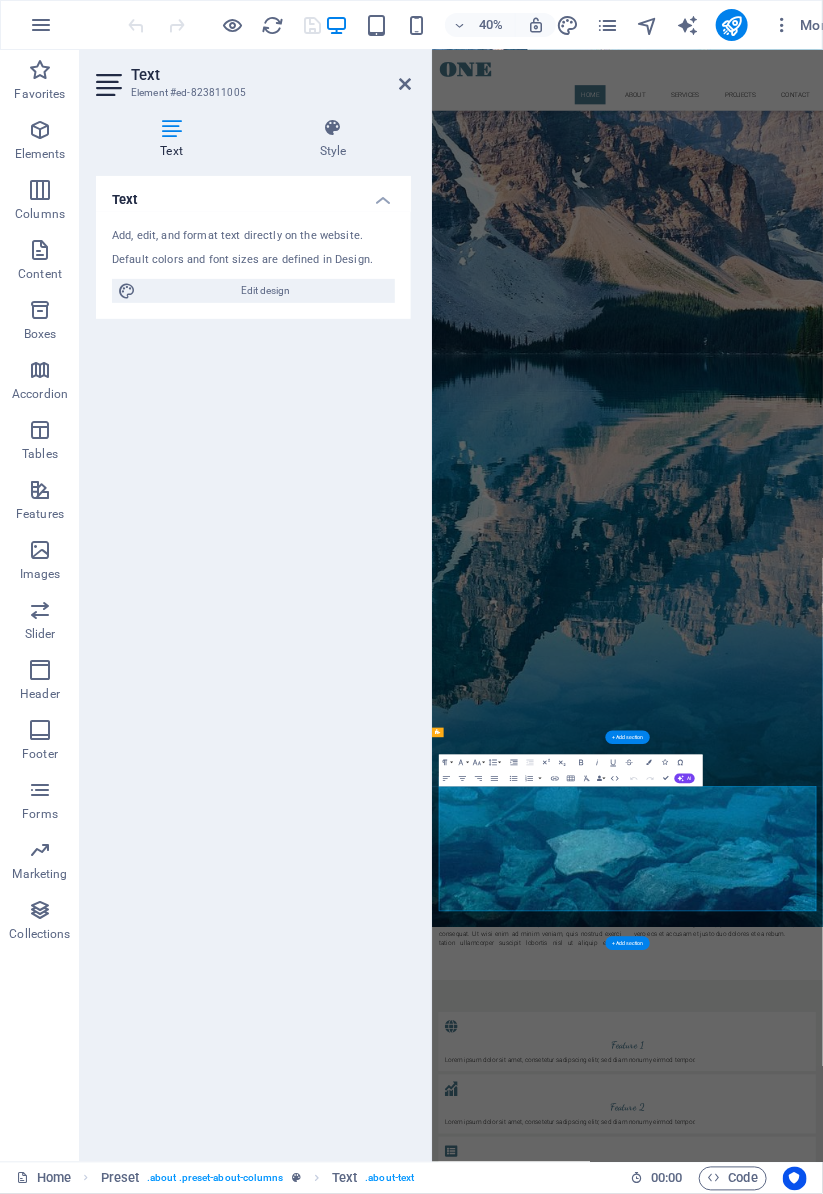 click on "Lorem ipsum dolor sit amet, consetetur sadipscing elitr, sed diam nonumy eirmod tempor invidunt ut labore et dolore magna aliquyam erat, sed diam voluptua. At vero eos et accusam et justo duo dolores et ea rebum. Stet clita kasd gubergren, no sea takimata sanctus est Lorem ipsum dolor sit amet. Stet clita kasd gubergren, no sea takimata sanctus est Lorem ipsum dolor sit amet. Lorem ipsum dolor sit amet, consetetur sadipscing elitr, sed diam nonumy eirmod tempor invidunt ut labore et dolore magna aliquyam erat, sed diam voluptua. At vero eos et accusam et justo duo dolores et ea rebum." at bounding box center (920, 2139) 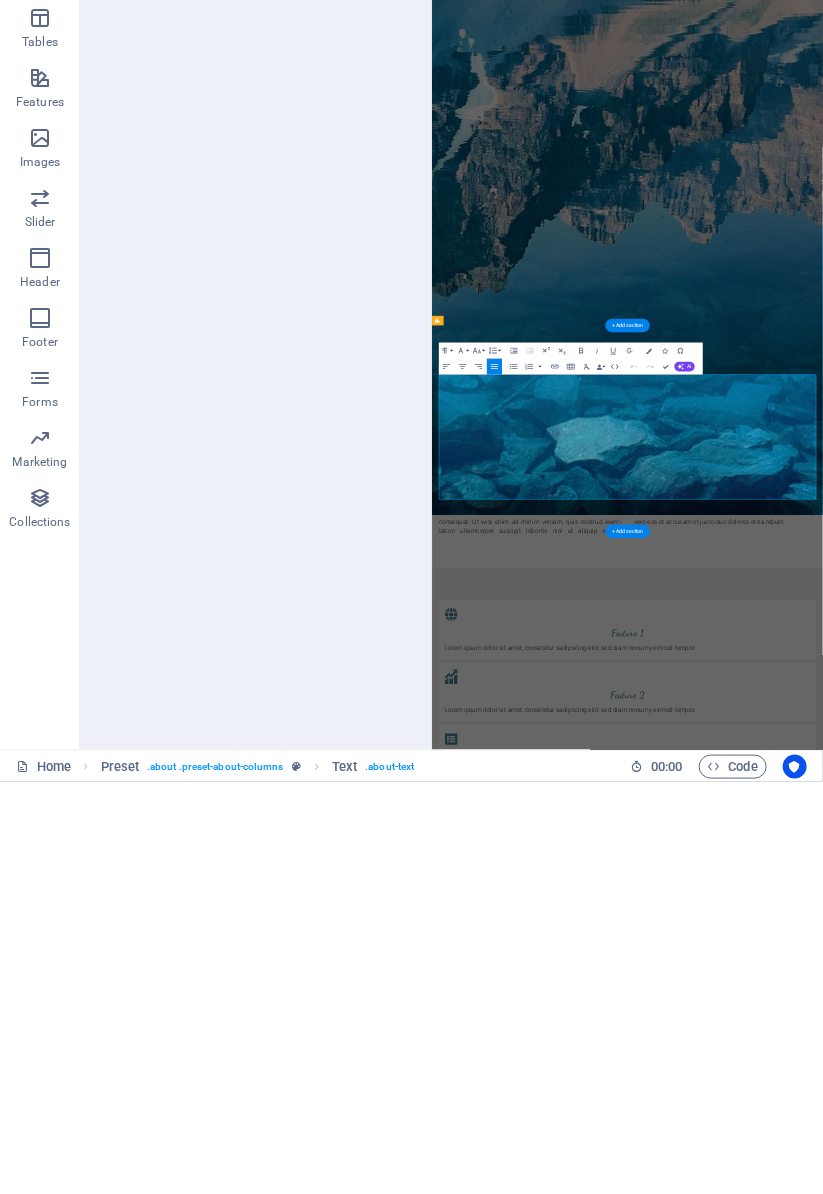 click on "Lorem ipsum dolor sit amet, consetetur sadipscing elitr, sed diam nonumy eirmod tempor invidunt ut labore et dolore magna aliquyam erat, sed diam voluptua. At vero eos et accusam et justo duo dolores et ea rebum. Stet clita kasd gubergren, no sea takimata sanctus est Lorem ipsum dolor sit amet. Stet clita kasd gubergren, no sea takimata sanctus est Lorem ipsum dolor sit amet. Lorem ipsum dolor sit amet, consetetur sadipscing elitr, sed diam nonumy eirmod tempor invidunt ut labore et dolore magna aliquyam erat, sed diam voluptua. At vero eos et accusam et justo duo dolores et ea rebum." at bounding box center (920, 1729) 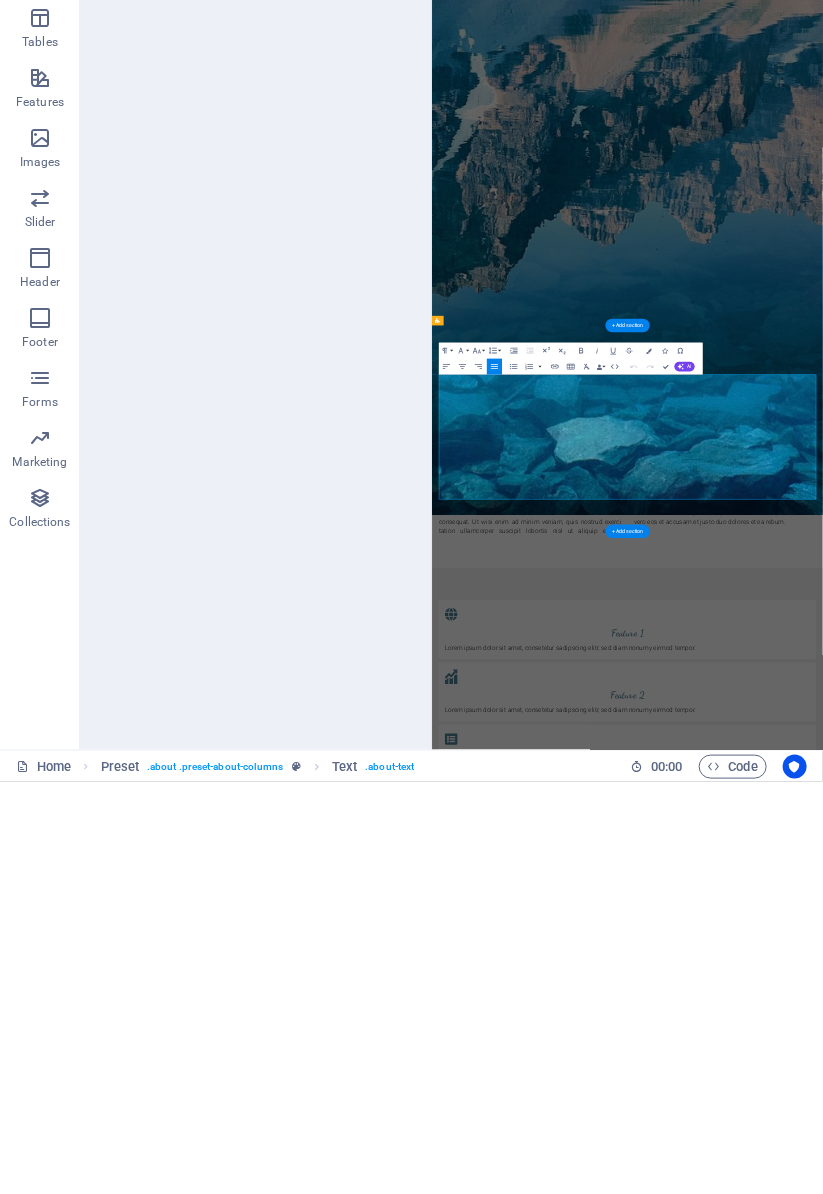 click on "Lorem ipsum dolor sit amet, consetetur sadipscing elitr, sed diam nonumy eirmod tempor invidunt ut labore et dolore magna aliquyam erat, sed diam voluptua. At vero eos et accusam et justo duo dolores et ea rebum. Stet clita kasd gubergren, no sea takimata sanctus est Lorem ipsum dolor sit amet. Stet clita kasd gubergren, no sea takimata sanctus est Lorem ipsum dolor sit amet. Lorem ipsum dolor sit amet, consetetur sadipscing elitr, sed diam nonumy eirmod tempor invidunt ut labore et dolore magna aliquyam erat, sed diam voluptua. At vero eos et accusam et justo duo dolores et ea rebum." at bounding box center (920, 1729) 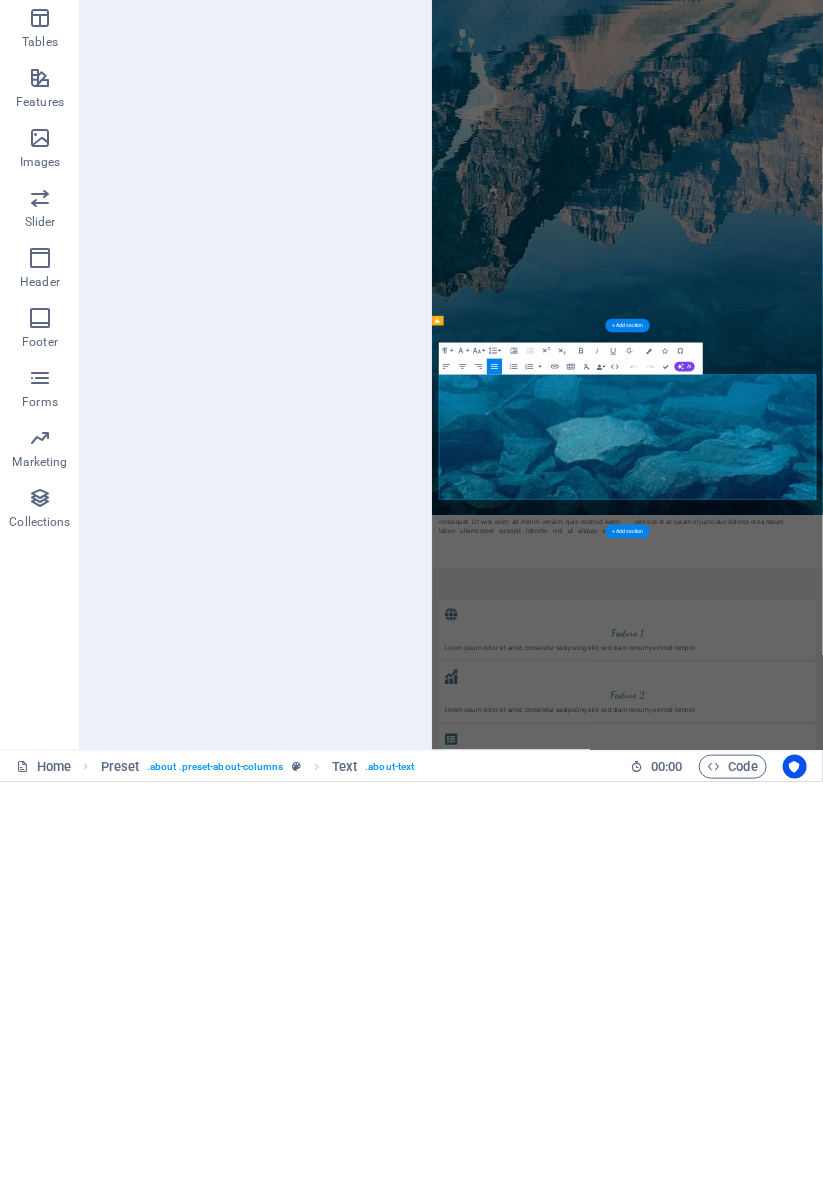 type 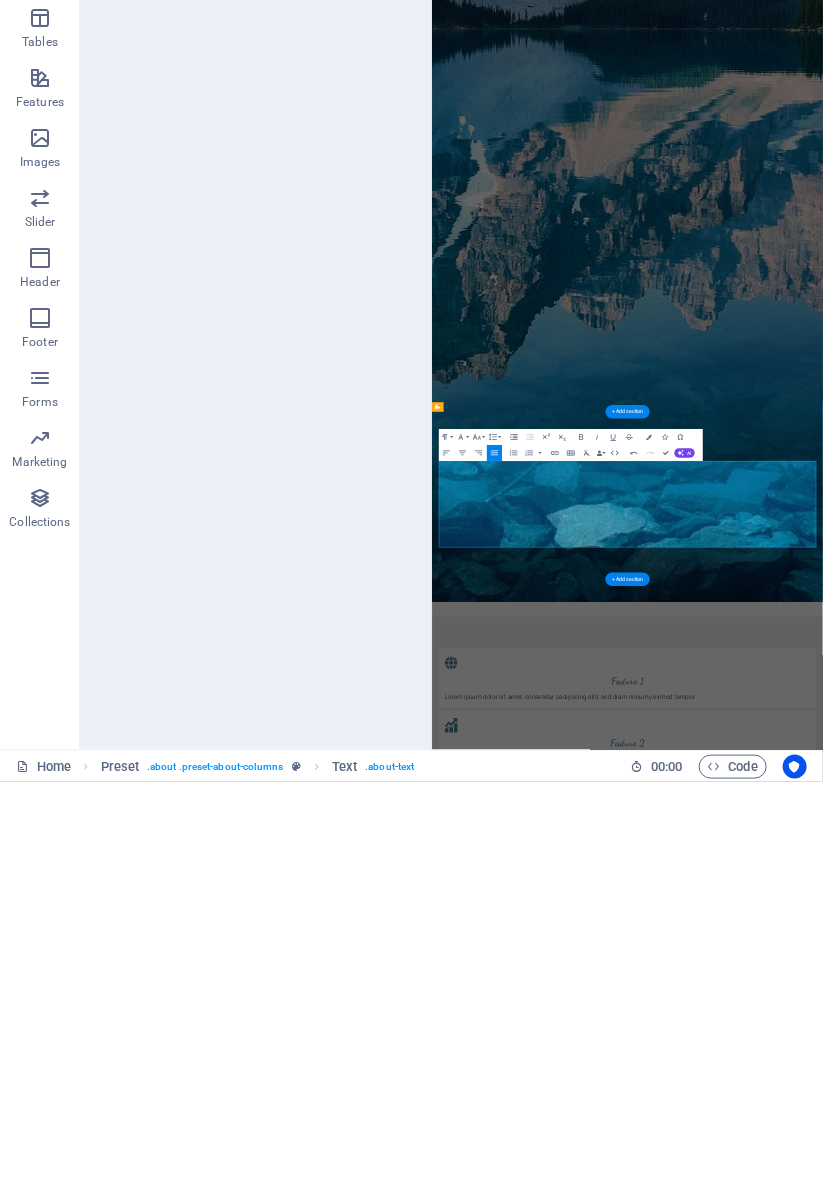 scroll, scrollTop: 823, scrollLeft: 0, axis: vertical 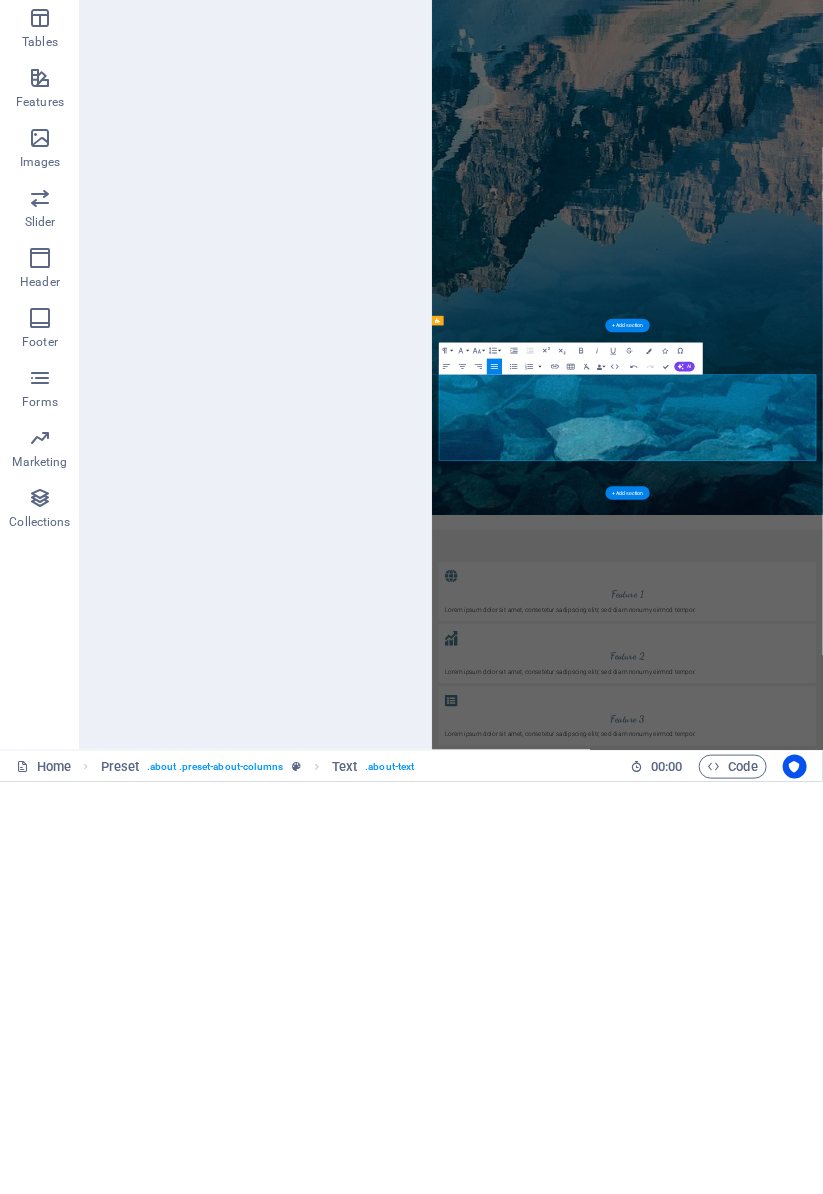 click on "sanctus est Lorem ipsum dolor sit amet. Stet clita kasd gubergren, no sea takimata sanctus est Lorem ipsum dolor sit amet. Duis autem vel eum iriure dolor in hendrerit in vulputate velit esse molestie consequat. Ut wisi enim ad minim veniam, quis nostrud exerci tation ullamcorper suscipit lobortis nisl ut aliquip ex ea commodo consequat. Duis autem vel eum iriure dolor in hendrerit in vulputate velit esse molestie consequat, vel illum dolore eu feugiat nulla facilisis at vero eros et accumsan et iusto t iusto odio dignissim qui blandit praesent luptatum zzril delenit augue duis dolore te feugait nulla facilisi. At vero eos et accusam et justo duo dolores et ea rebum. Stet clita kasd gubergren, no sea takimata sanctus est Lorem ipsum dolor sit amet. Lorem ipsum dolor sit amet, consetetur sadipscing elitr, sed diam nonumy eirmod tempor invidunt ut labore et dolore magna aliquyam erat, sed diam voluptua. At vero eos et accusam et justo duo dolores et ea rebum." at bounding box center (920, 1681) 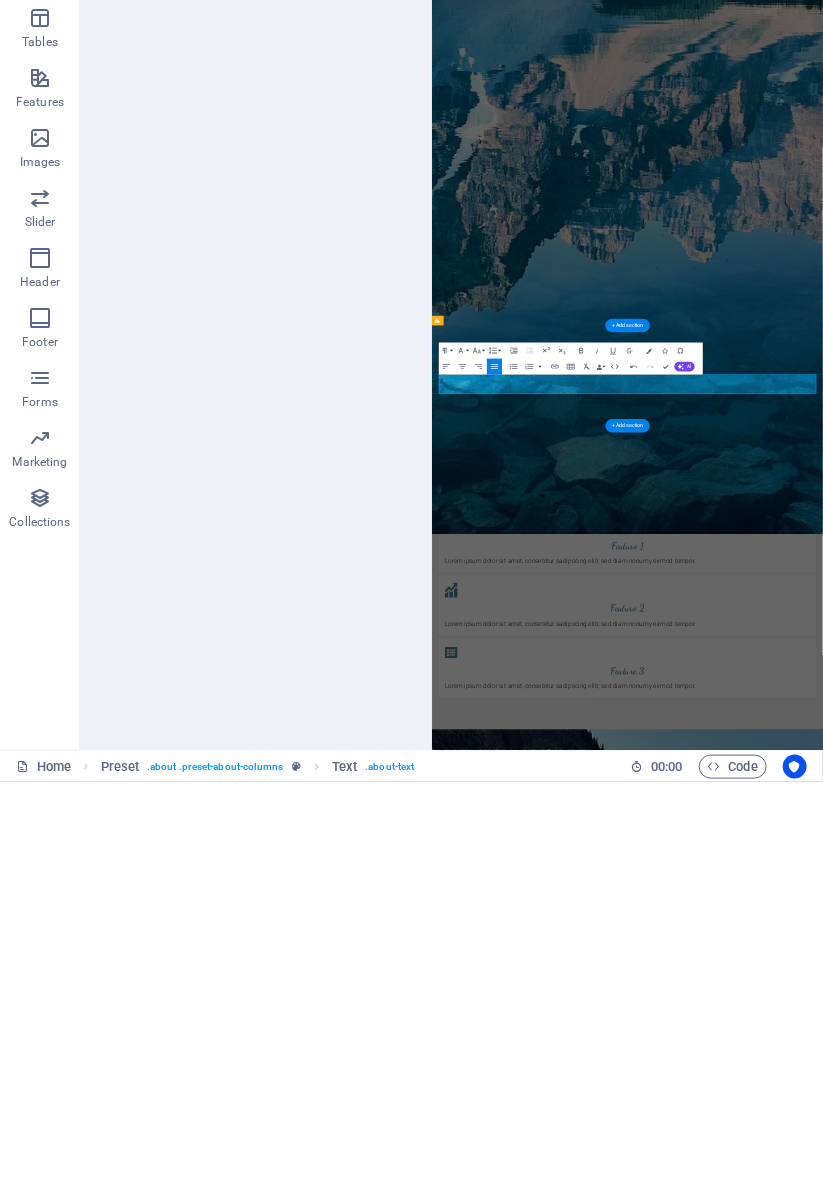 scroll, scrollTop: 823, scrollLeft: 0, axis: vertical 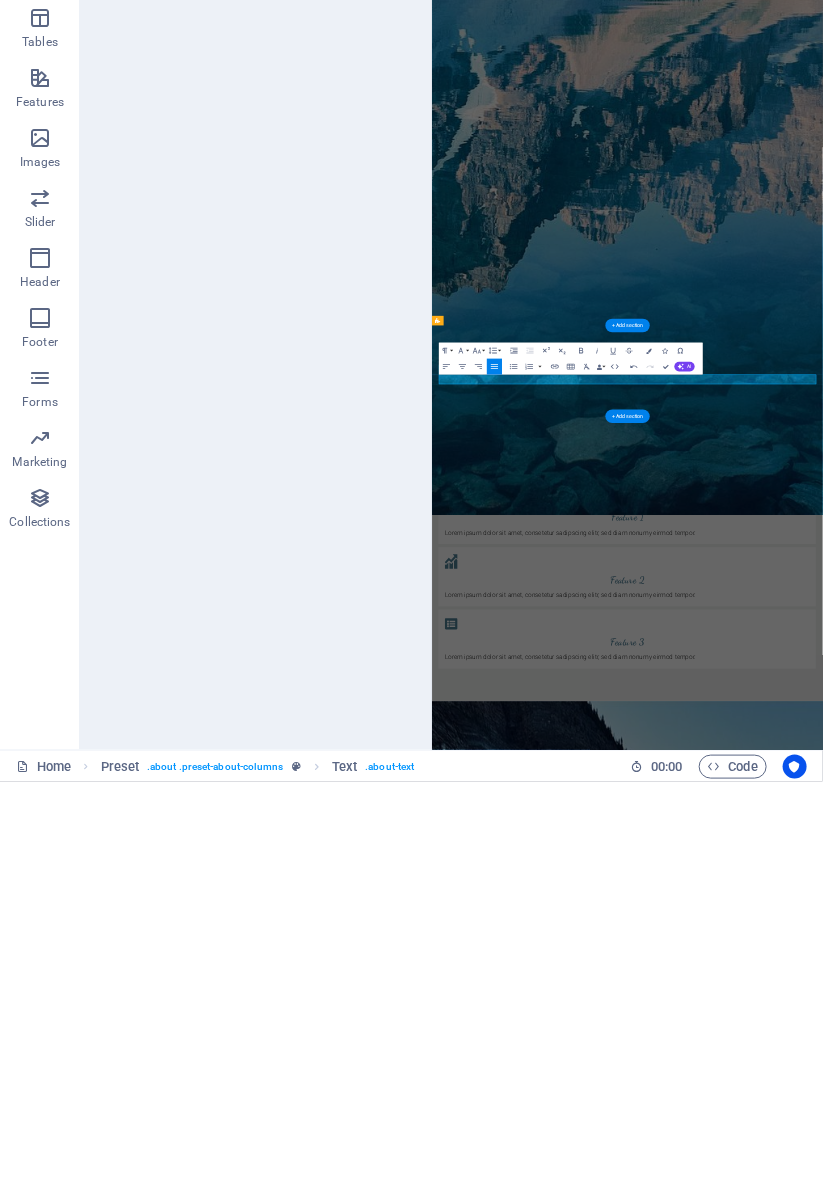 click on "." at bounding box center (676, 1585) 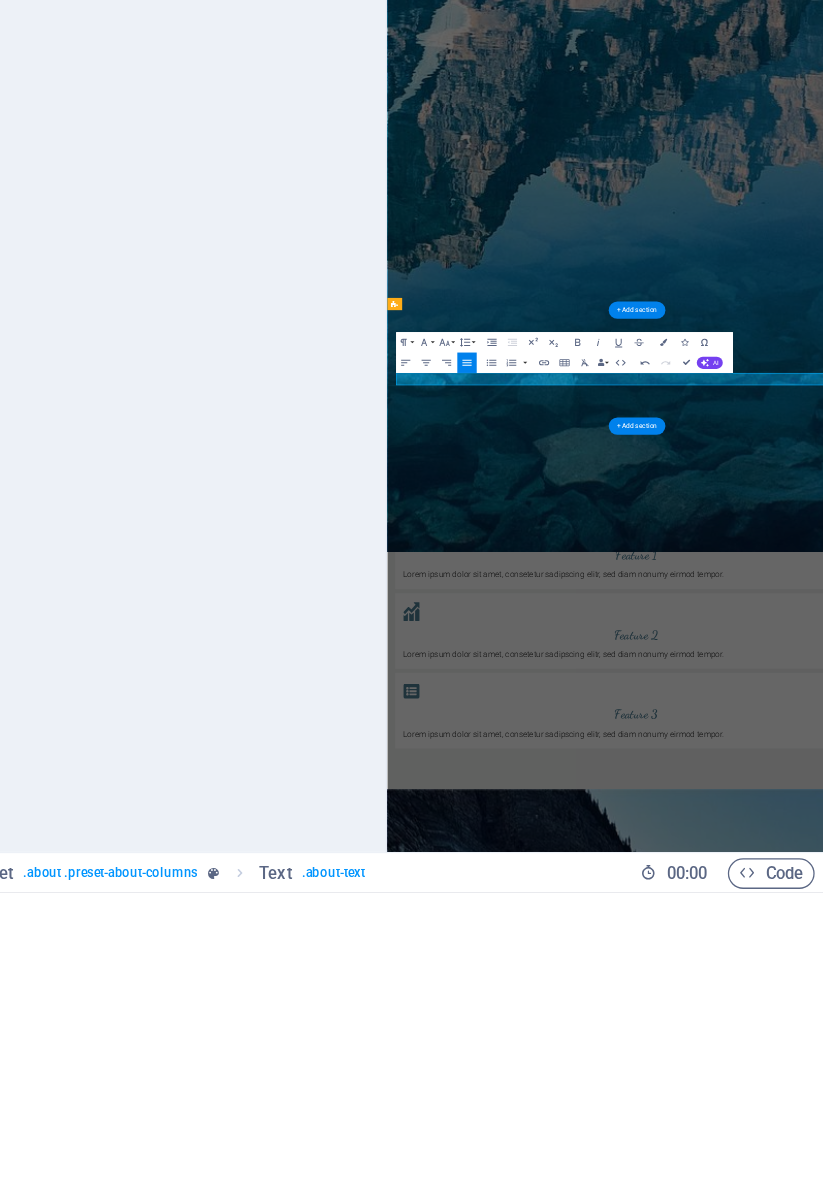 scroll, scrollTop: 830, scrollLeft: 0, axis: vertical 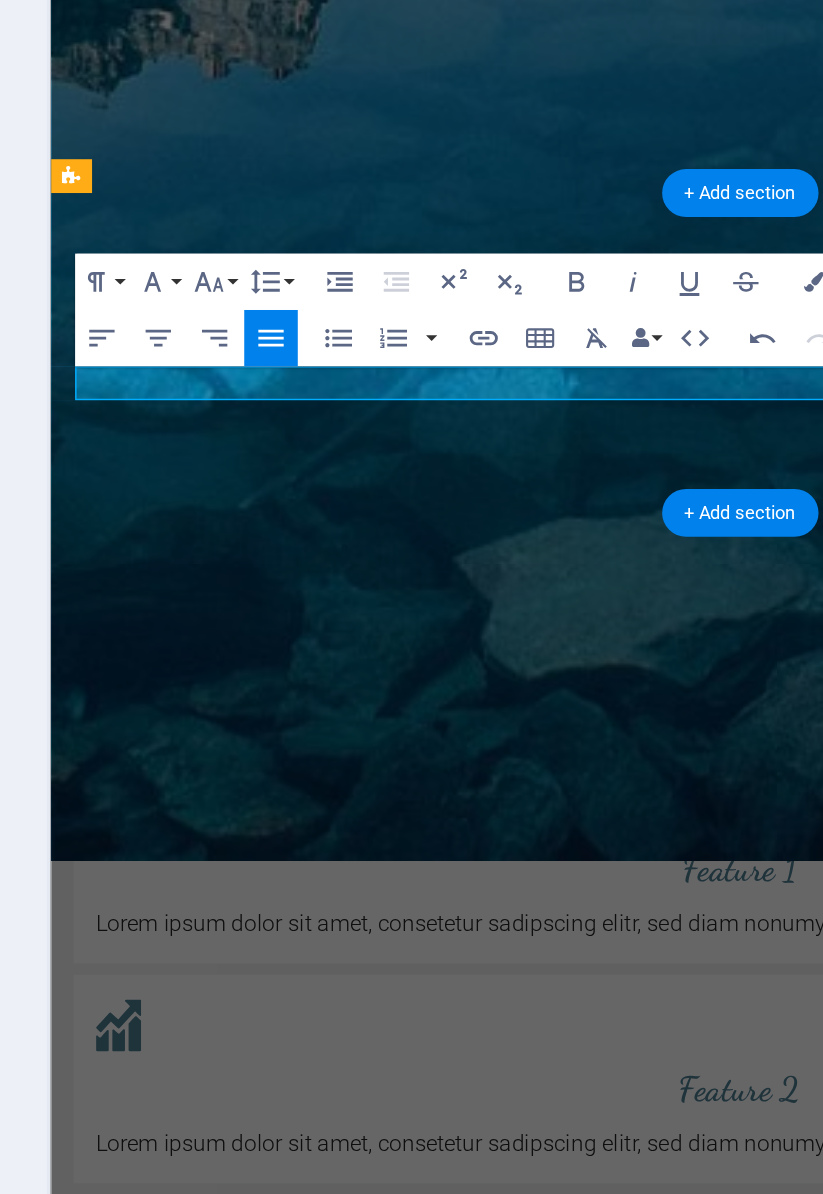 click on "." at bounding box center [295, -280] 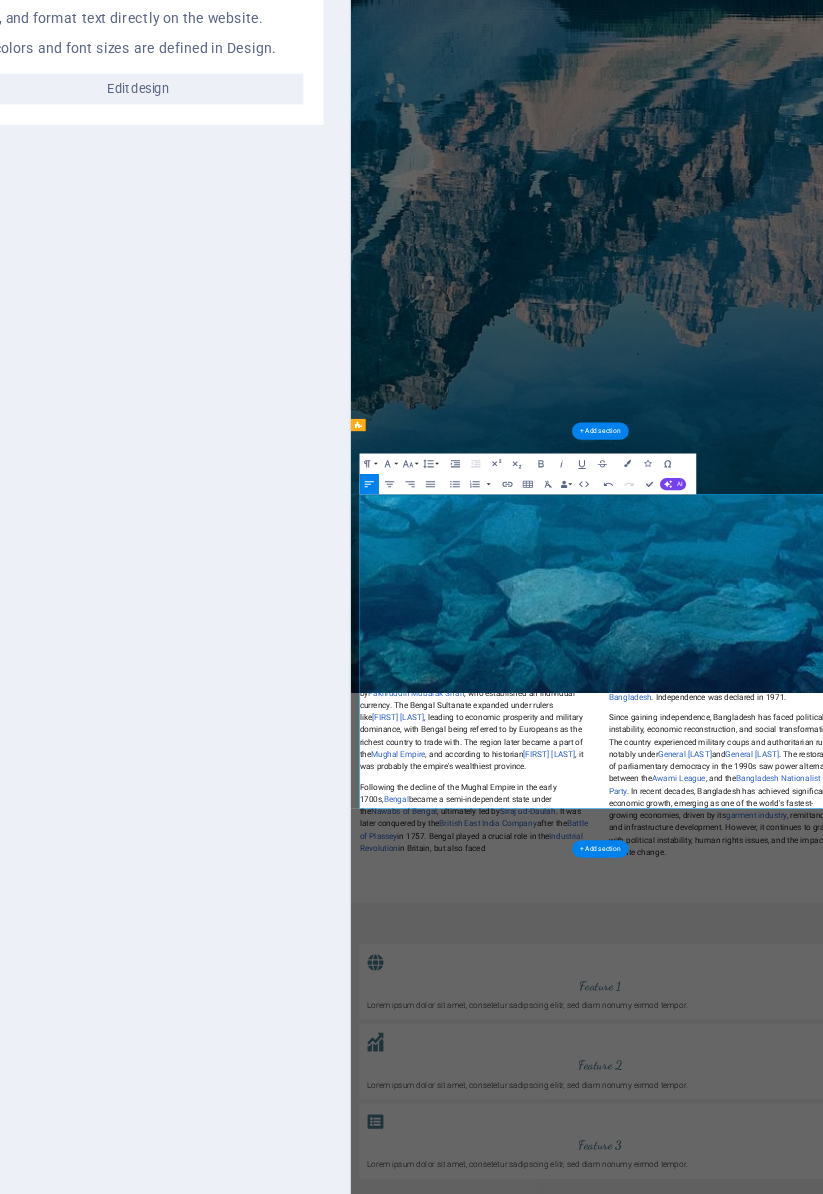 scroll, scrollTop: 1325, scrollLeft: 0, axis: vertical 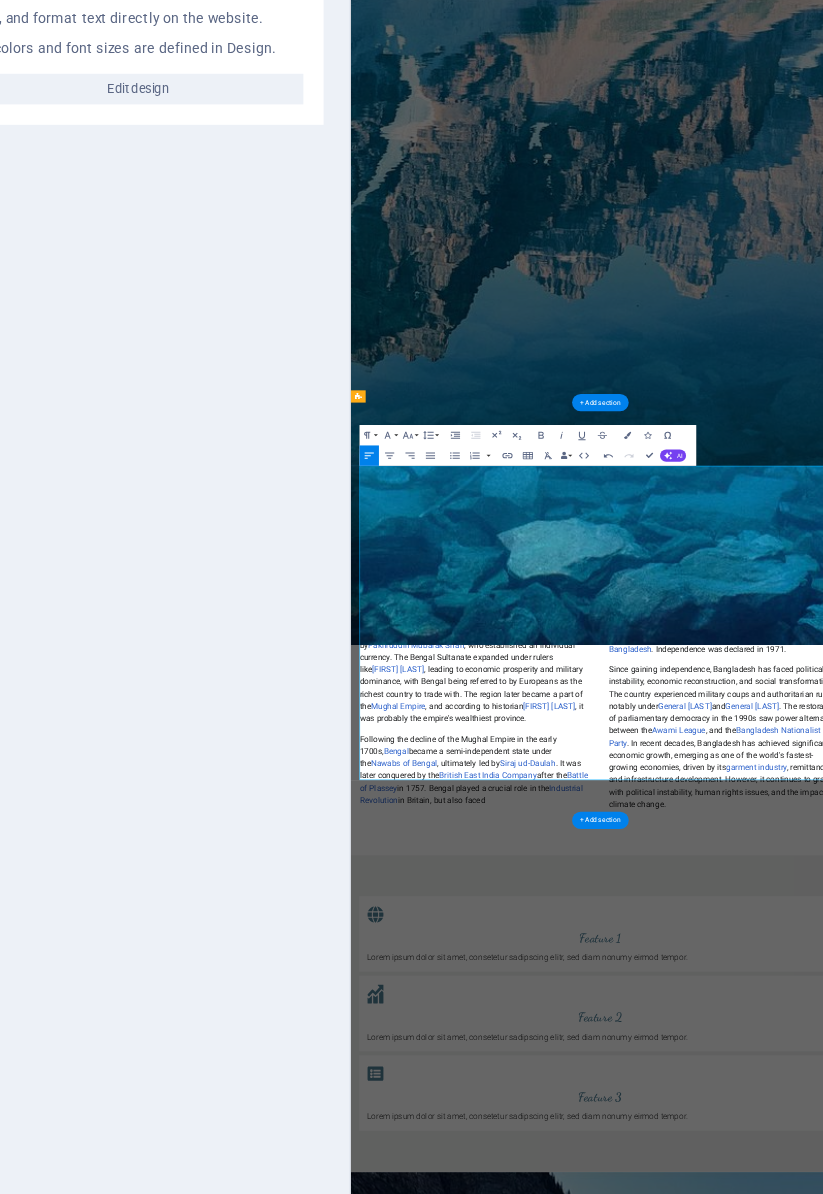 click at bounding box center [839, 3896] 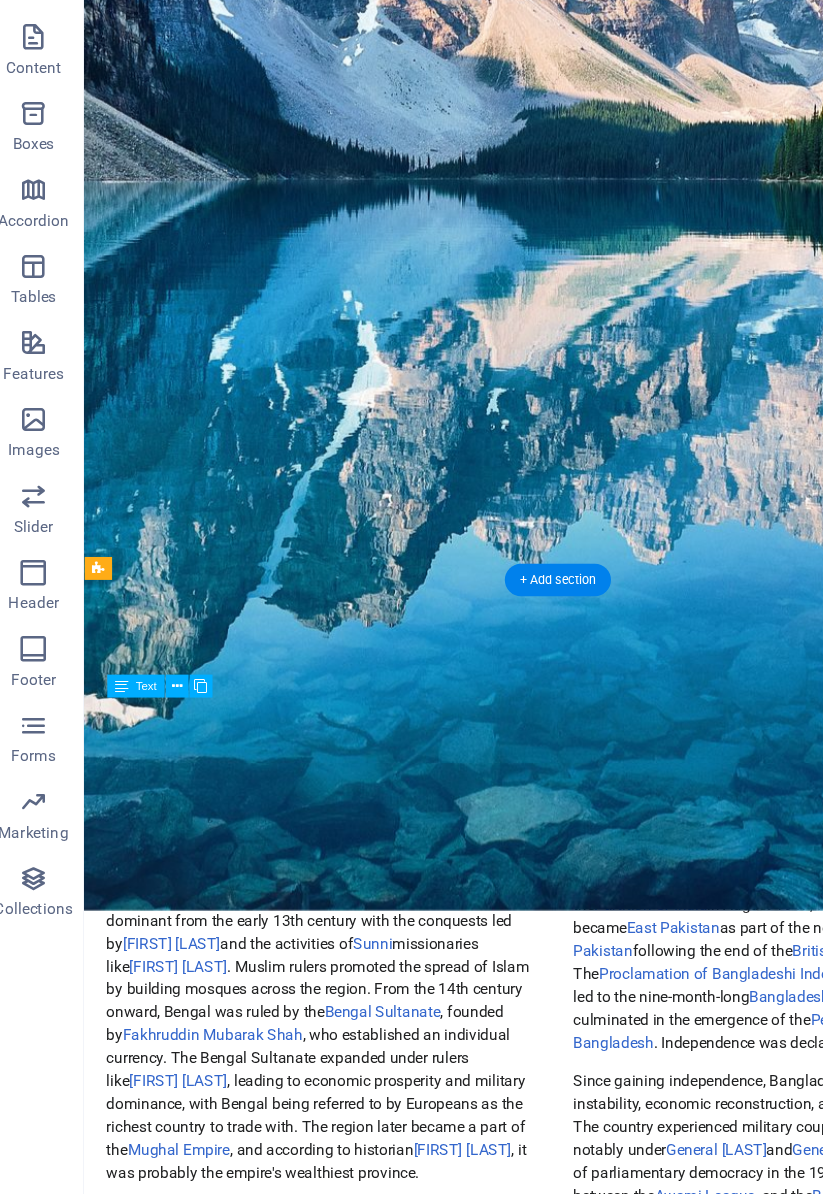 scroll, scrollTop: 0, scrollLeft: 0, axis: both 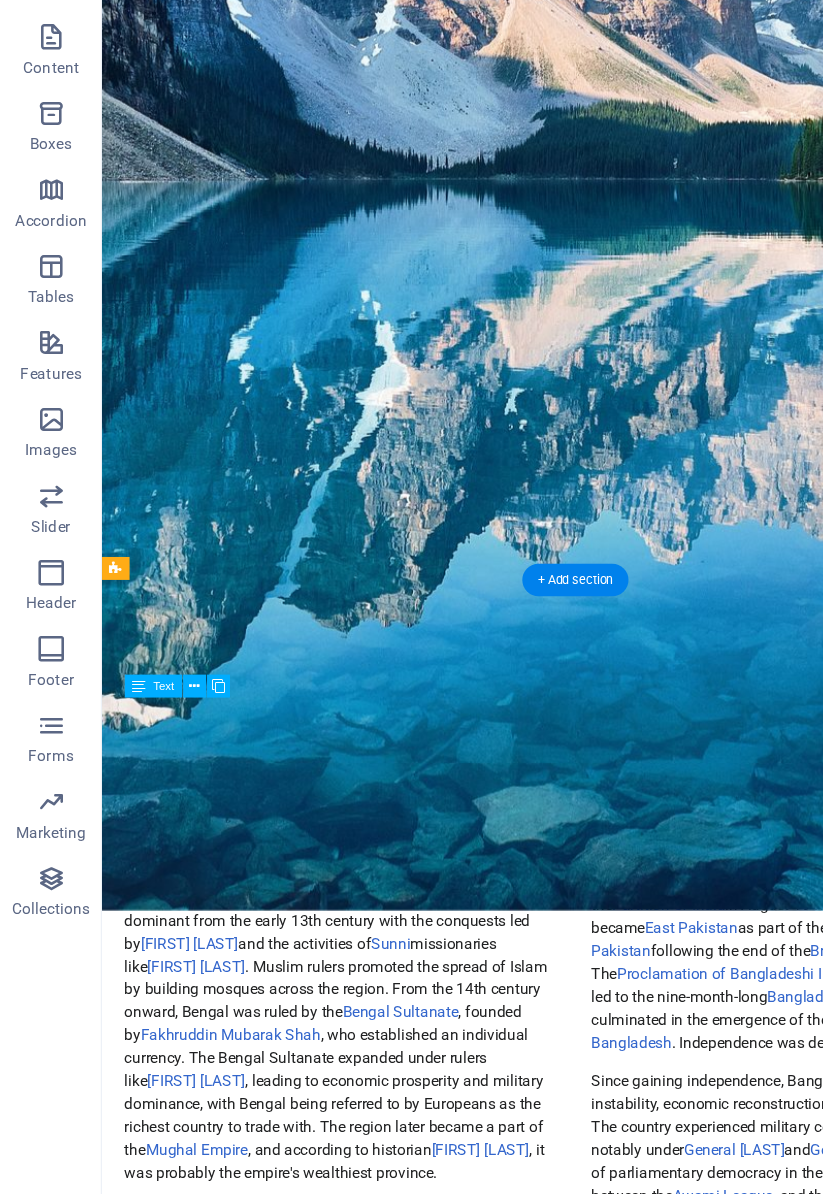 click on "About us" at bounding box center (598, 810) 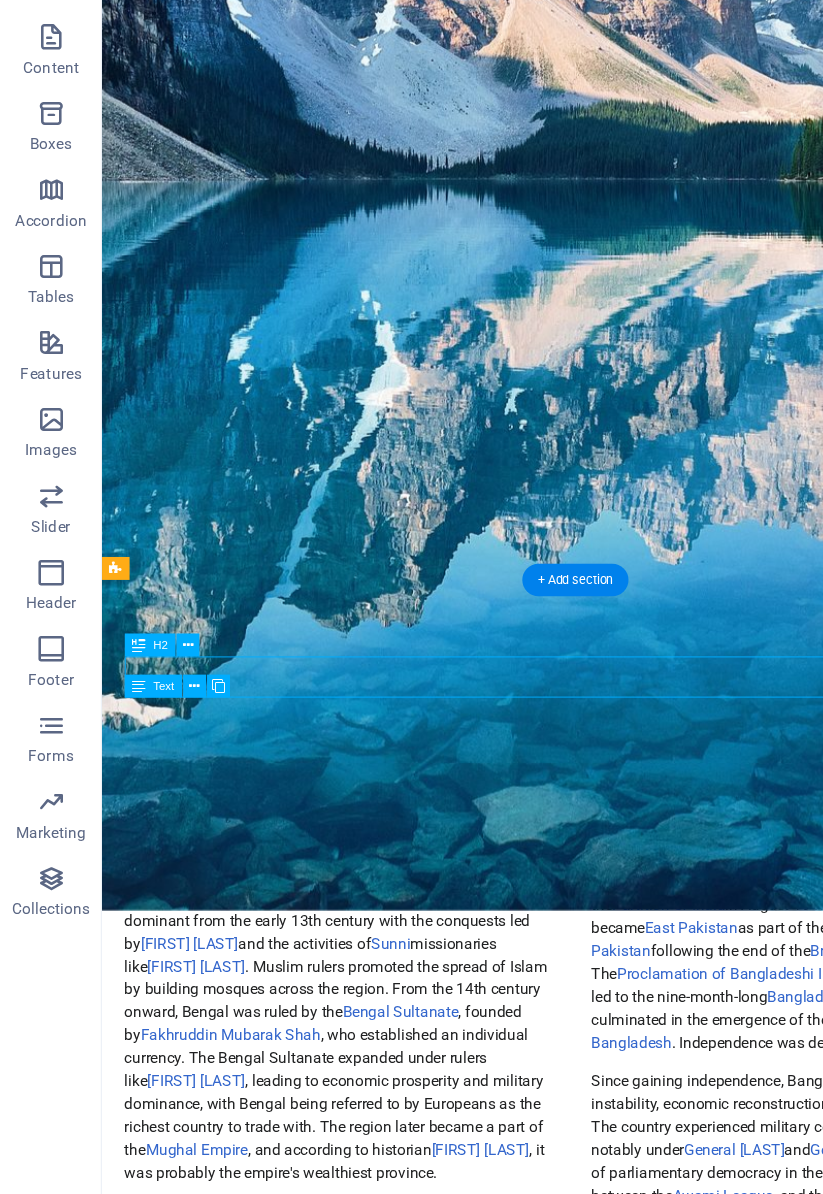 click on "The history of Bangladesh dates back over four millennia to the Chalcolithic period. The region's early history was characterized by a succession of Hindu and Buddhist kingdoms and empires that fought for control over the Bengal region. Islam arrived in the 8th century and gradually became dominant from the early 13th century with the conquests led by [FIRST] [LAST] and the activities of Sunni missionaries like [FIRST] [LAST]. Muslim rulers promoted the spread of Islam by building mosques across the region. From the 14th century onward, Bengal was ruled by the Bengal Sultanate, founded by [FIRST] [LAST], who established an individual currency. The Bengal Sultanate expanded under rulers like [FIRST] [LAST], leading to economic prosperity and military dominance, with Bengal being referred to by Europeans as the richest country to trade with. The region later became a part of the Mughal Empire, and according to historian [FIRST] [LAST] Bengal. The" at bounding box center (598, 1128) 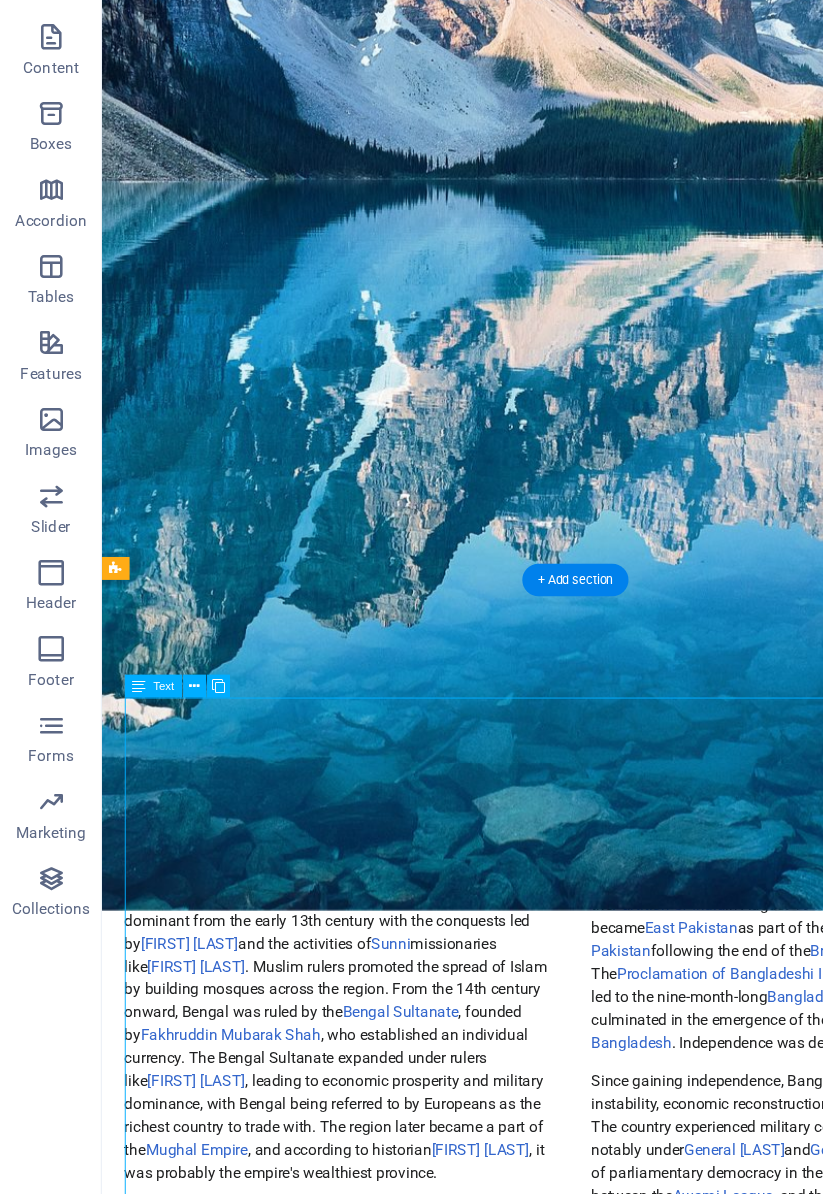 click on "Text" at bounding box center (120, 759) 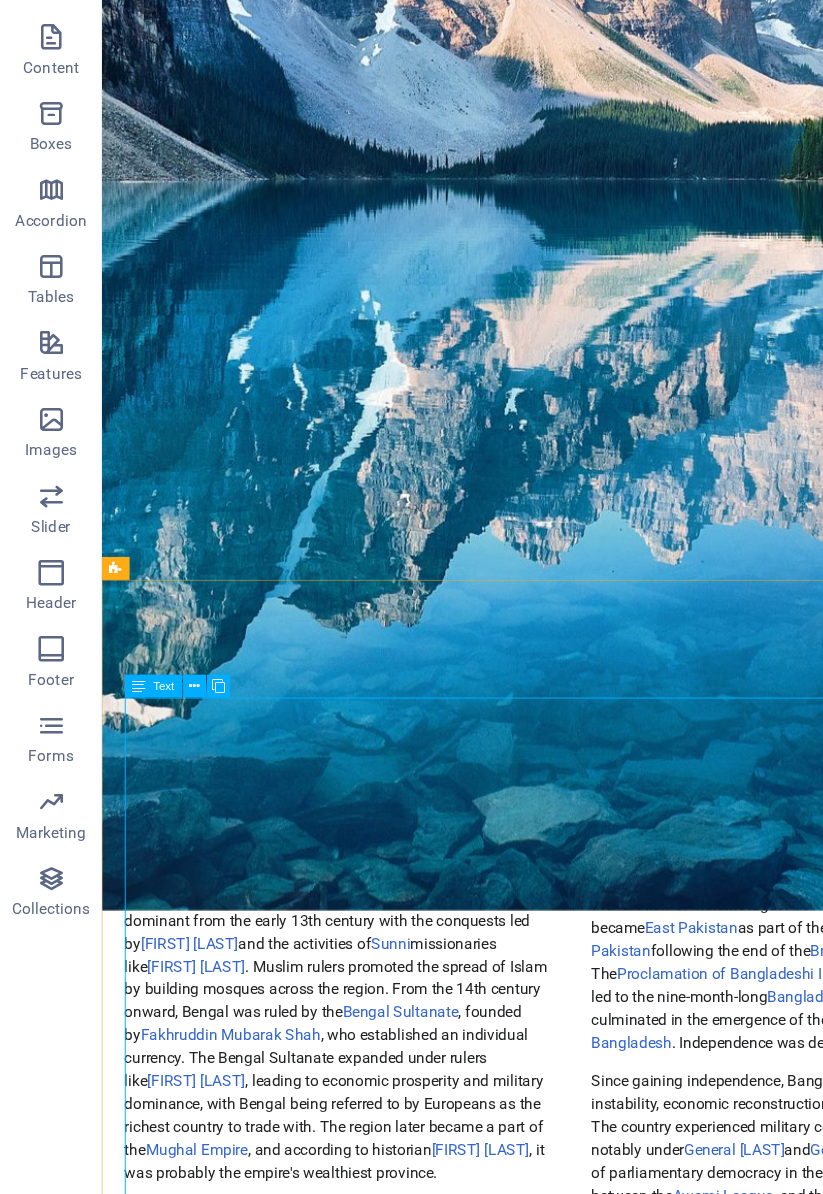click on "Text" at bounding box center [128, 758] 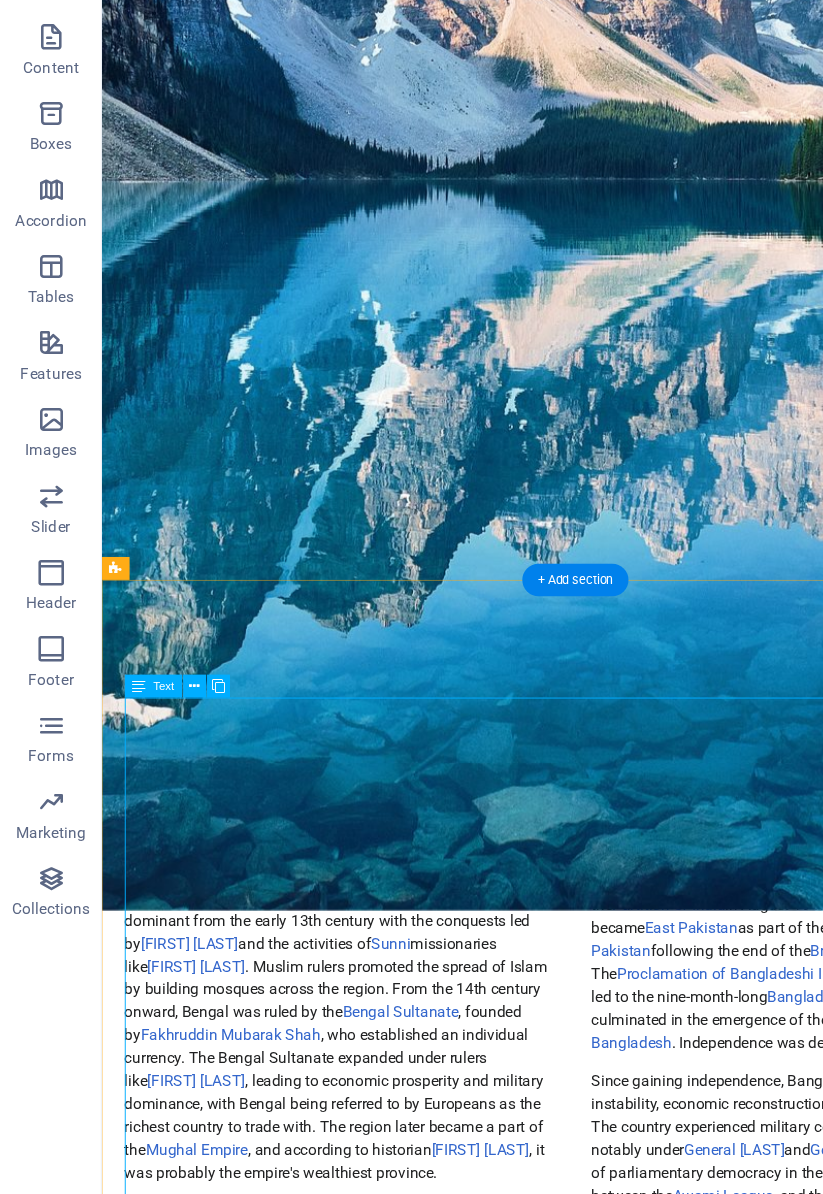 click on "The history of Bangladesh dates back over four millennia to the Chalcolithic period. The region's early history was characterized by a succession of Hindu and Buddhist kingdoms and empires that fought for control over the Bengal region. Islam arrived in the 8th century and gradually became dominant from the early 13th century with the conquests led by [FIRST] [LAST] and the activities of Sunni missionaries like [FIRST] [LAST]. Muslim rulers promoted the spread of Islam by building mosques across the region. From the 14th century onward, Bengal was ruled by the Bengal Sultanate, founded by [FIRST] [LAST], who established an individual currency. The Bengal Sultanate expanded under rulers like [FIRST] [LAST], leading to economic prosperity and military dominance, with Bengal being referred to by Europeans as the richest country to trade with. The region later became a part of the Mughal Empire, and according to historian [FIRST] [LAST] Bengal. The" at bounding box center [598, 1128] 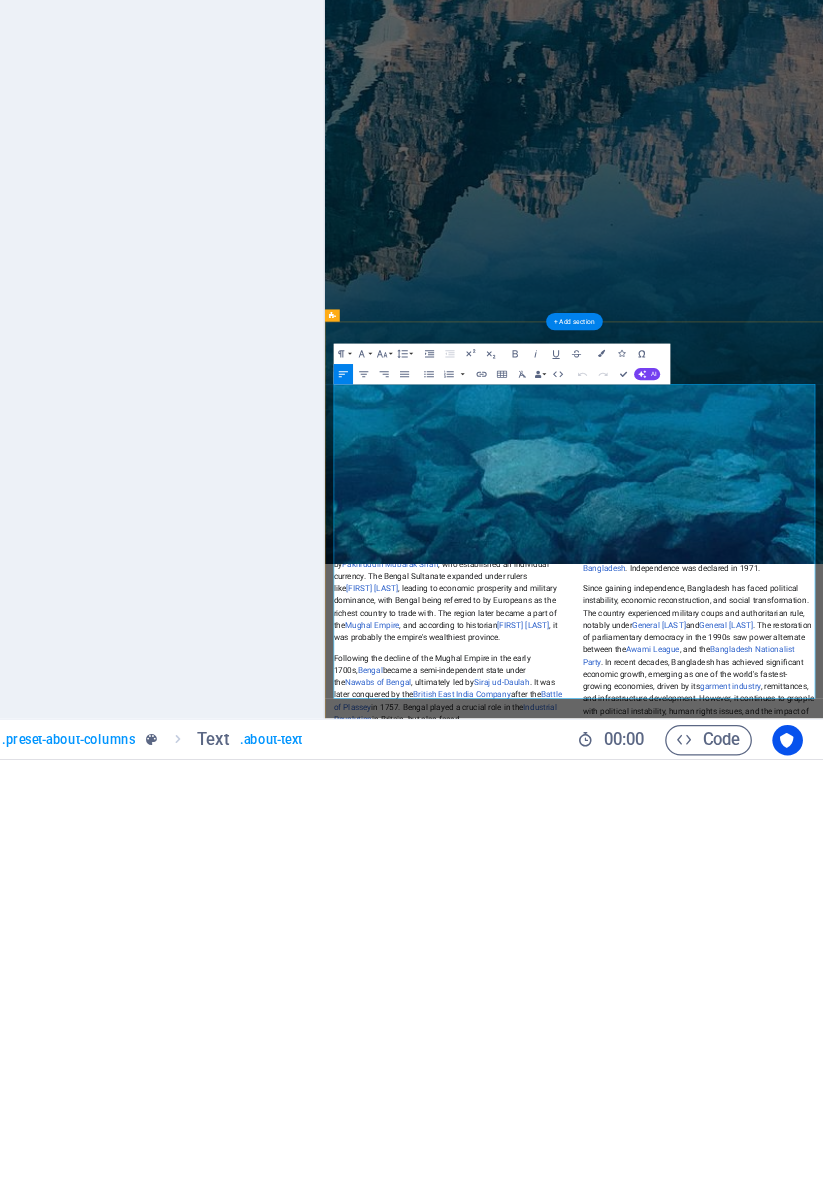 scroll, scrollTop: 0, scrollLeft: 0, axis: both 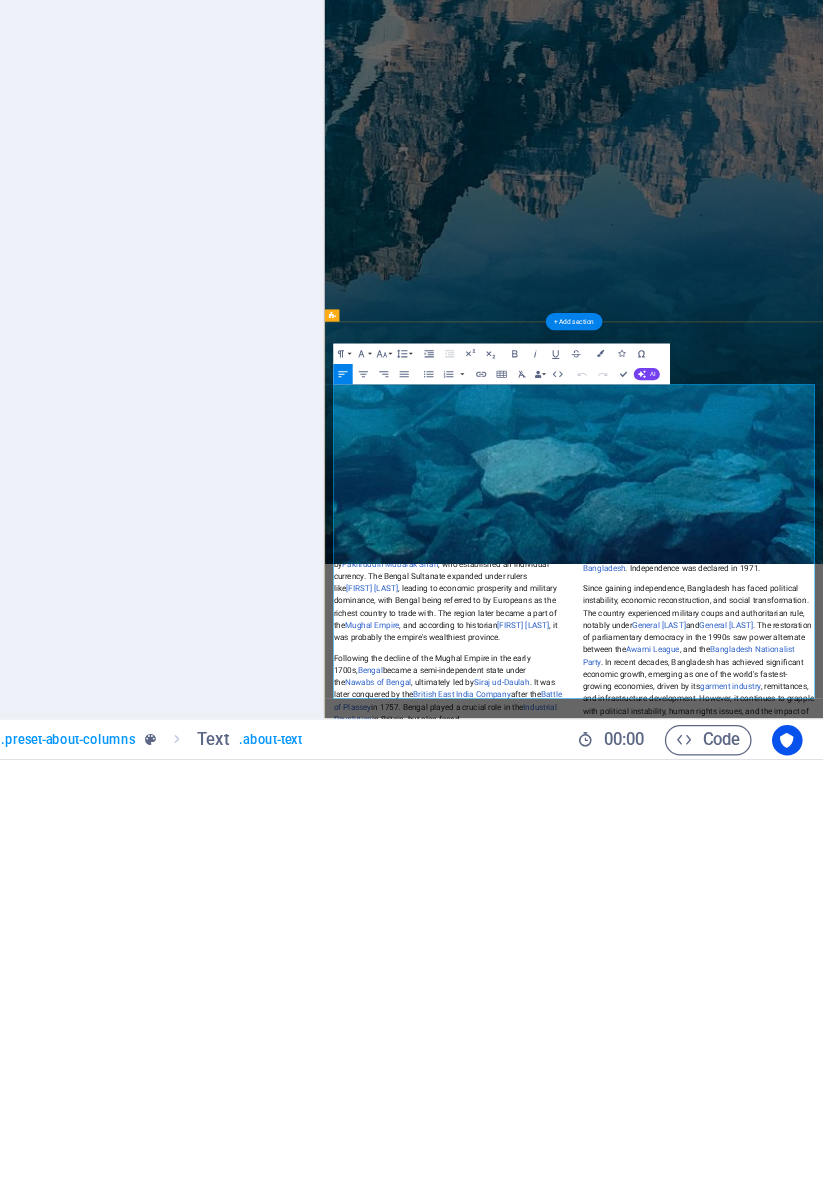 click 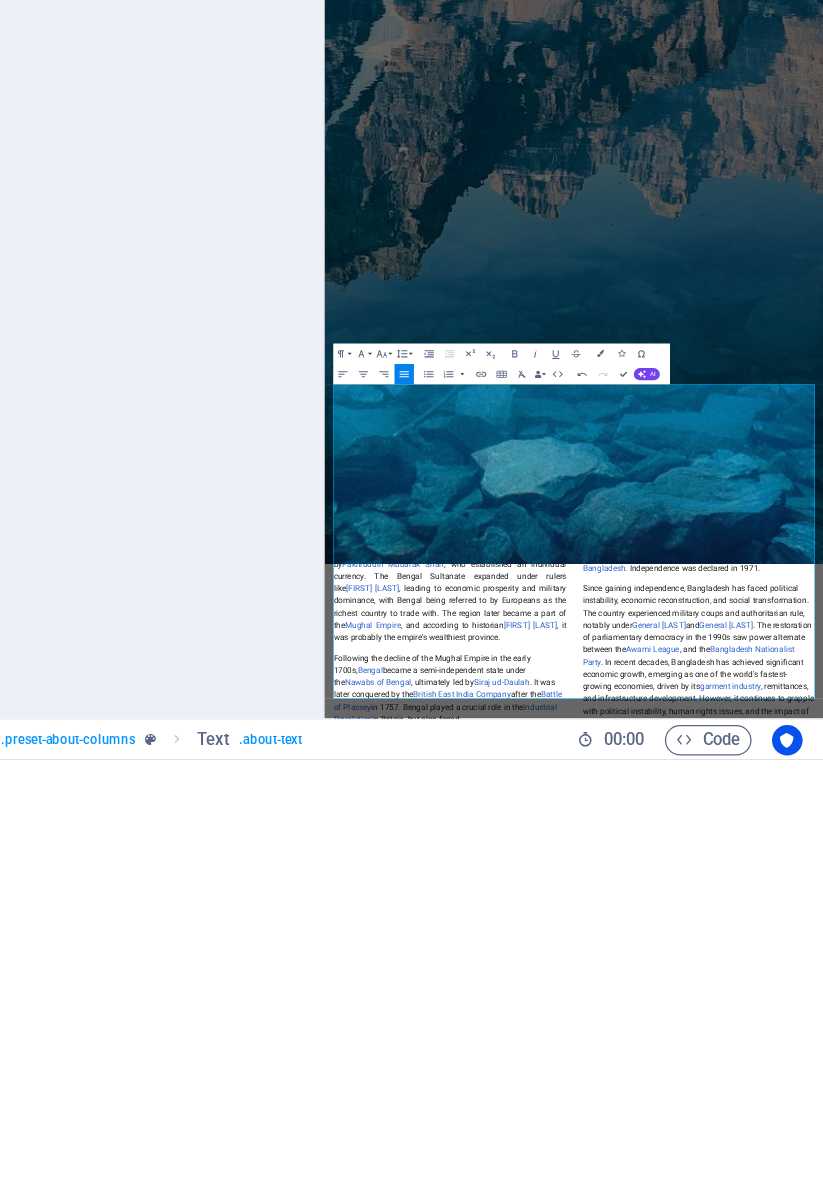 click on "Siraj ud-Daulah" at bounding box center [670, 2009] 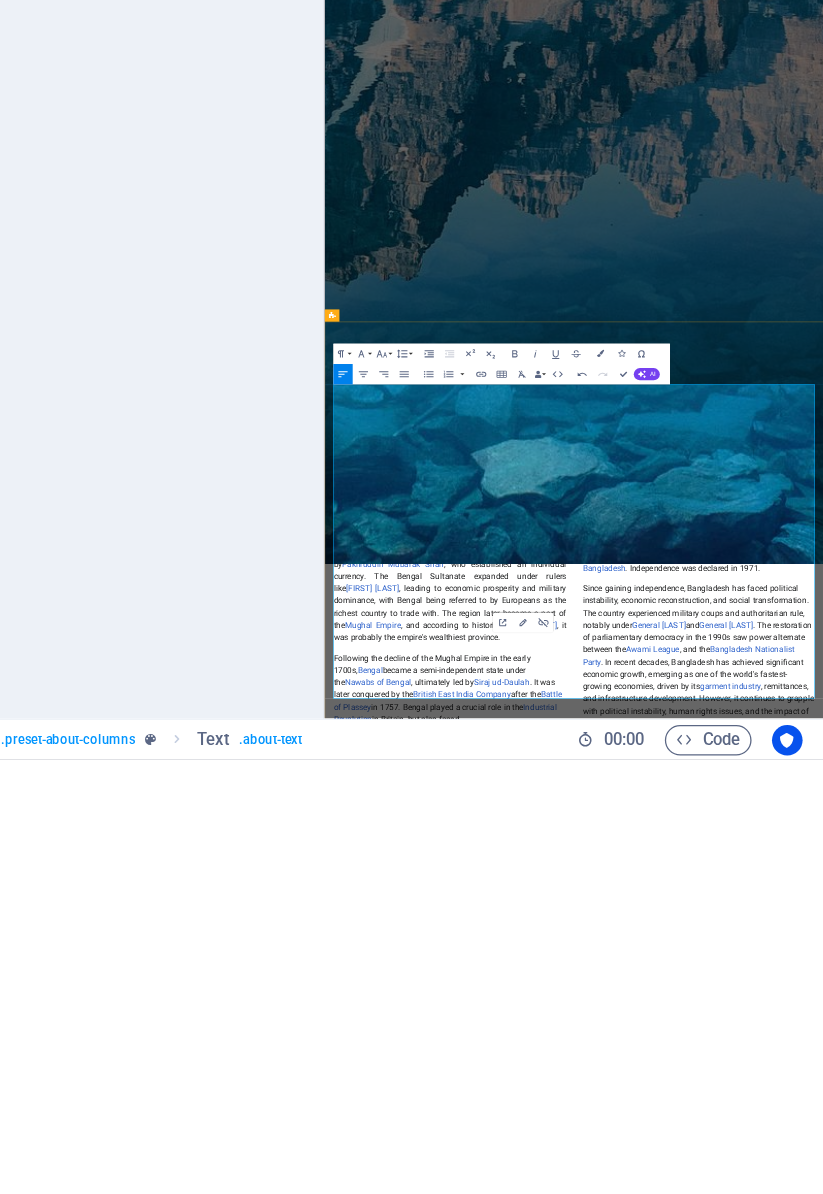 click 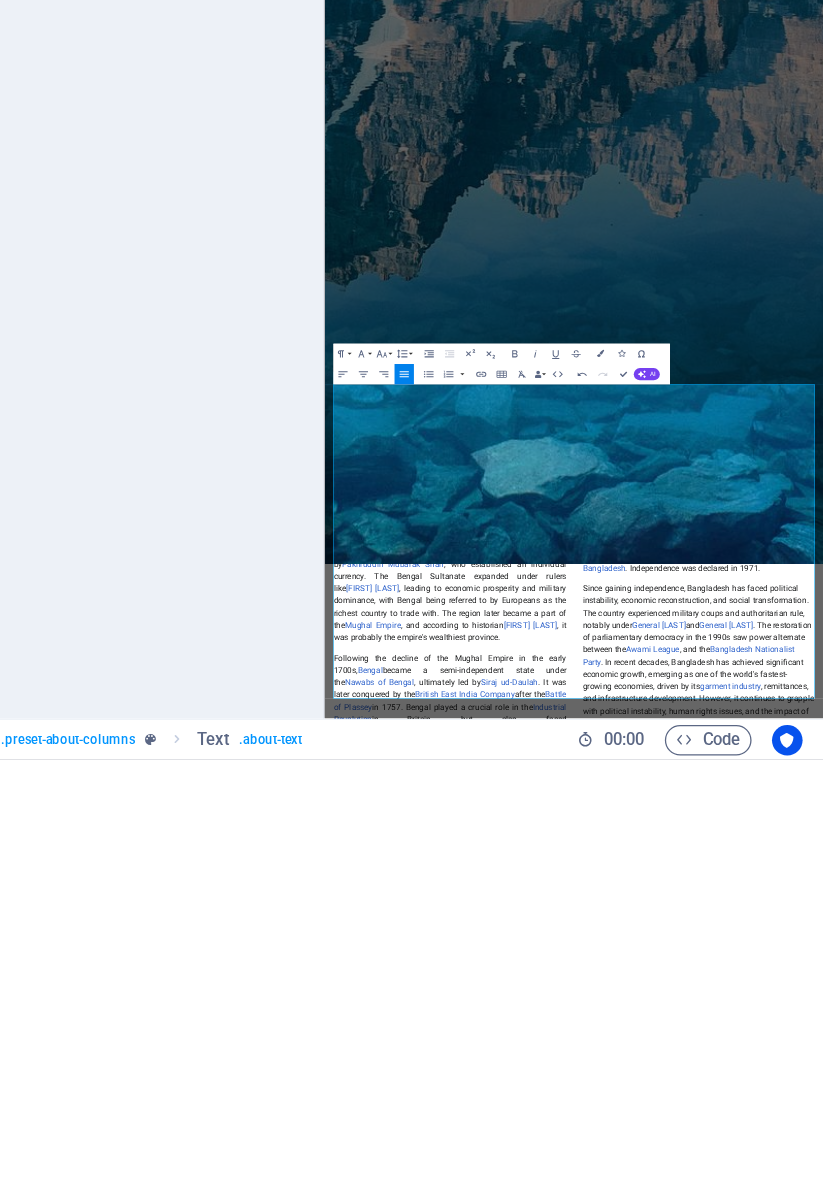 click on "British rule in the region" at bounding box center [1141, 1689] 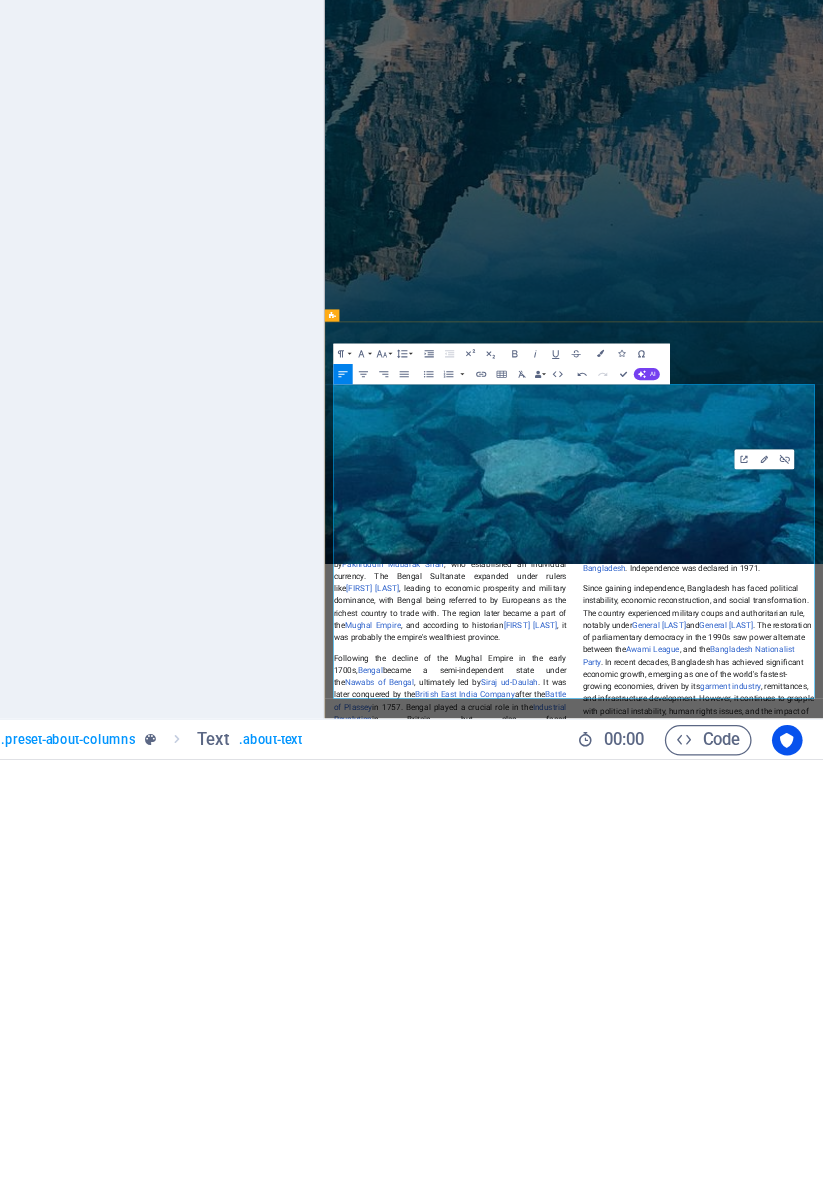 click 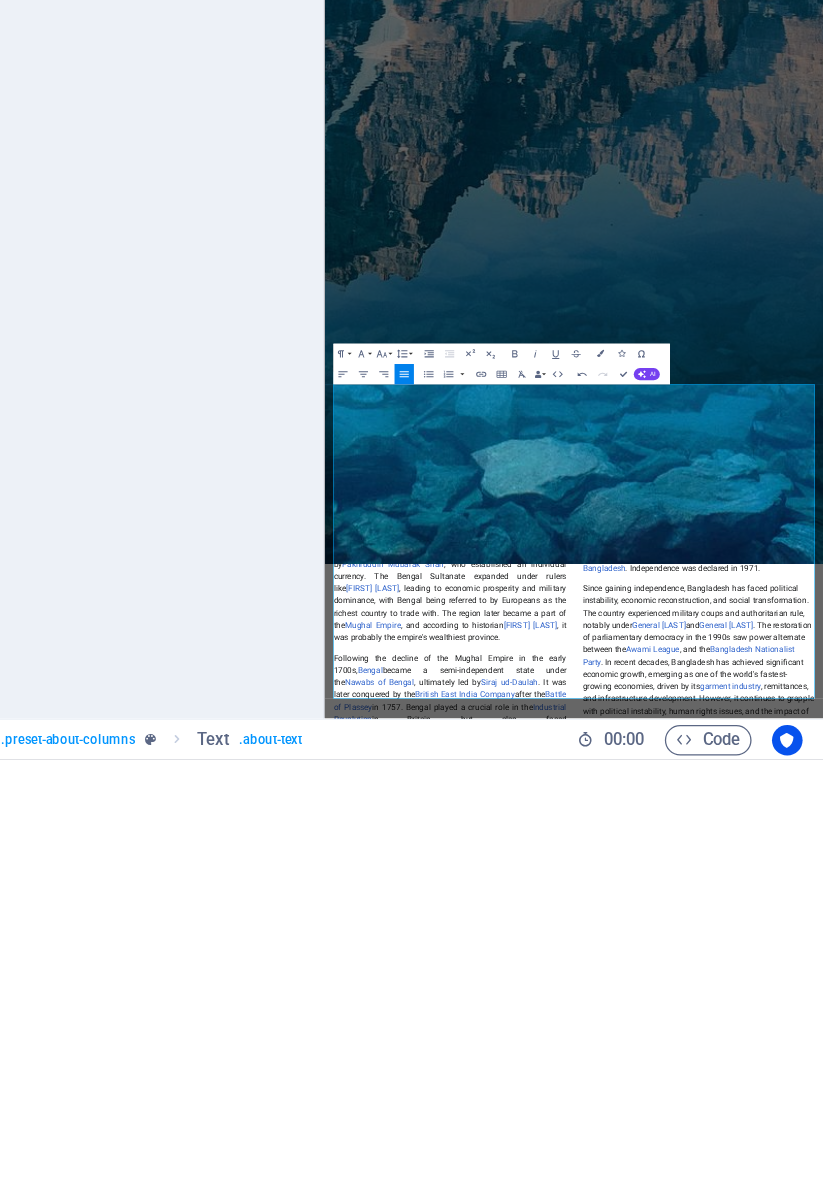 click on "Since gaining independence, Bangladesh has faced political instability, economic reconstruction, and social transformation. The country experienced military coups and authoritarian rule, notably under General [LAST] and General [LAST]. The restoration of parliamentary democracy in the 1990s saw power alternate between the Awami League, and the Bangladesh Nationalist Party. In recent decades, Bangladesh has achieved significant economic growth, emerging as one of the world's fastest-growing economies, driven by its garment industry, remittances, and infrastructure development. However, it continues to grapple with political instability, human rights issues, and the impact of climate change." at bounding box center [1057, 1962] 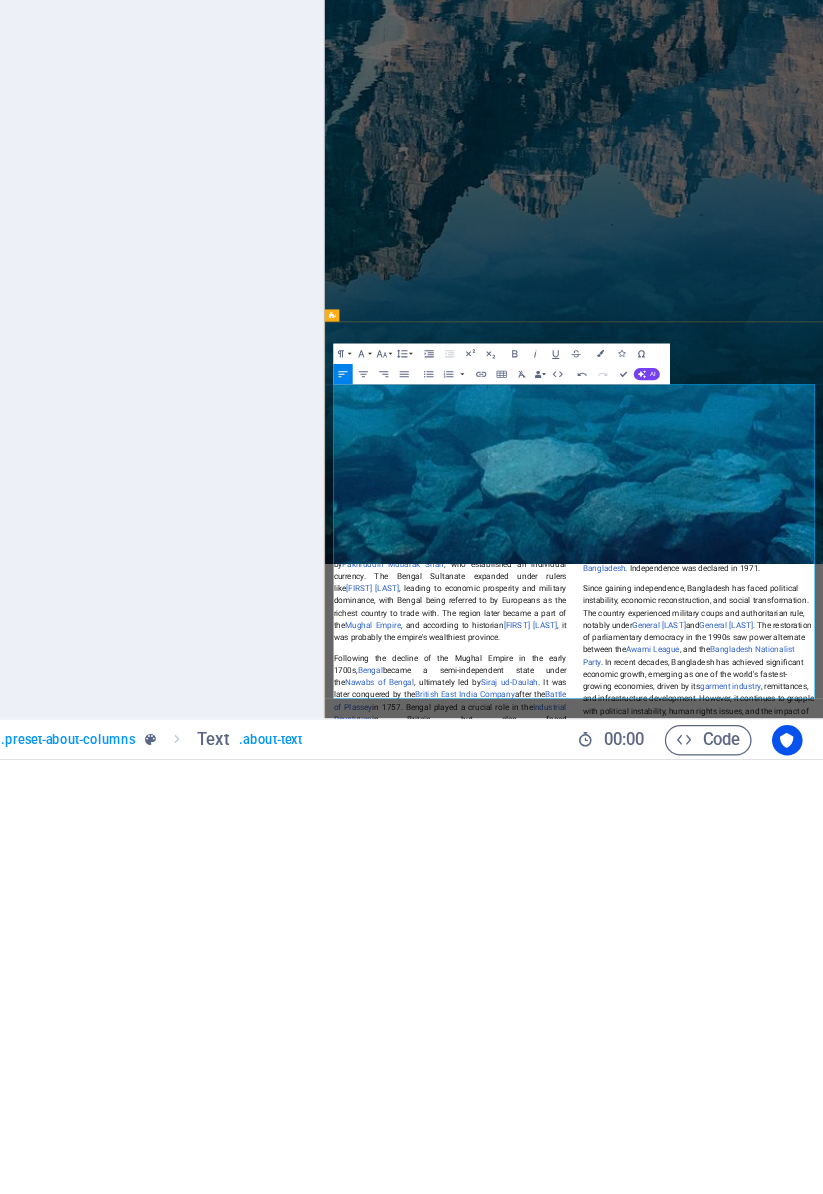 click 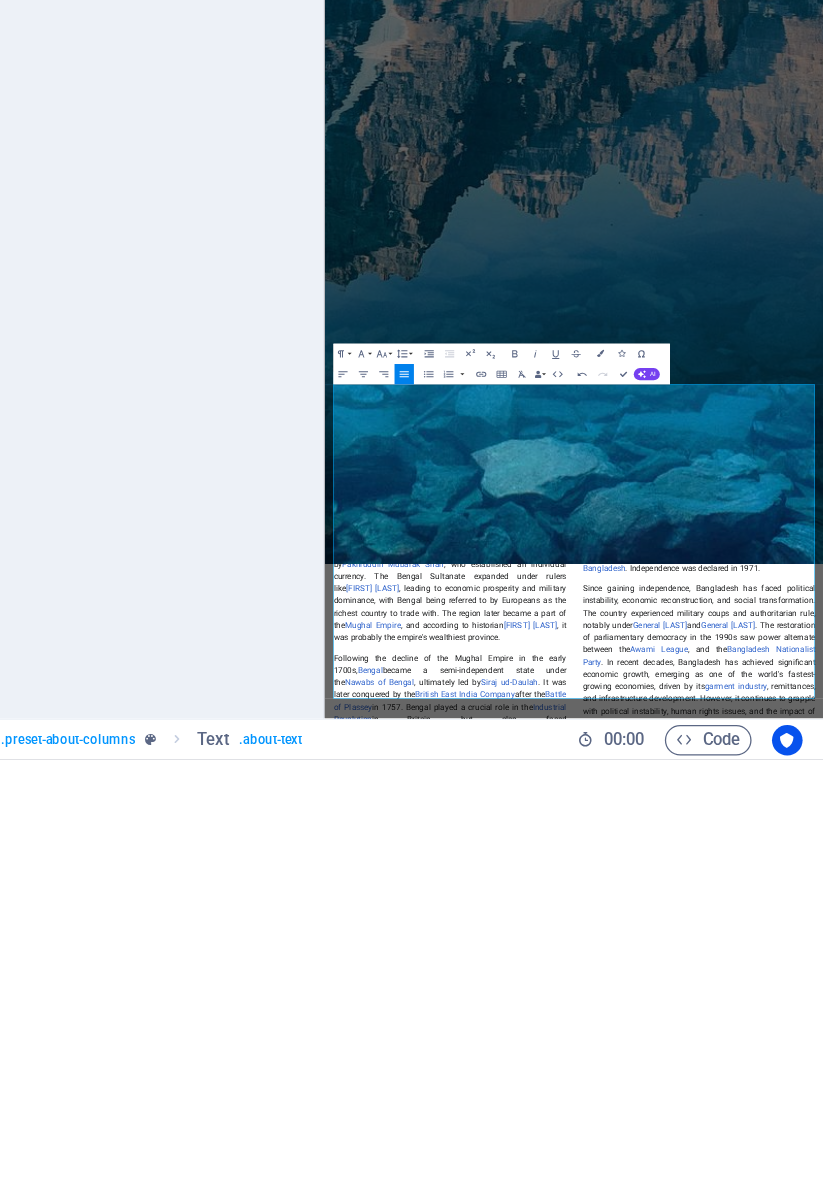 click on "Yourselves Know, who you are Show, who you are! Learn more" at bounding box center (813, -815) 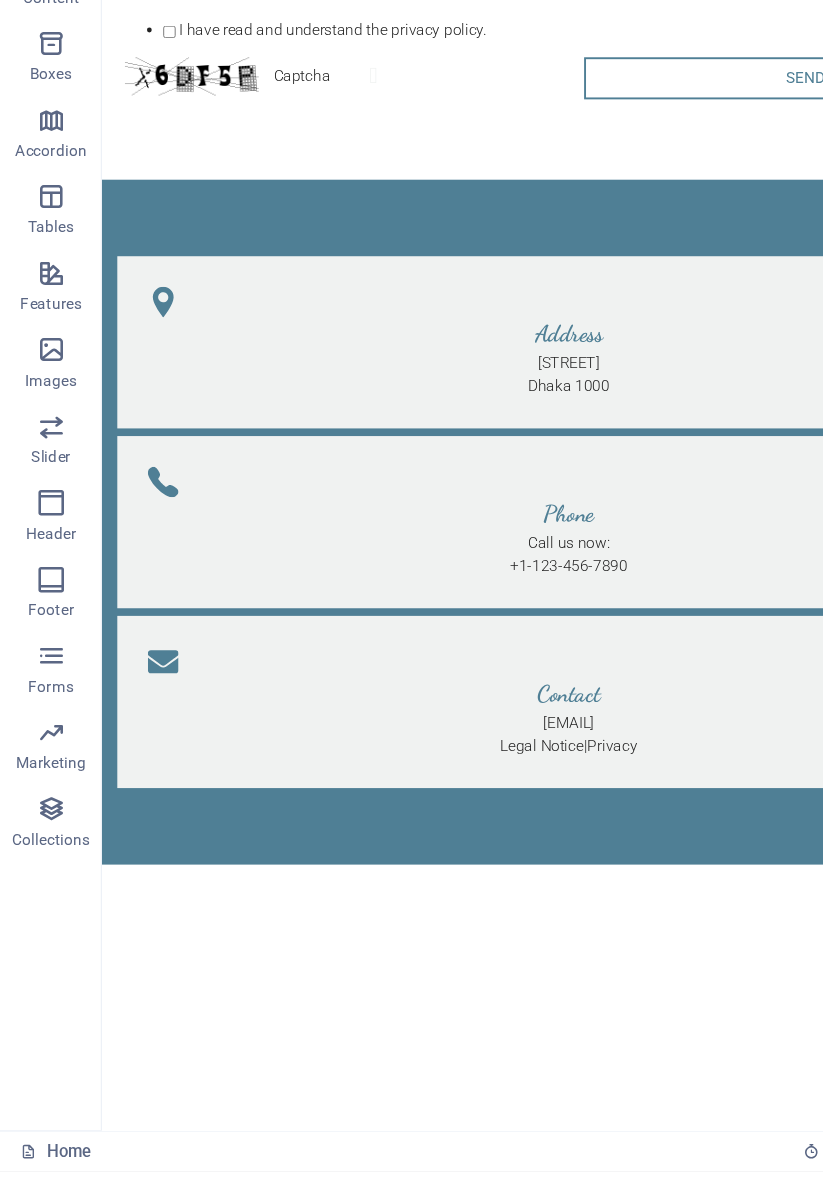 scroll, scrollTop: 4390, scrollLeft: 0, axis: vertical 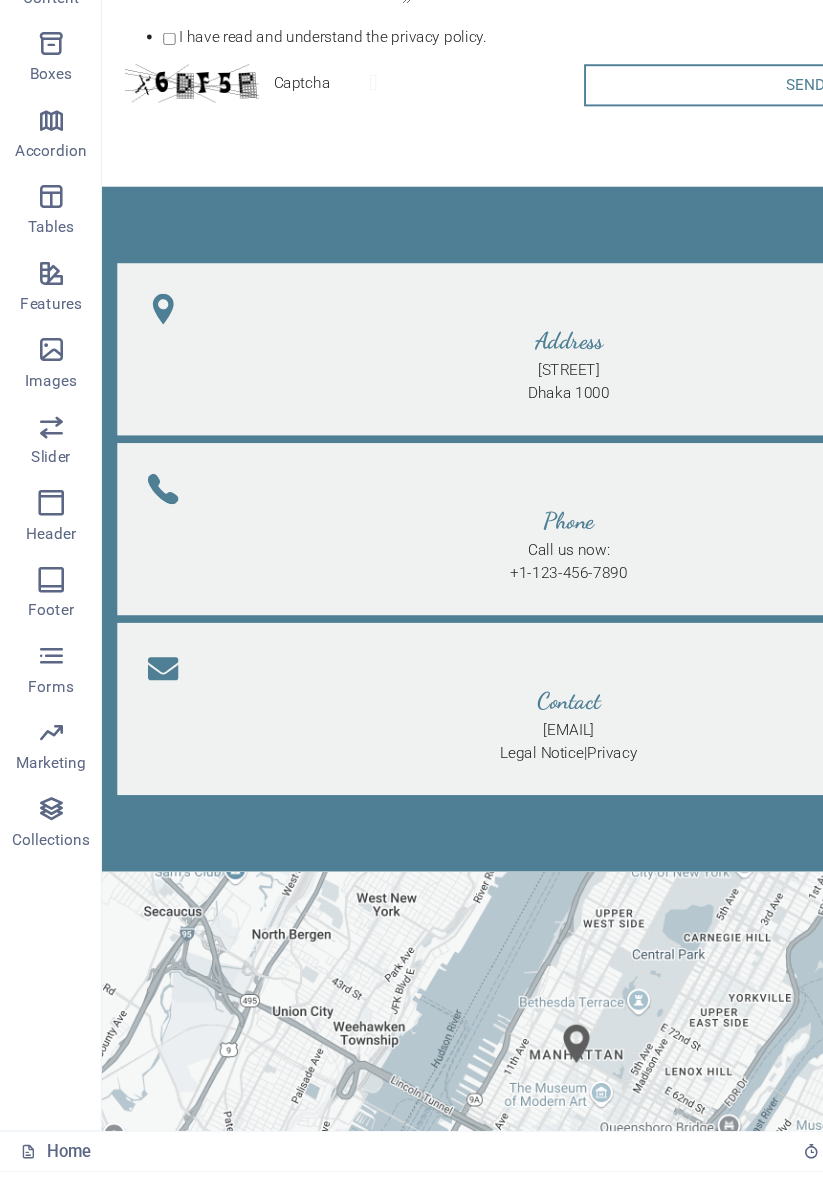click on "Call us now: +1-[PHONE]" at bounding box center [590, 601] 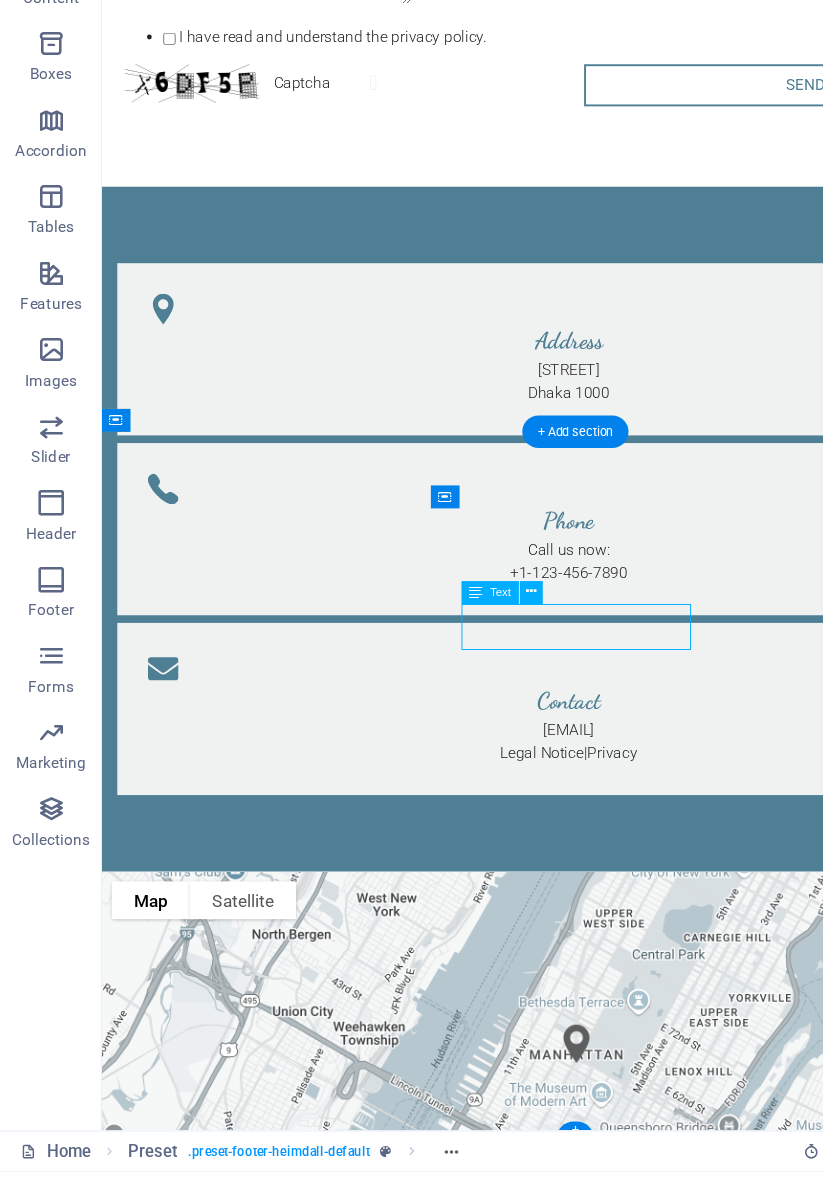 click on "Call us now: +1-[PHONE]" at bounding box center (590, 601) 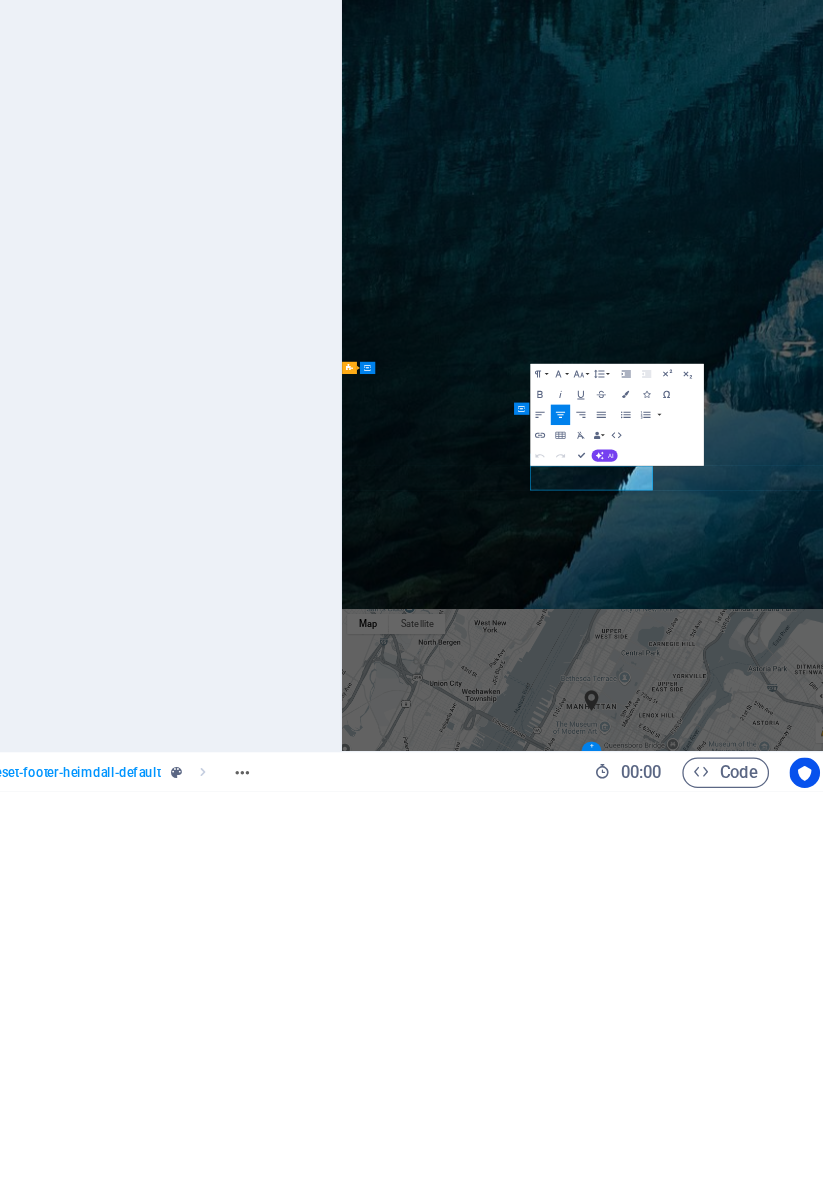 scroll, scrollTop: 0, scrollLeft: 0, axis: both 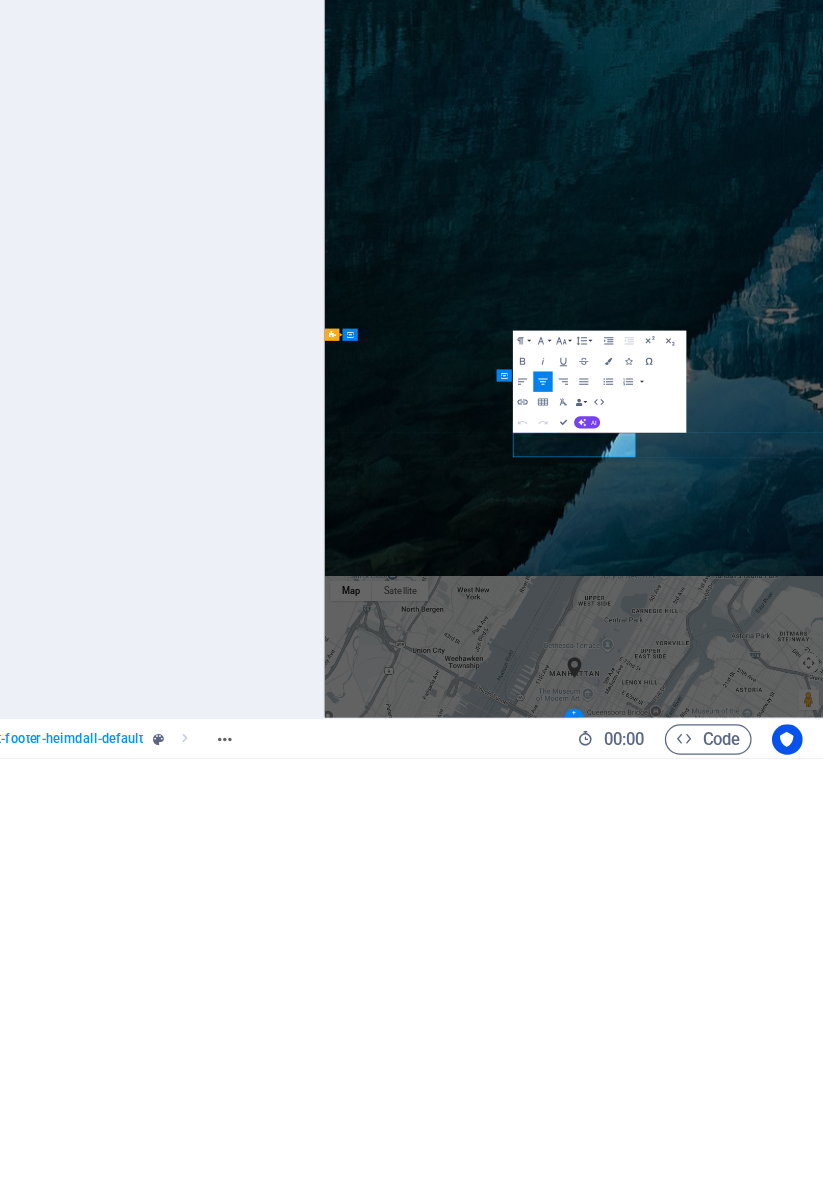 type 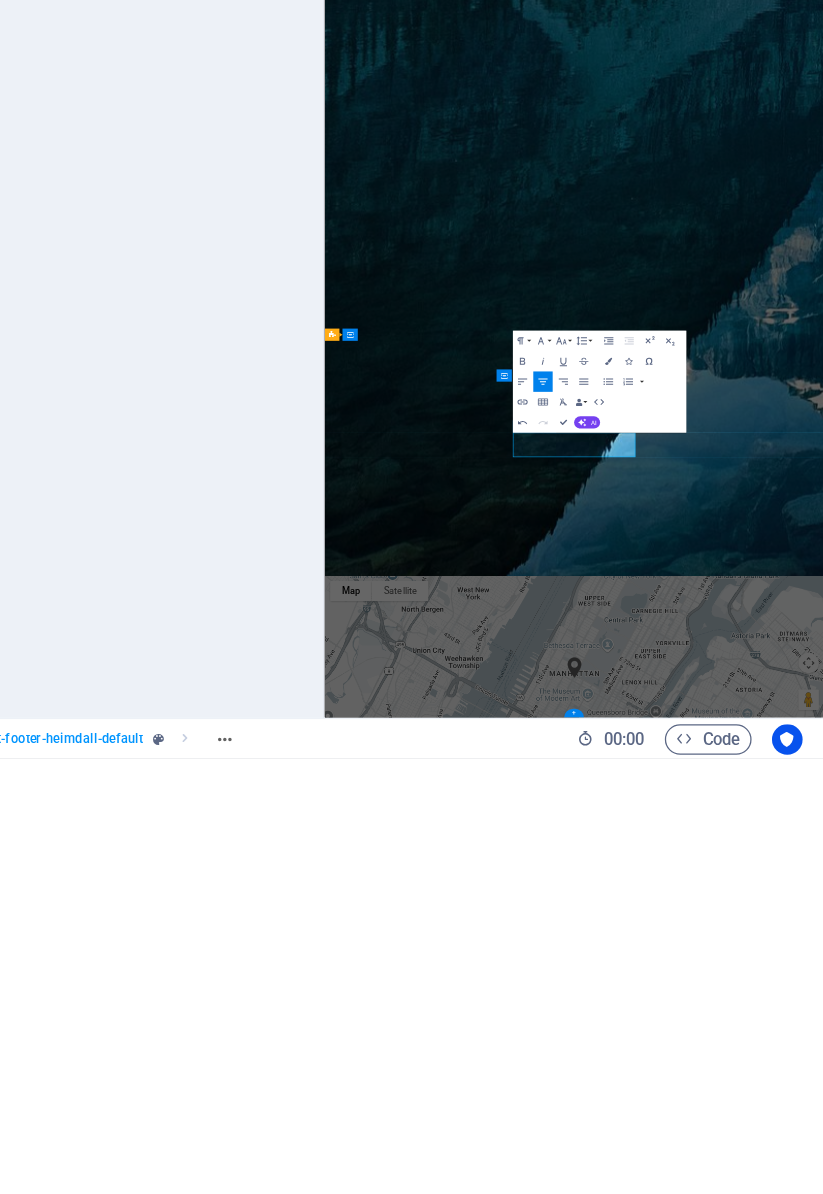 click on "+1-123-456-7890" at bounding box center [812, 1488] 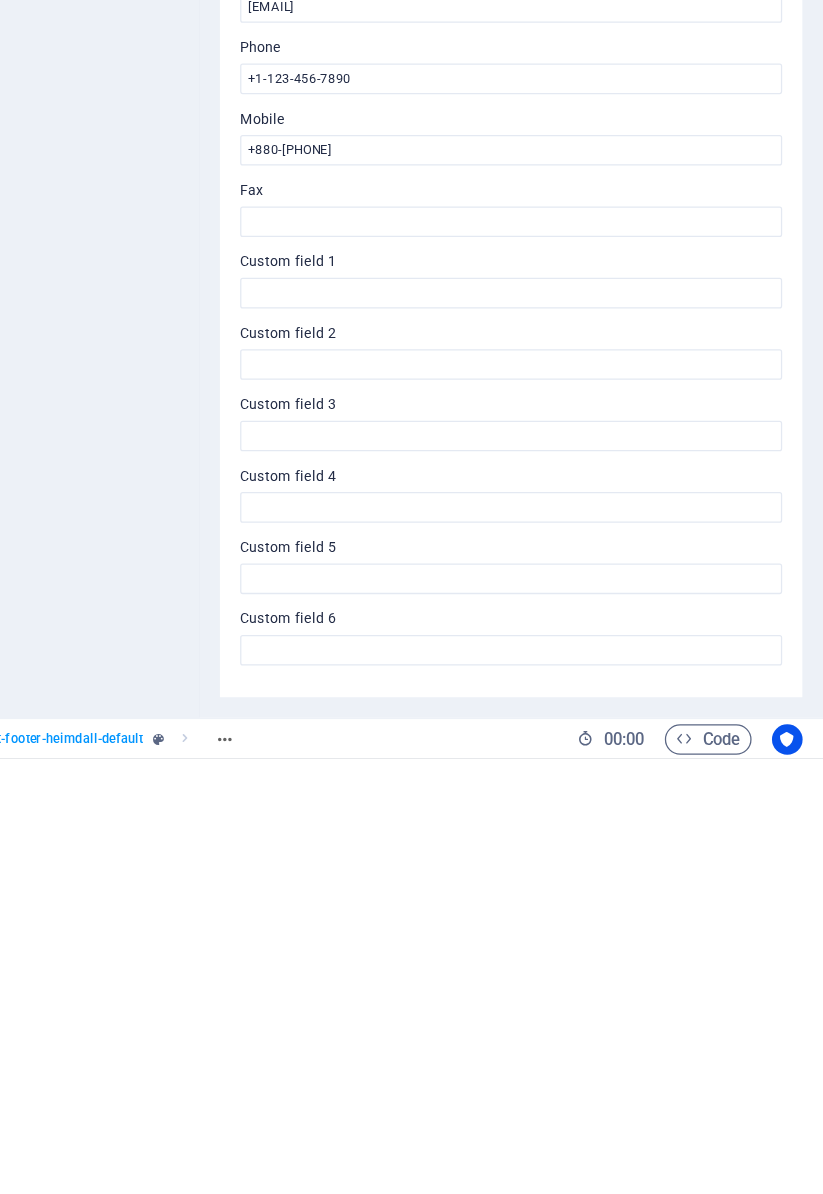 scroll, scrollTop: 15359, scrollLeft: 0, axis: vertical 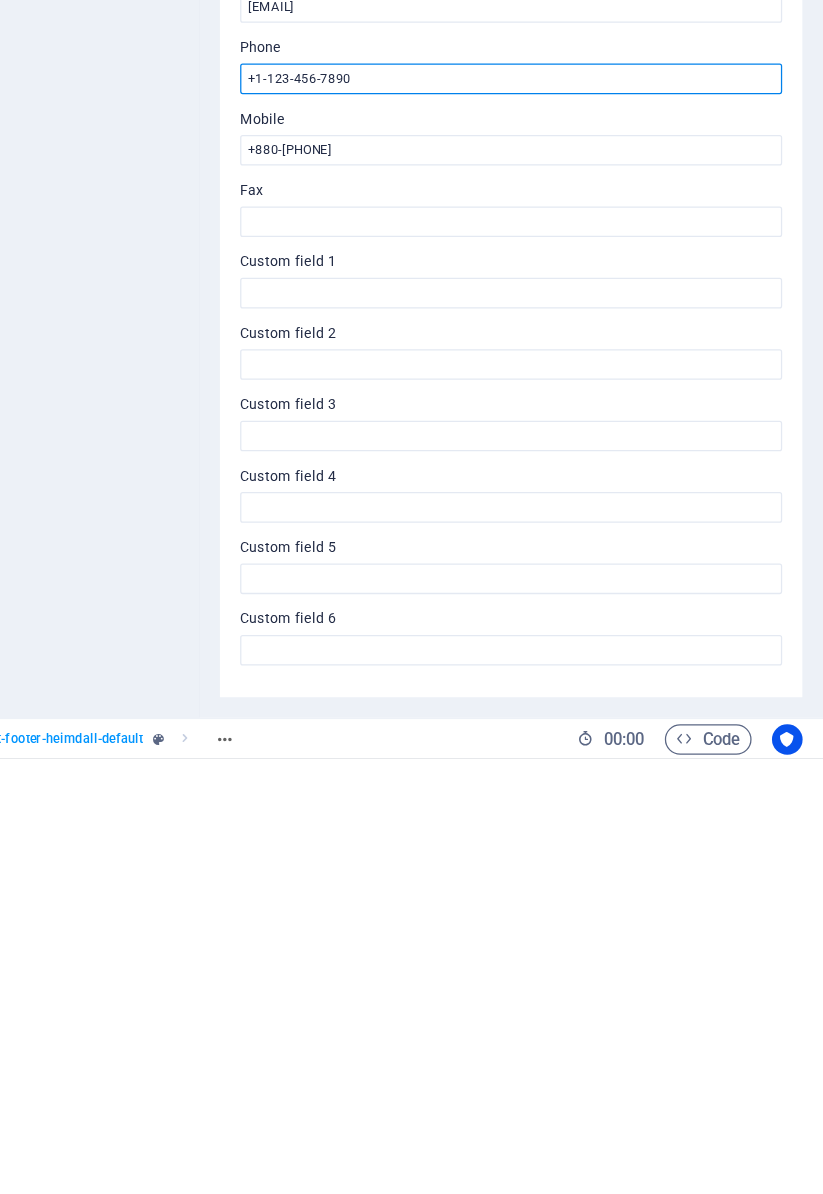 click on "+1-123-456-7890" at bounding box center (578, 661) 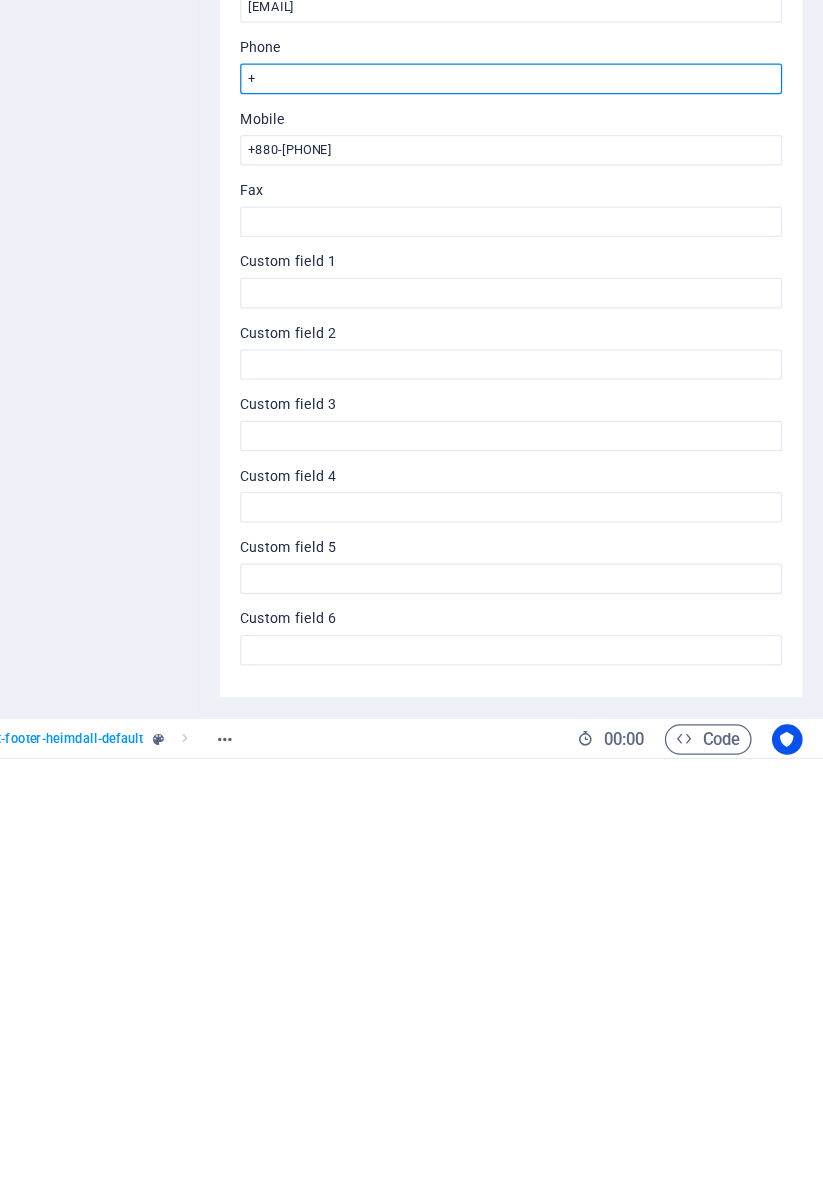 scroll, scrollTop: 15122, scrollLeft: 0, axis: vertical 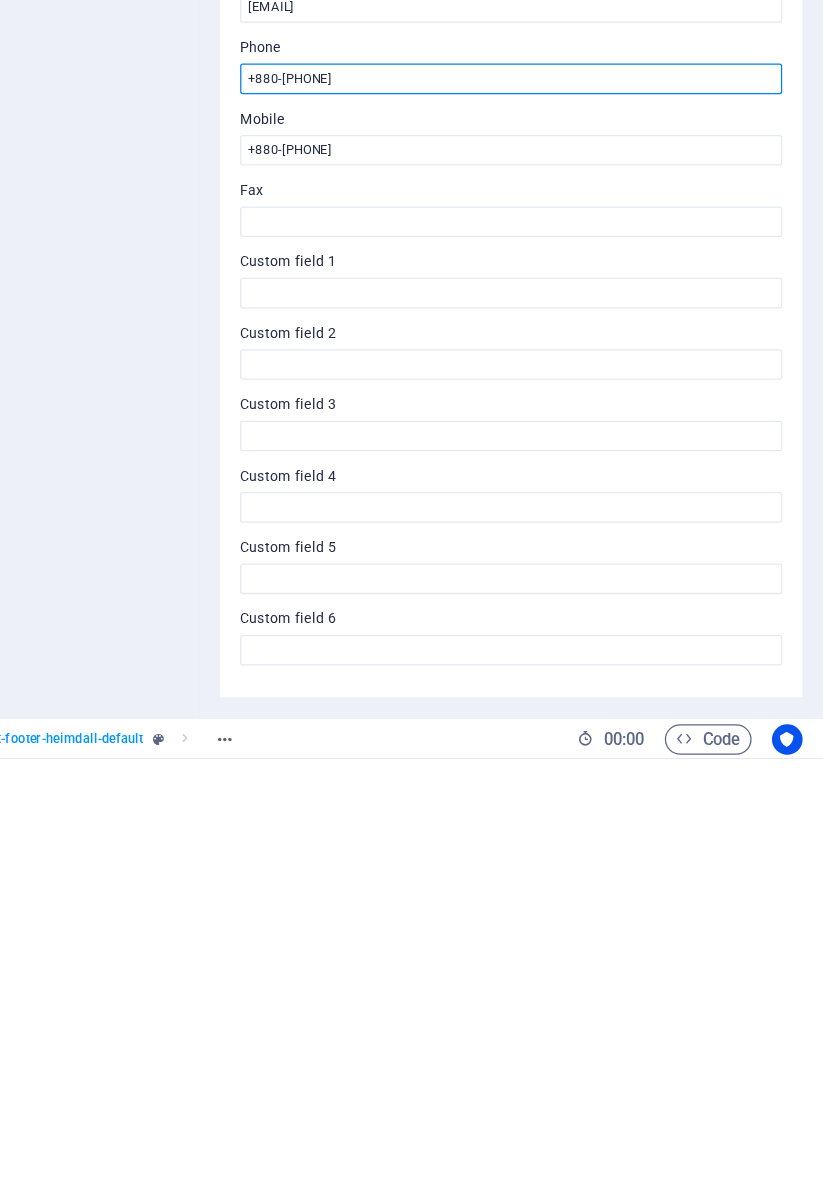 type on "+880-[PHONE]" 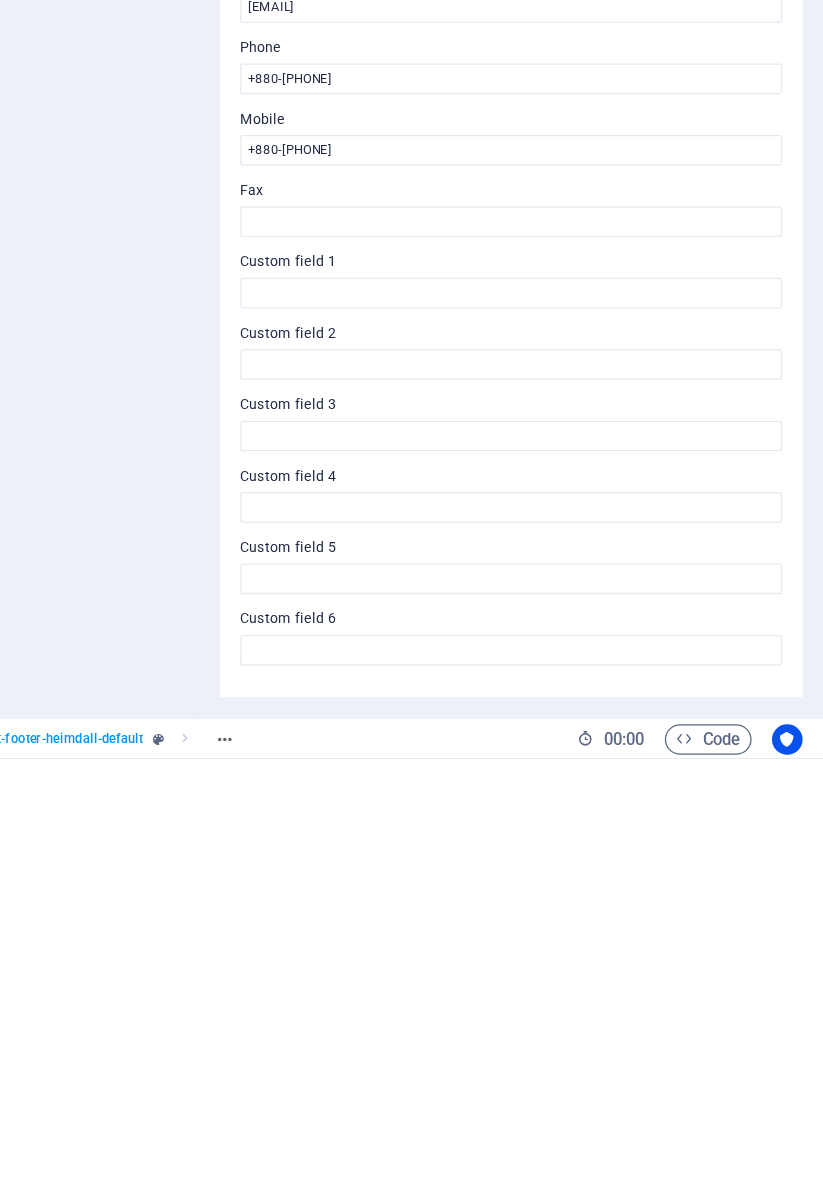 click on "Text Add, edit, and format text directly on the website. Default colors and font sizes are defined in Design. Edit design Alignment Left aligned Centered Right aligned" at bounding box center [253, 661] 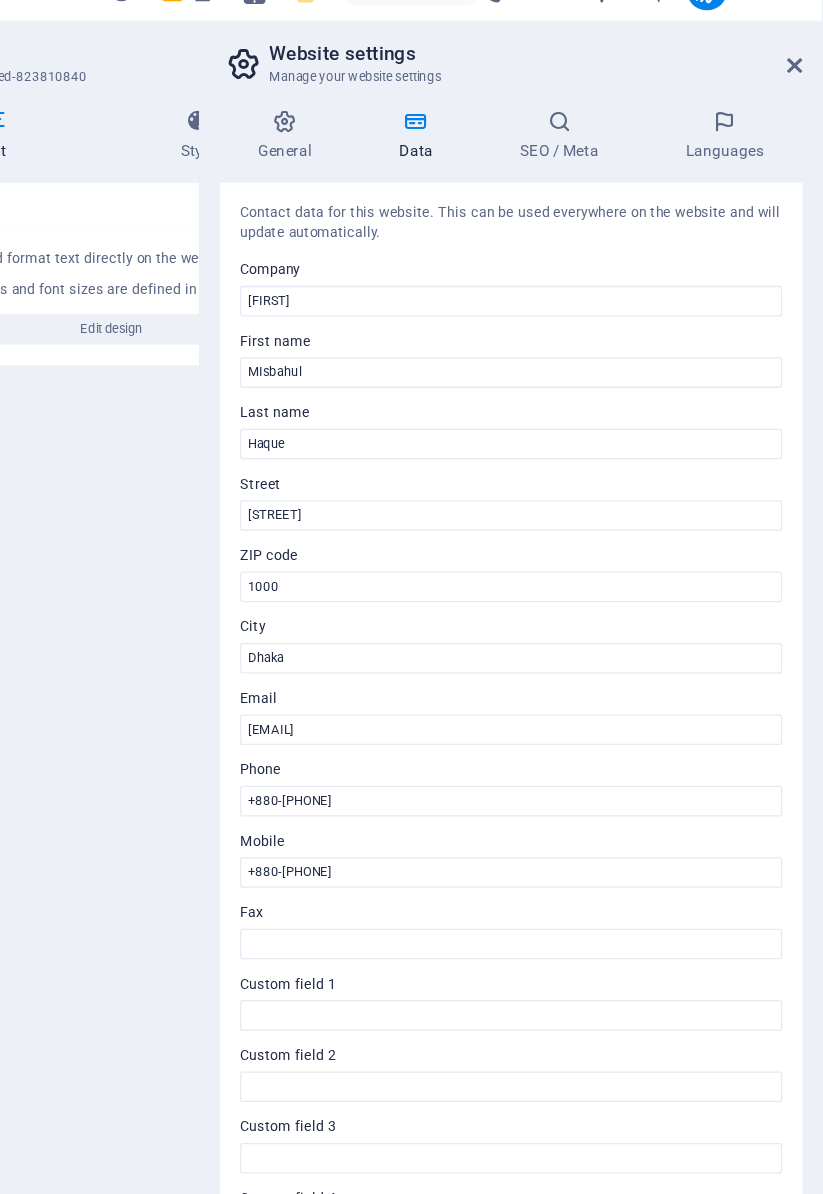 scroll, scrollTop: 0, scrollLeft: 0, axis: both 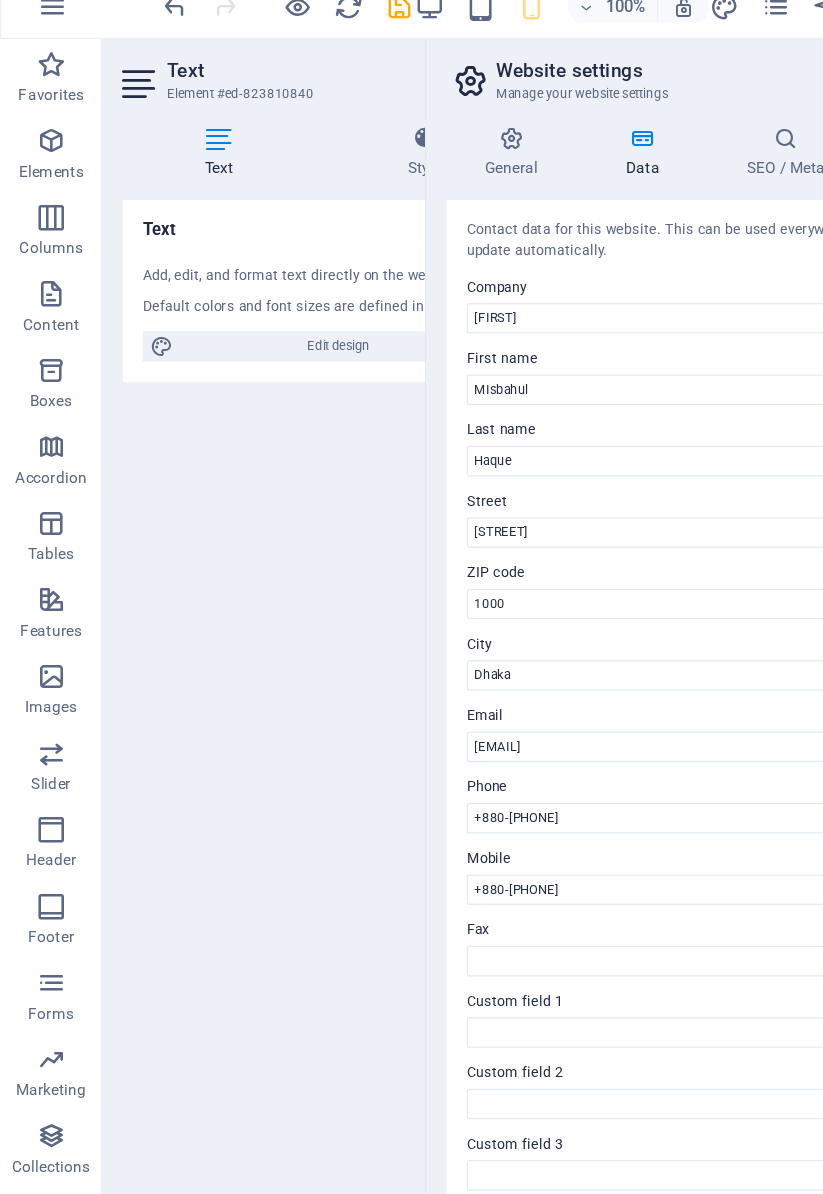click on "Edit design" at bounding box center [265, 291] 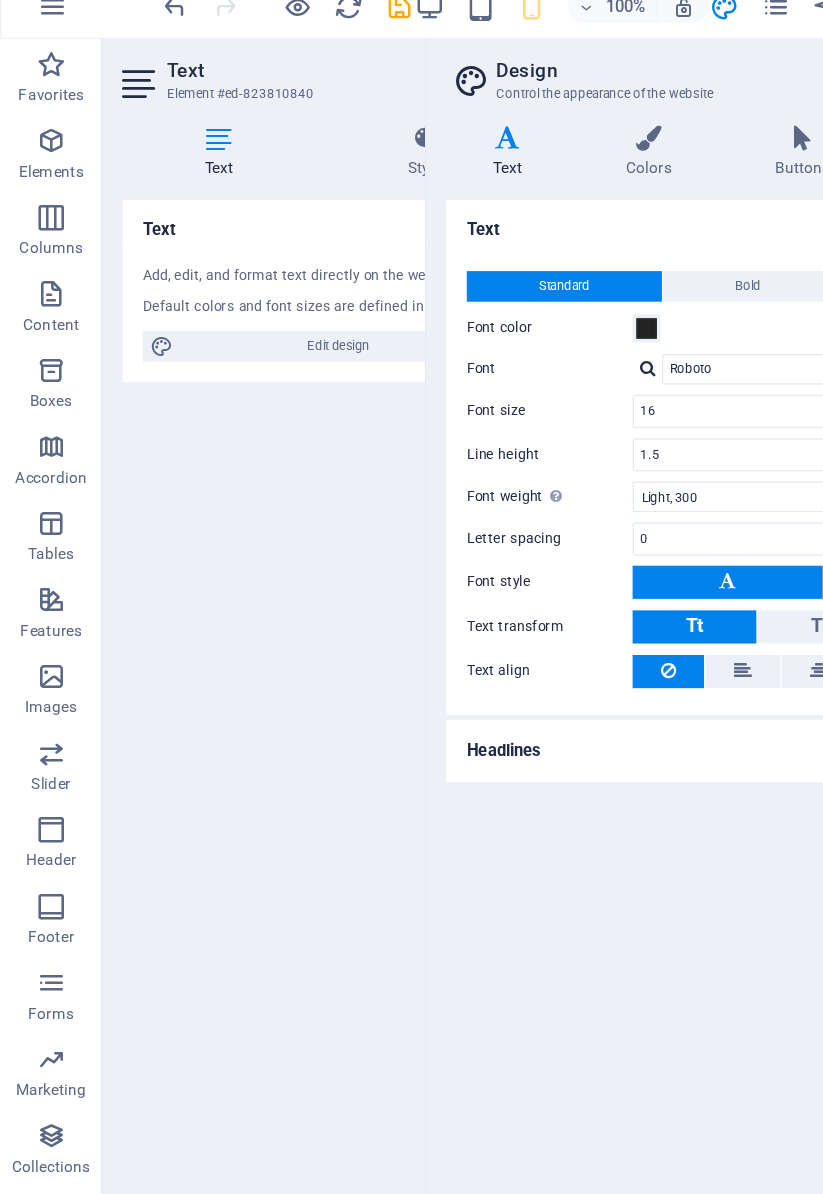 scroll, scrollTop: 15371, scrollLeft: 0, axis: vertical 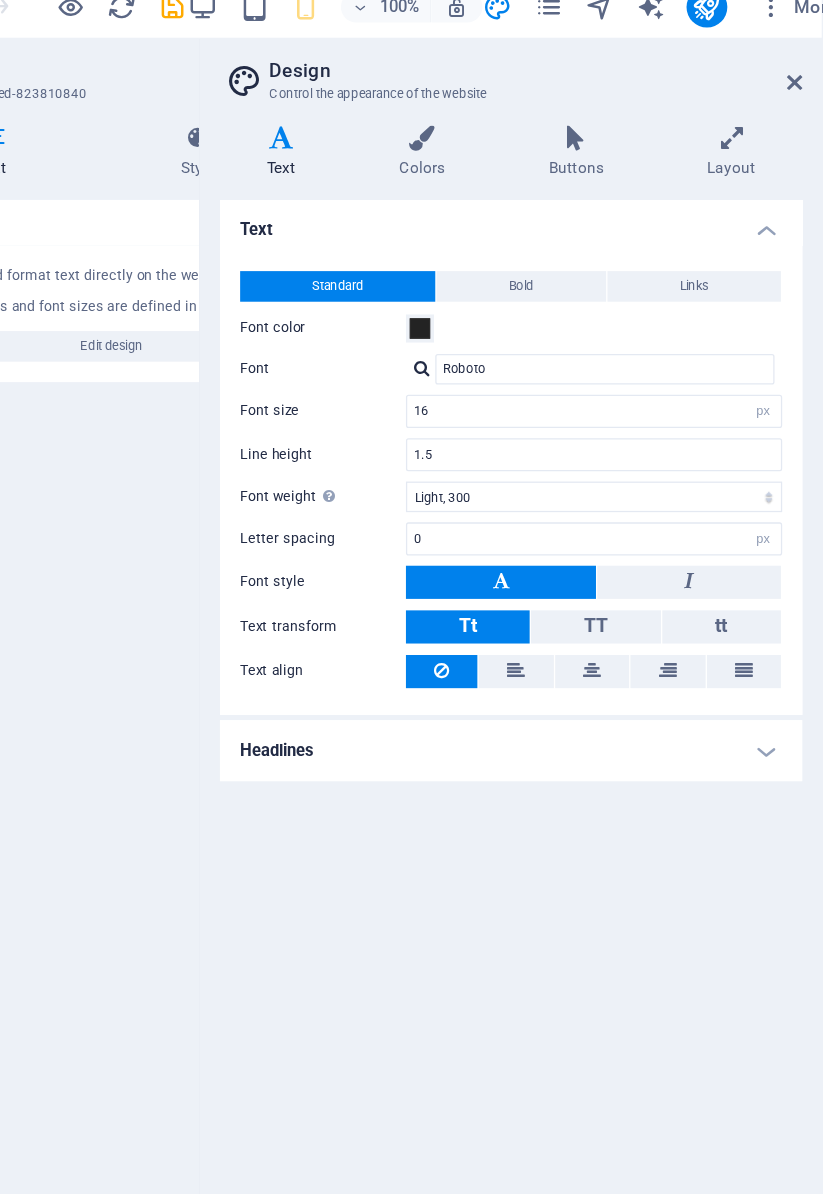 click at bounding box center (801, 84) 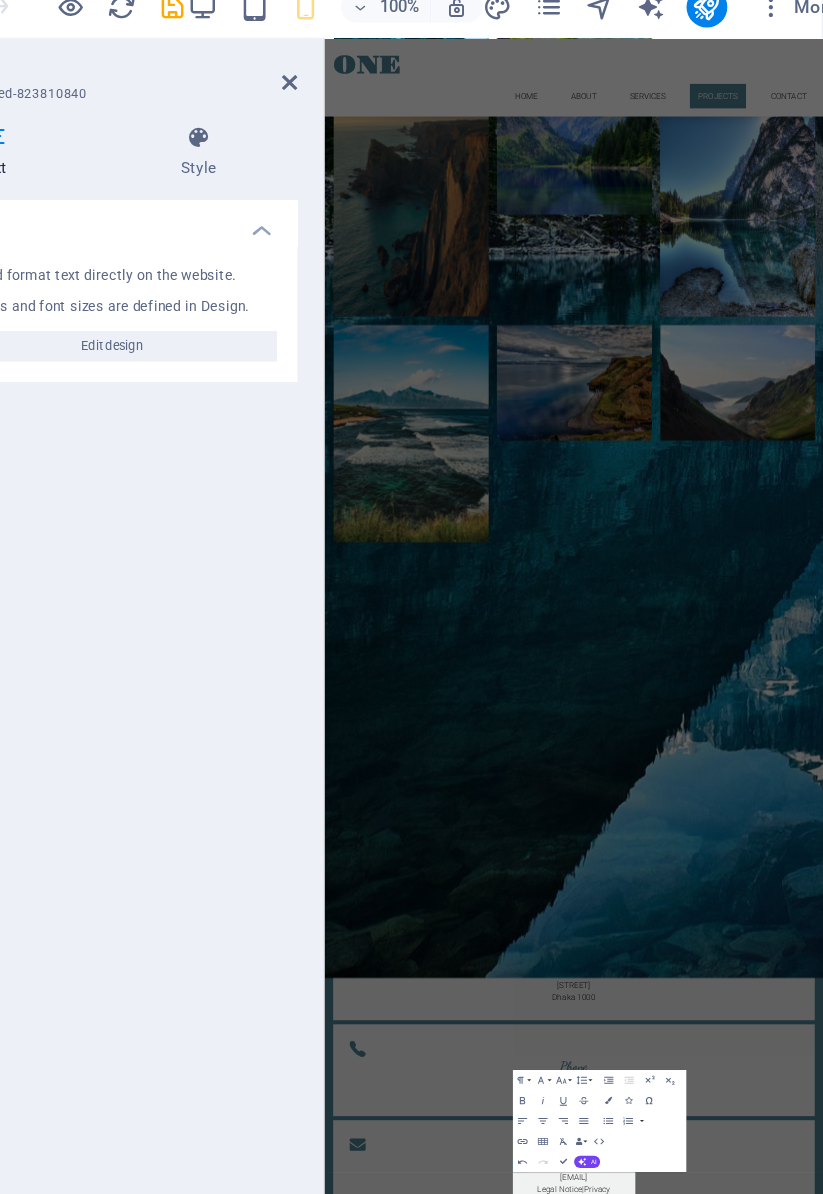 click on "ONE Home About Services Projects Contact" at bounding box center [813, 114] 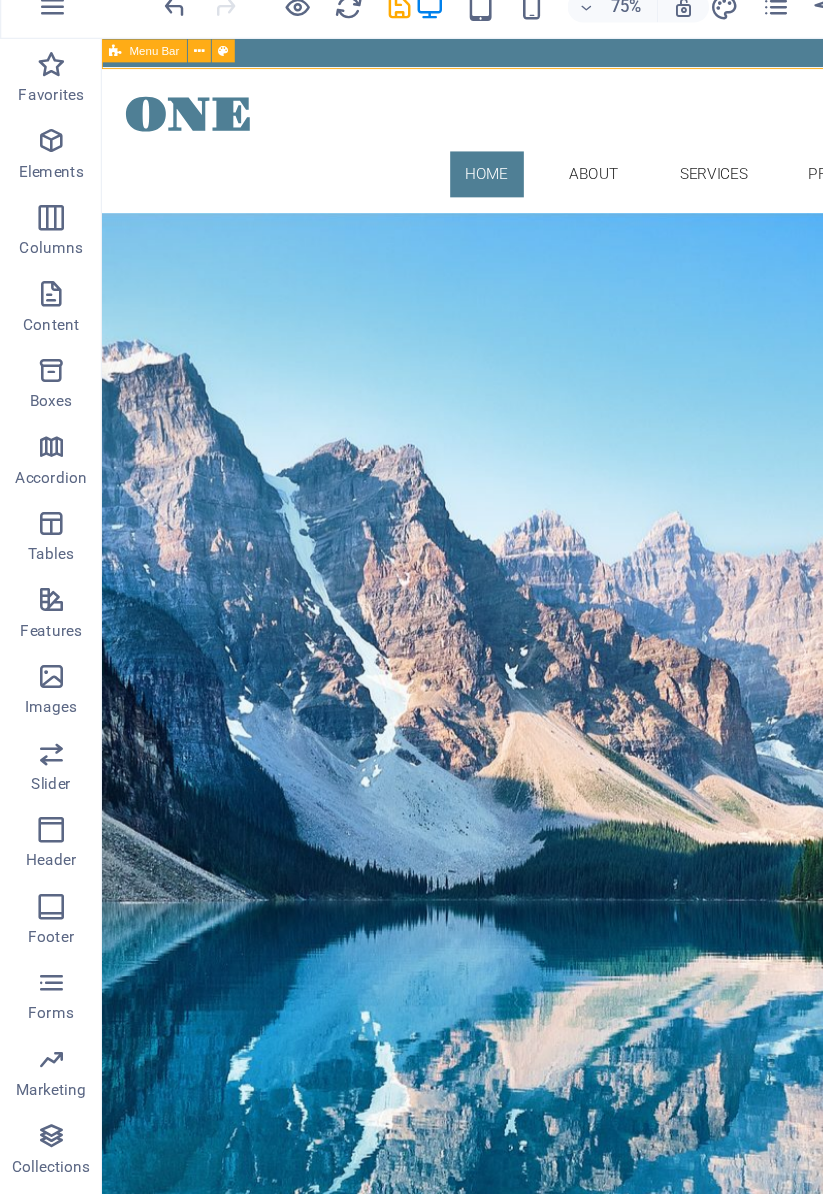 scroll, scrollTop: 101, scrollLeft: 0, axis: vertical 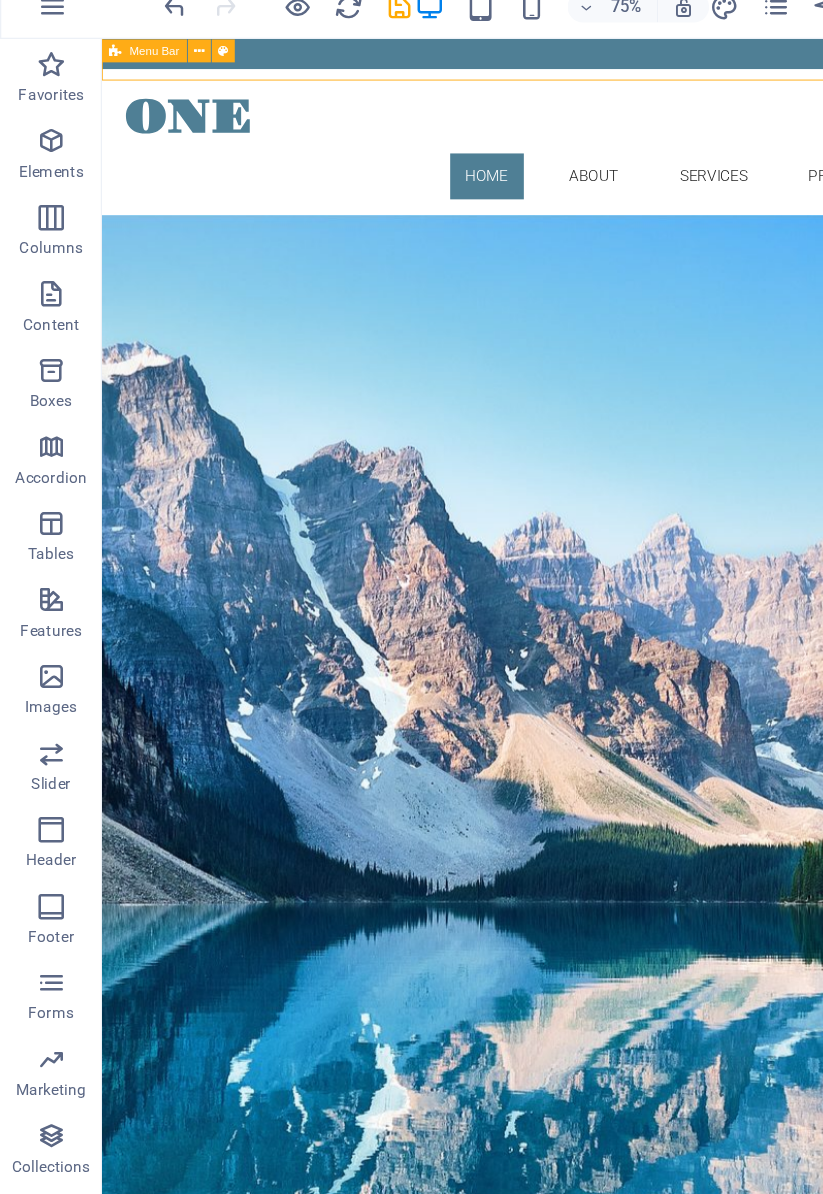 click on "Yourselves" at bounding box center [598, 337] 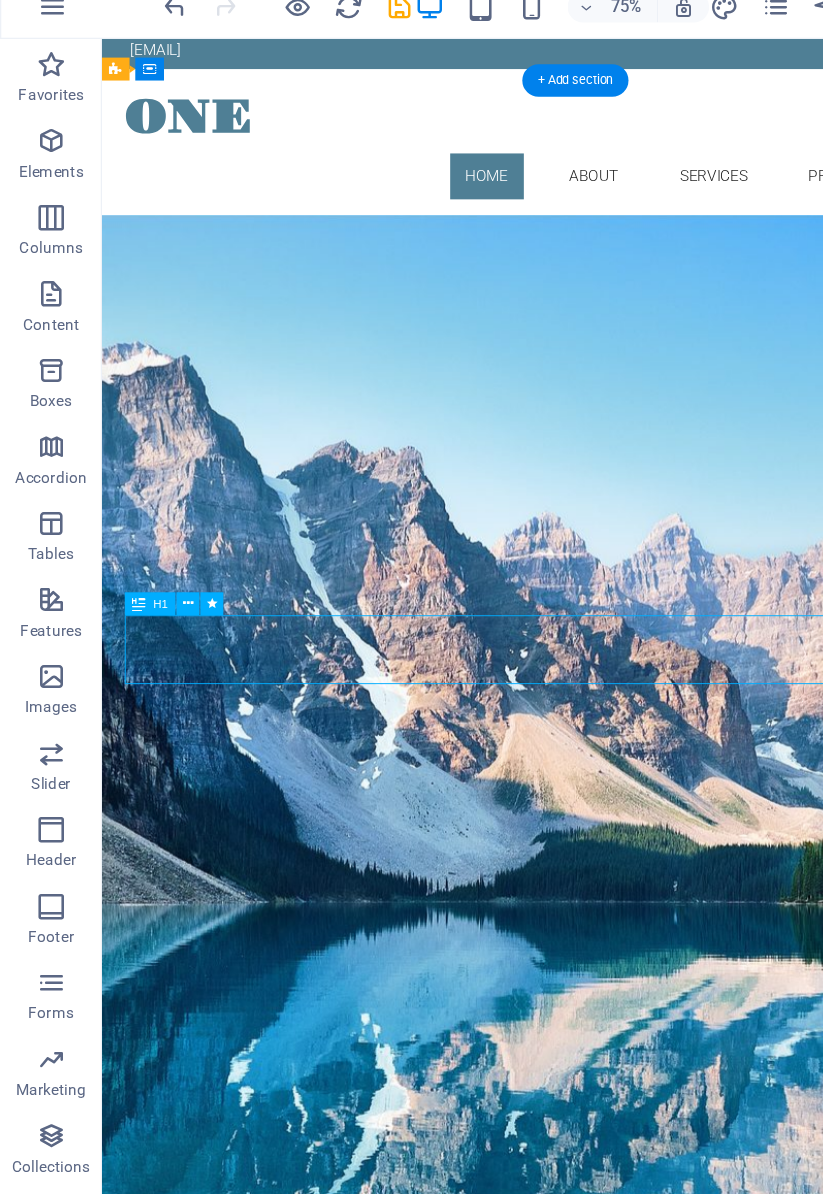 click on "Yourselves" at bounding box center [598, 337] 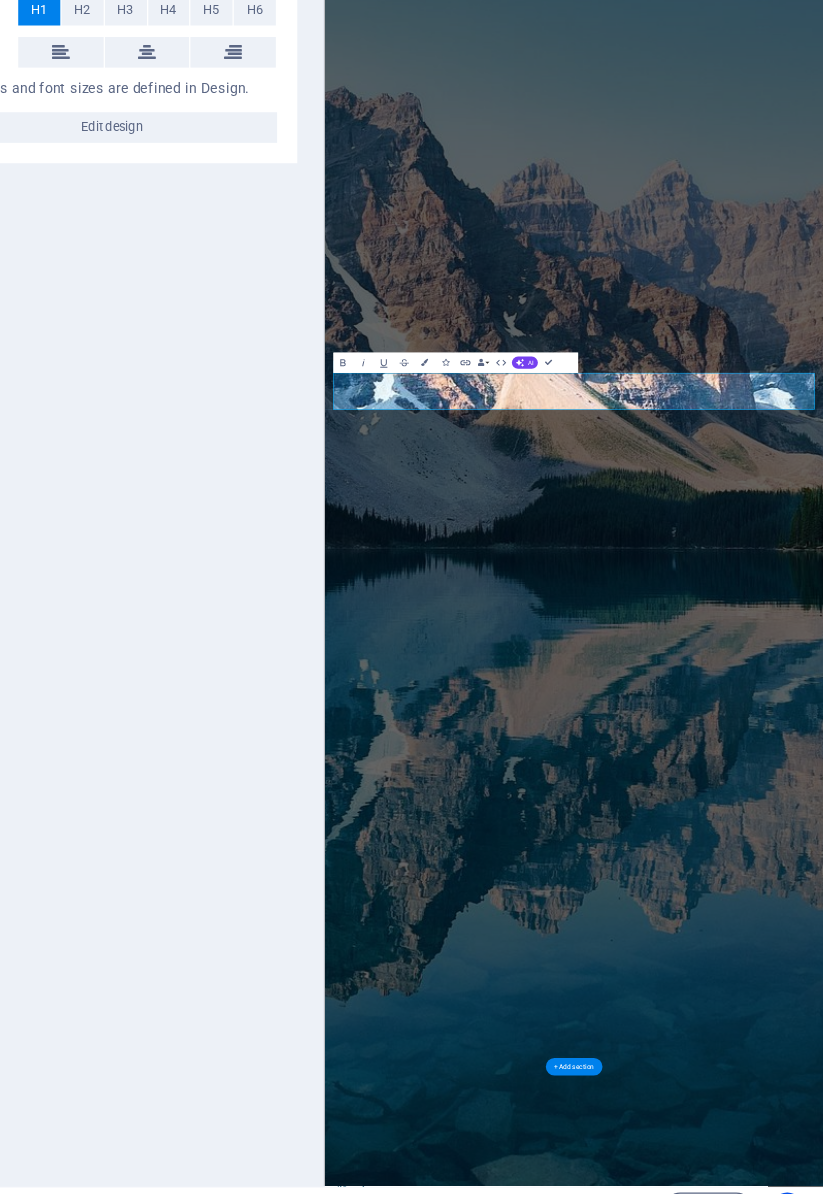 click on "Yourselves" at bounding box center (813, 67) 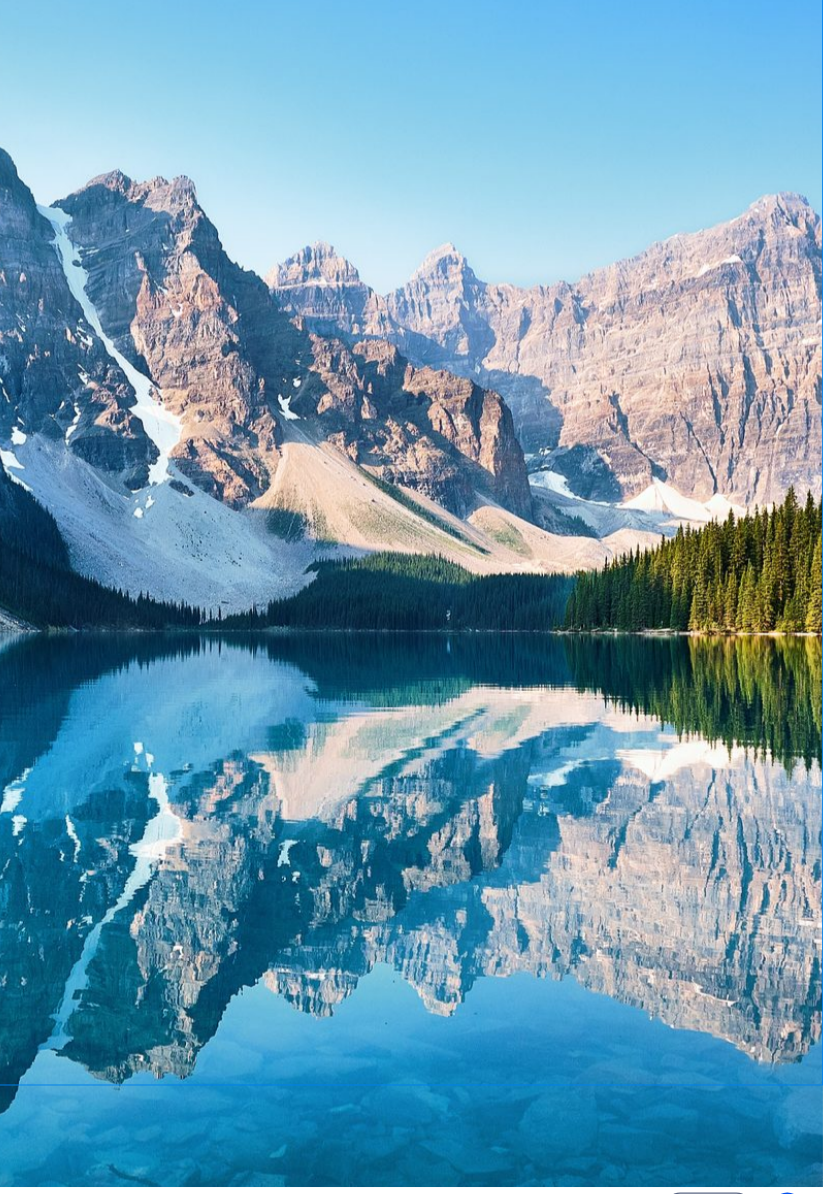 click on "Yourself" at bounding box center (372, 67) 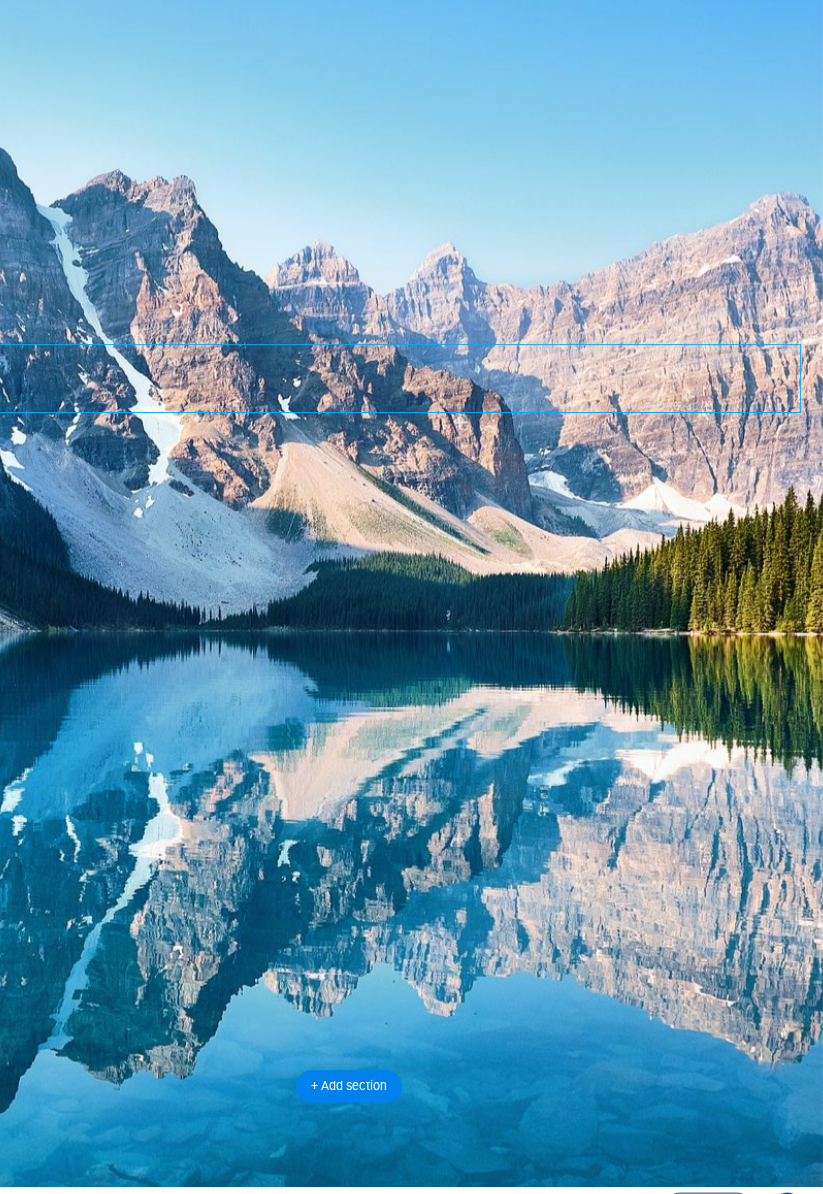 click on "Yourself" at bounding box center [372, 67] 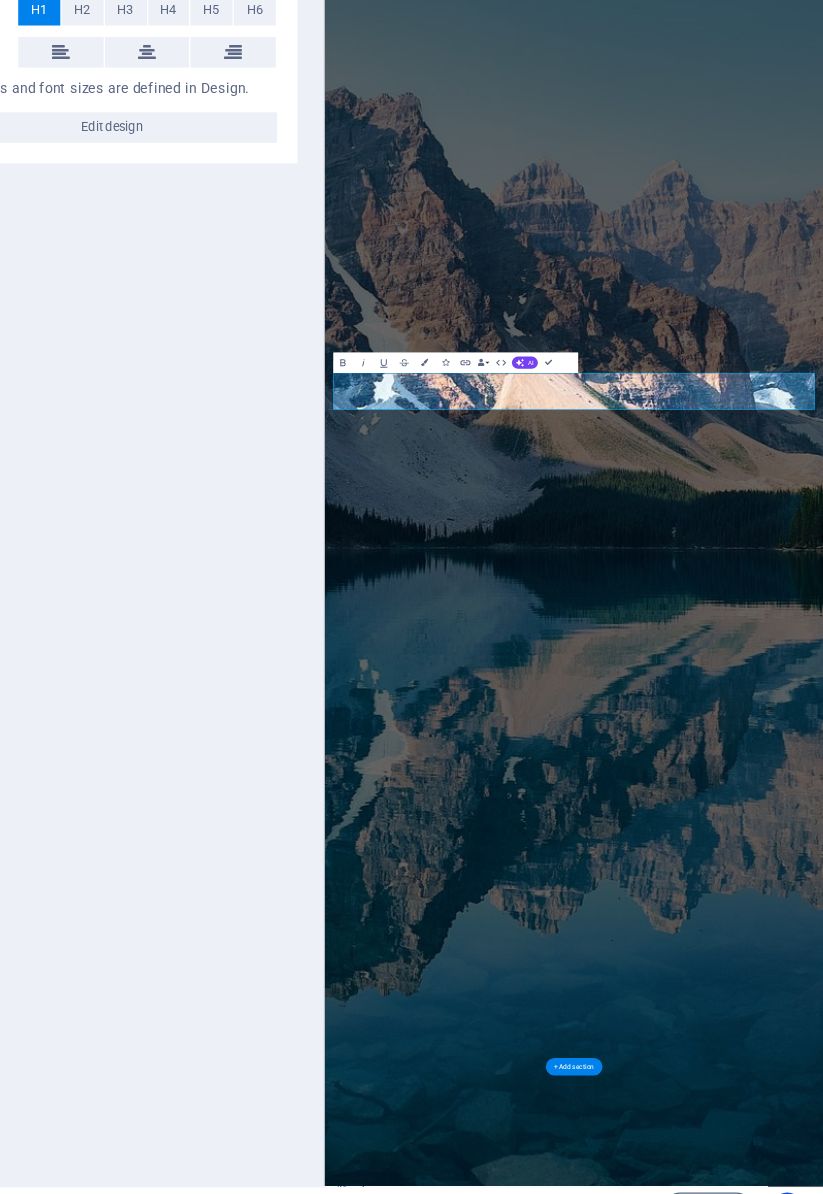 click on "Yourself" at bounding box center (813, 67) 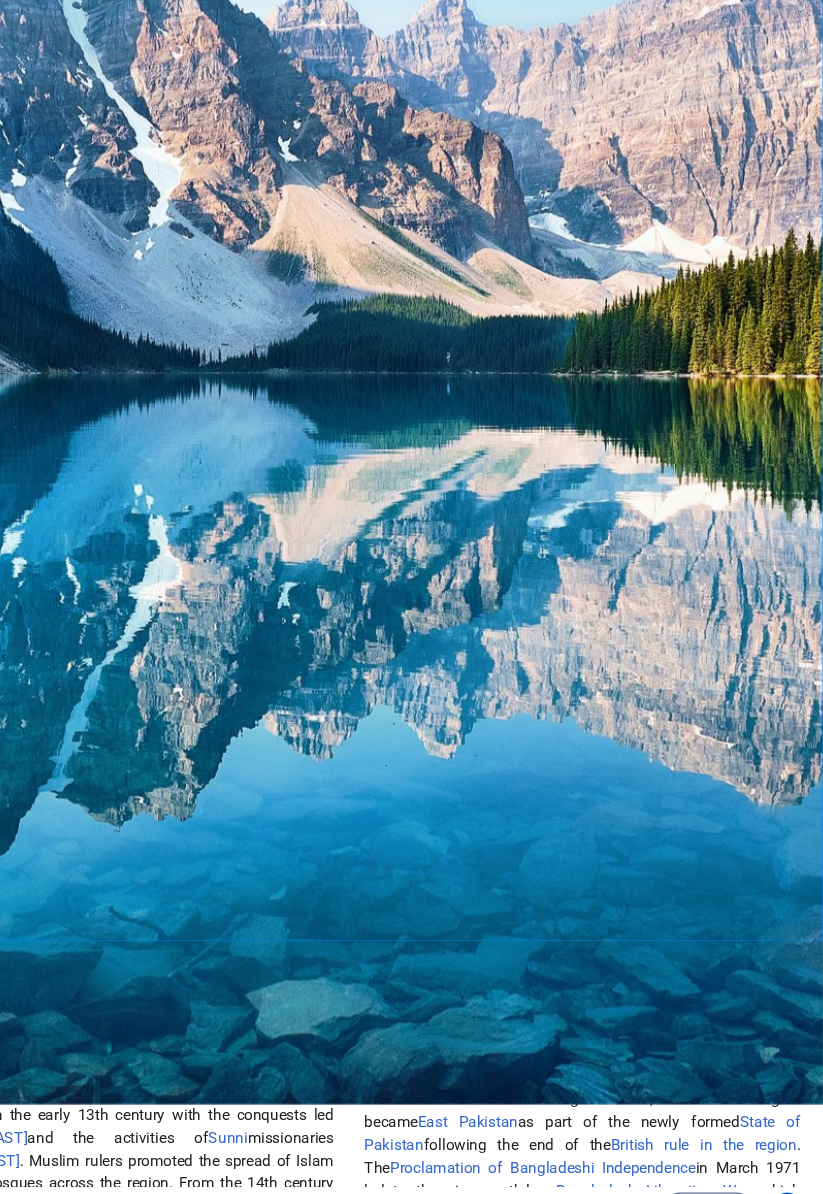 scroll, scrollTop: 73, scrollLeft: 0, axis: vertical 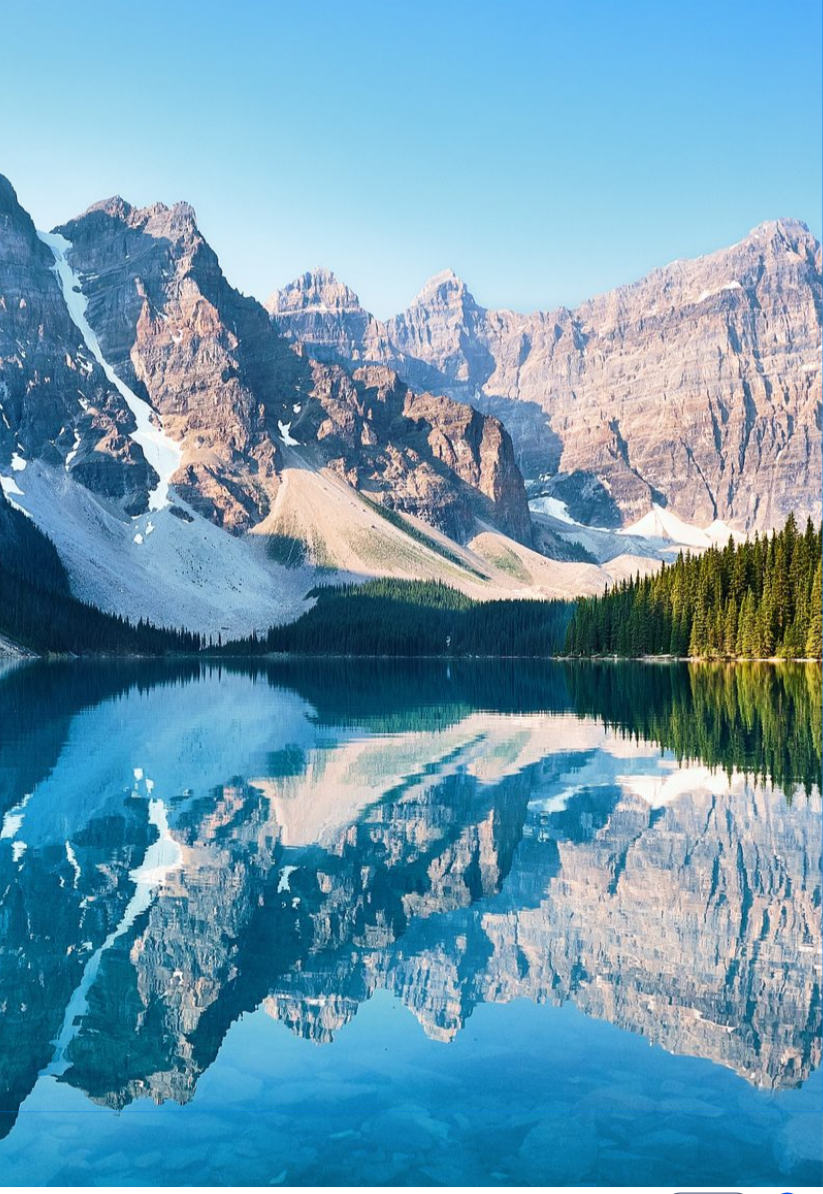 click on "Yourselves Know, who you are Show, who you are! Learn more" at bounding box center (371, 167) 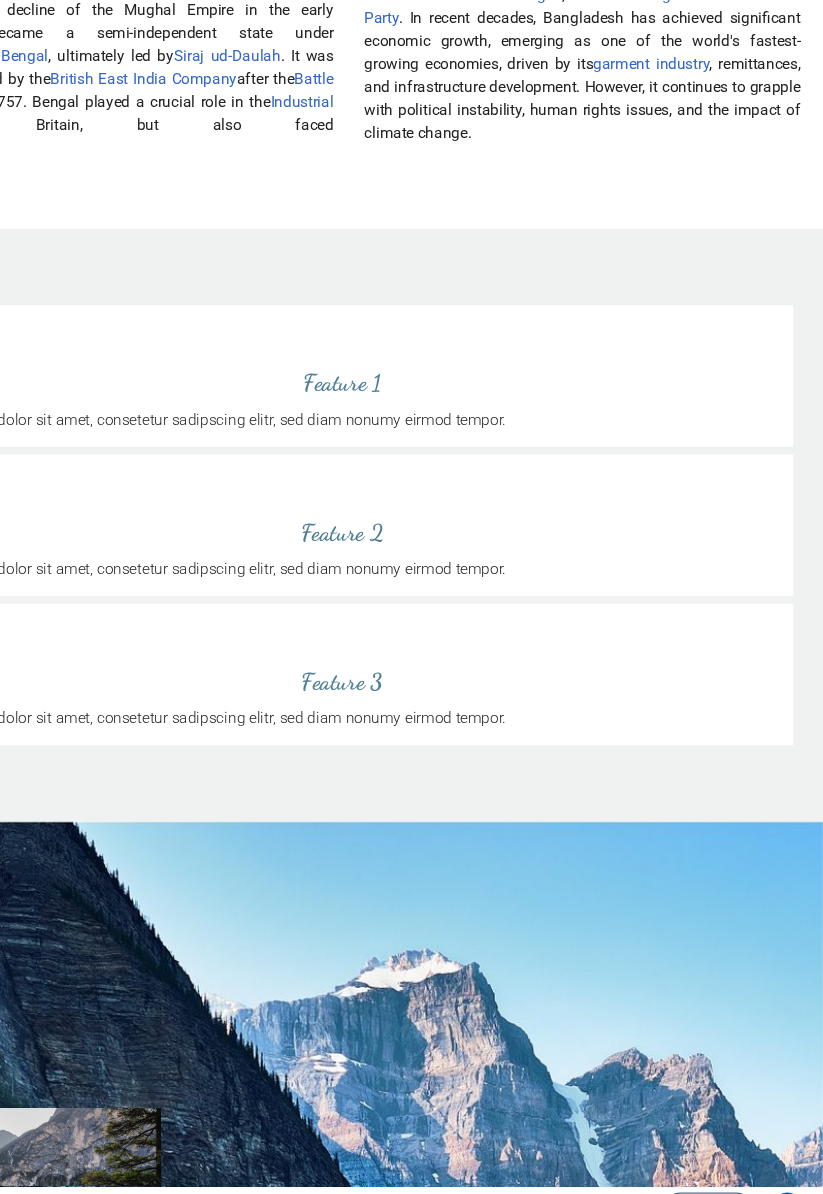 scroll, scrollTop: 1781, scrollLeft: 0, axis: vertical 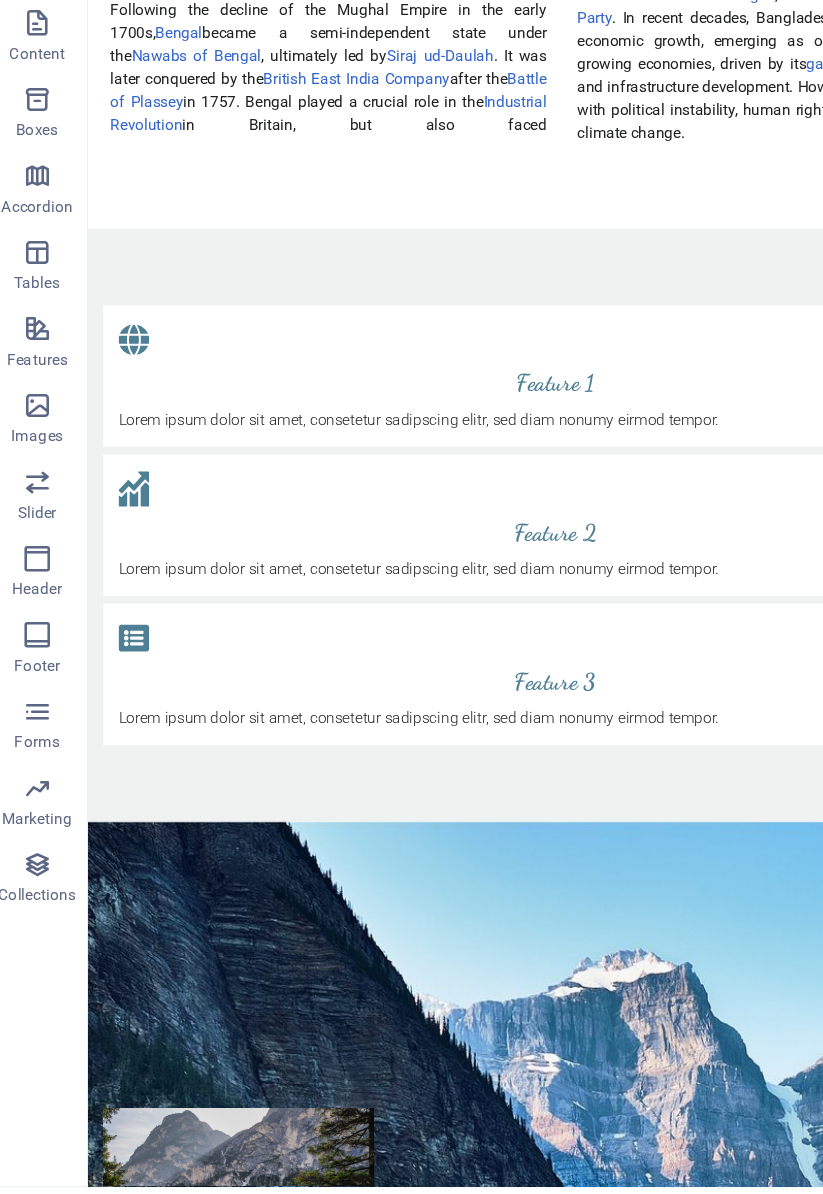 click on "Lorem ipsum dolor sit amet, consetetur sadipscing elitr, sed diam nonumy eirmod tempor invidunt ut labore et dolore magna aliquyam erat, sed diam voluptua. At vero eos et accusam et justo duo dolores et ea rebum. Stet clita kasd gubergren, no sea takimata sanctus est Lorem ipsum dolor. At vero eos et accusam et justo duo dolores et ea rebum. Stet clita kasd gubergren, no sea takimata sanctus est Lorem ipsum dolor sit amet. Stet clita kasd gubergren, no sea takimata sanctus est Lorem ipsum dolor sit amet." at bounding box center [576, 1080] 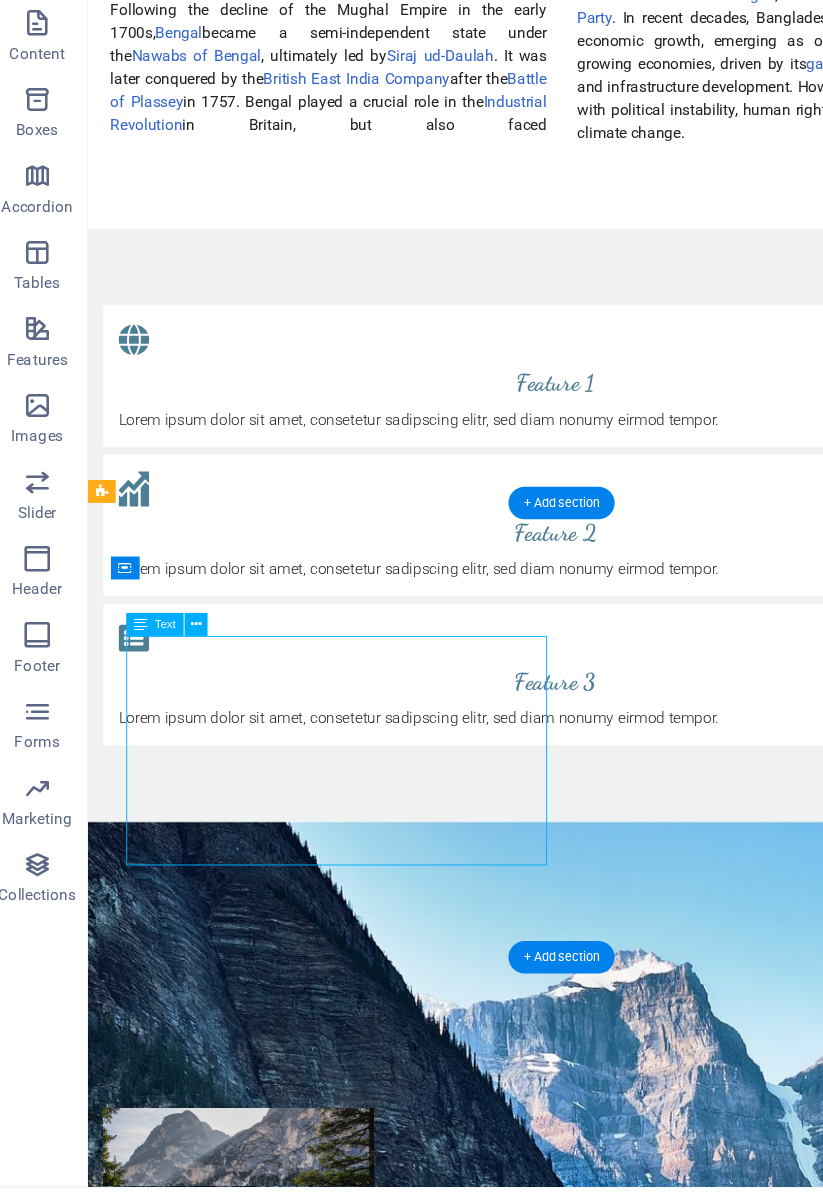 click on "Lorem ipsum dolor sit amet, consetetur sadipscing elitr, sed diam nonumy eirmod tempor invidunt ut labore et dolore magna aliquyam erat, sed diam voluptua. At vero eos et accusam et justo duo dolores et ea rebum. Stet clita kasd gubergren, no sea takimata sanctus est Lorem ipsum dolor. At vero eos et accusam et justo duo dolores et ea rebum. Stet clita kasd gubergren, no sea takimata sanctus est Lorem ipsum dolor sit amet. Stet clita kasd gubergren, no sea takimata sanctus est Lorem ipsum dolor sit amet." at bounding box center (576, 1080) 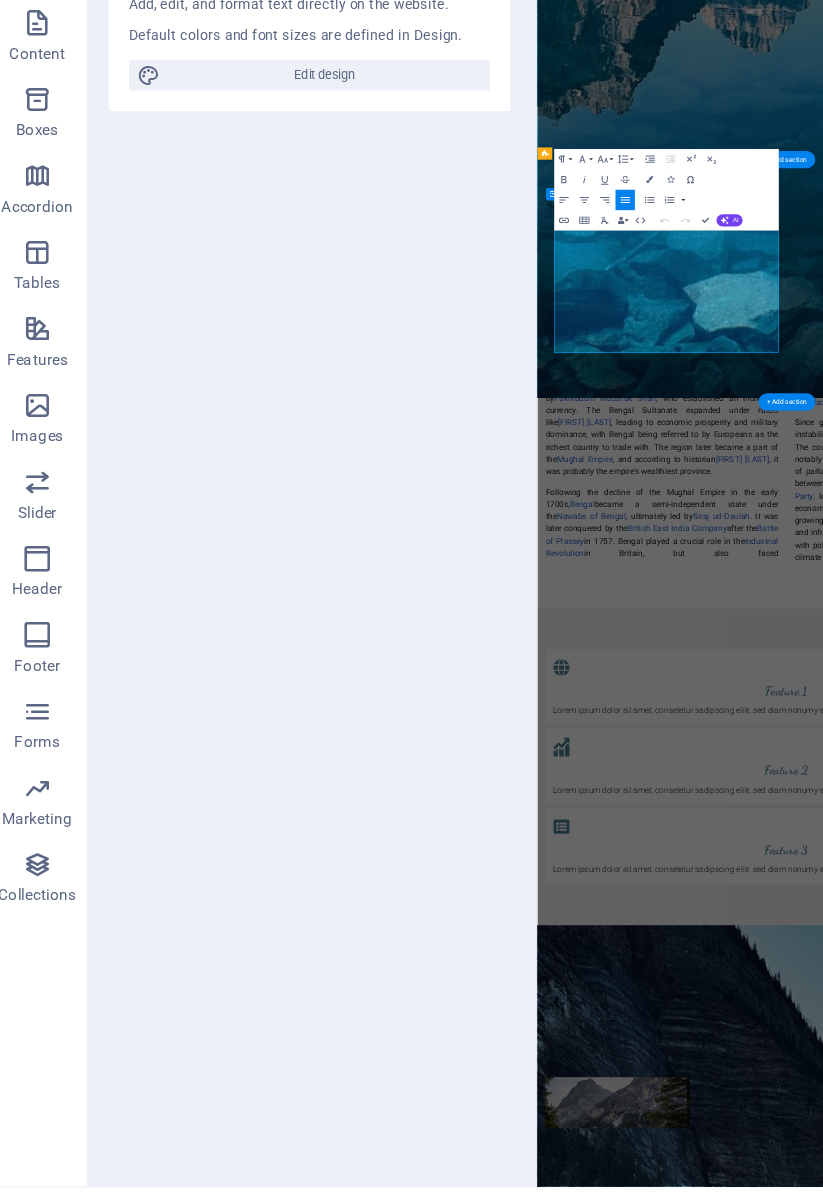 scroll, scrollTop: 2949, scrollLeft: 0, axis: vertical 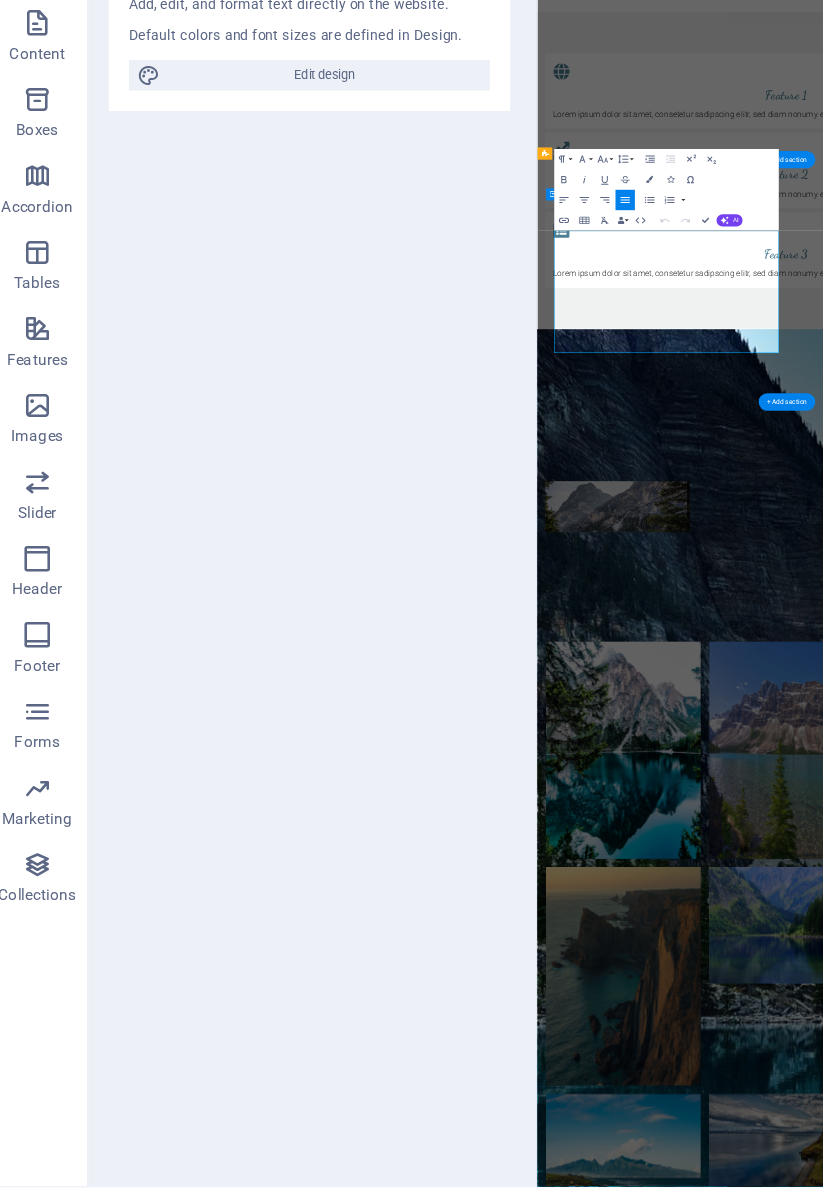 click on "Lorem ipsum dolor sit amet, consetetur sadipscing elitr, sed diam nonumy eirmod tempor invidunt ut labore et dolore magna aliquyam erat, sed diam voluptua. At vero eos et accusam et justo duo dolores et ea rebum. Stet clita kasd gubergren, no sea takimata sanctus est Lorem ipsum dolor. At vero eos et accusam et justo duo dolores et ea rebum. Stet clita kasd gubergren, no sea takimata sanctus est Lorem ipsum dolor sit amet. Stet clita kasd gubergren, no sea takimata sanctus est Lorem ipsum dolor sit amet." at bounding box center (1025, 1079) 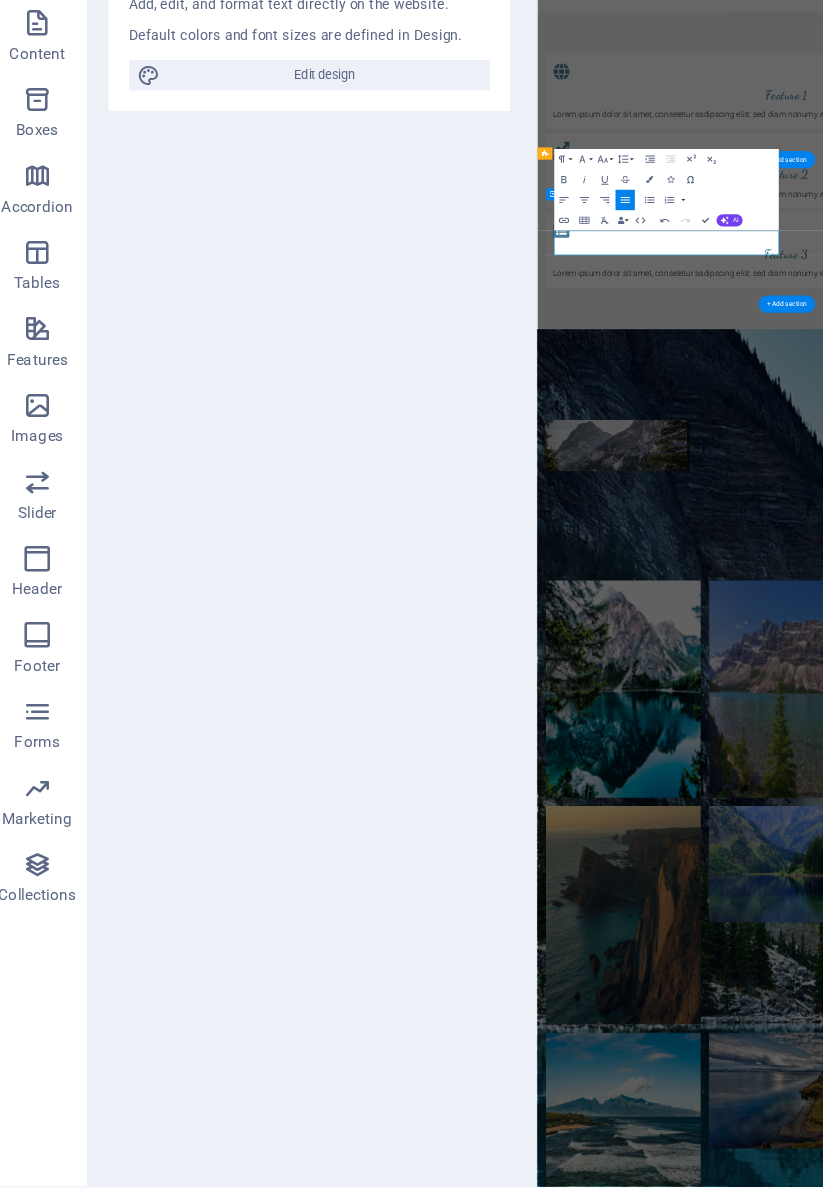 click on "Lorem ipsum dolor sit amet, consetetur sadipscing elitr, sed diam" at bounding box center (1025, 1019) 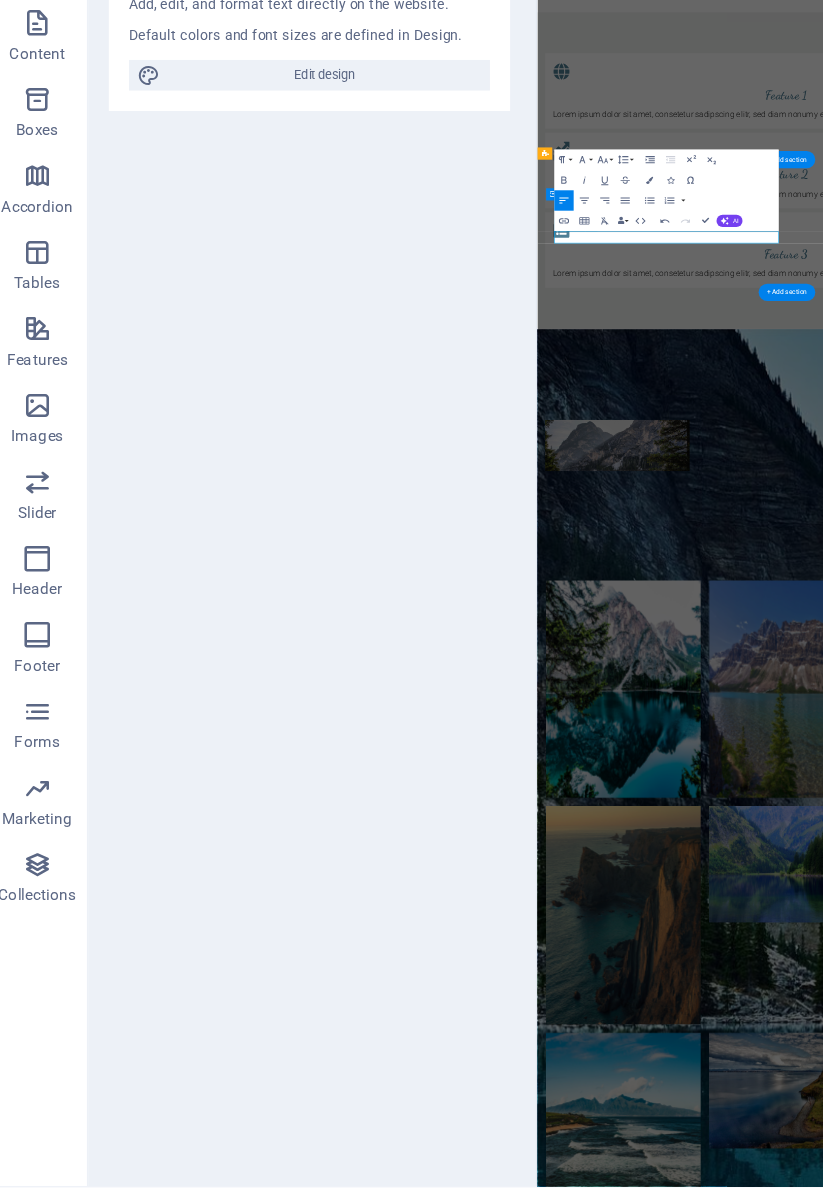 scroll, scrollTop: 2942, scrollLeft: 0, axis: vertical 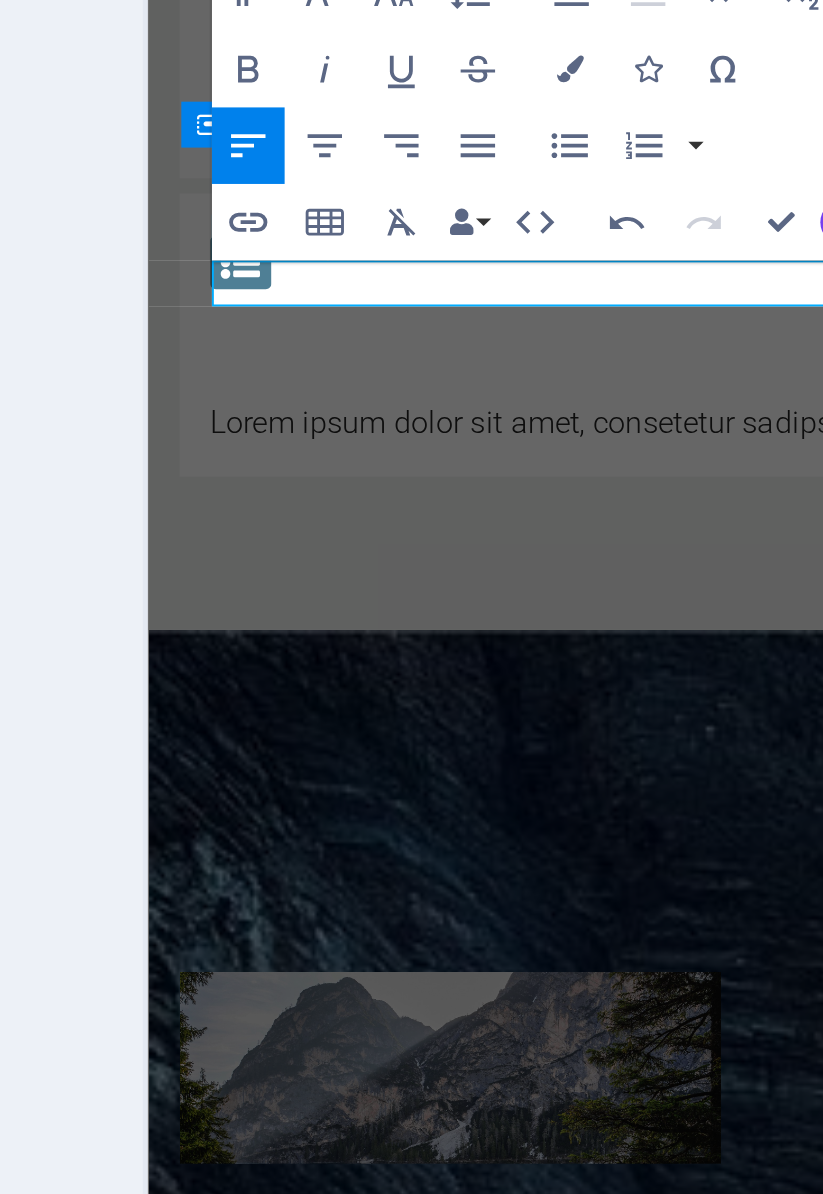 click at bounding box center (635, -230) 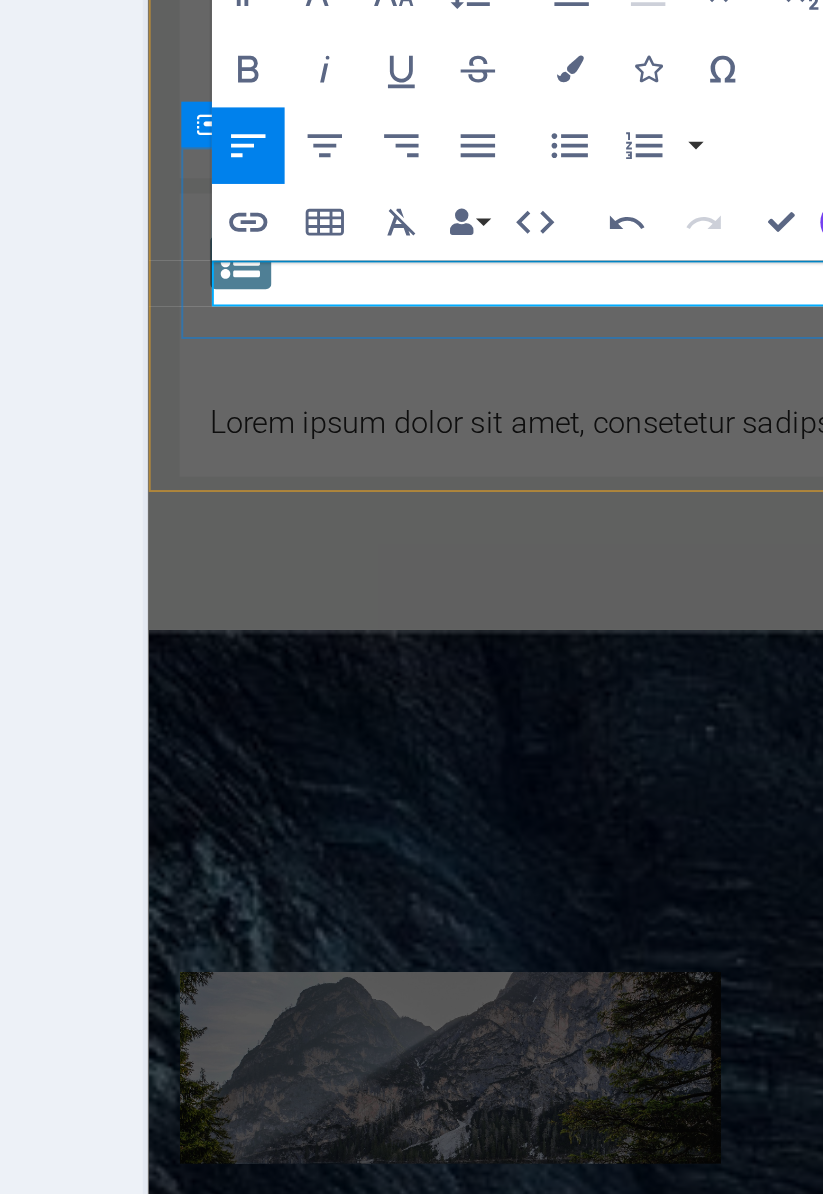 click at bounding box center (635, -230) 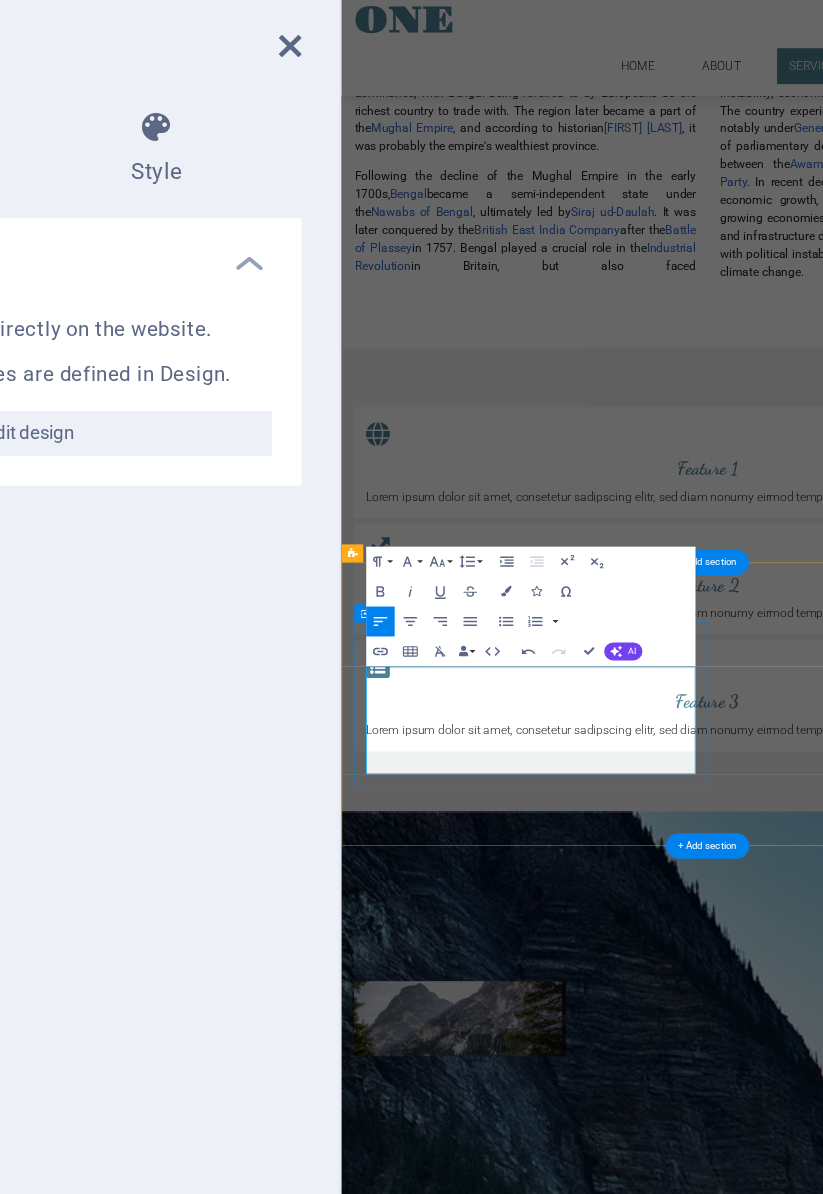 click on "Align Justify" at bounding box center (500, 392) 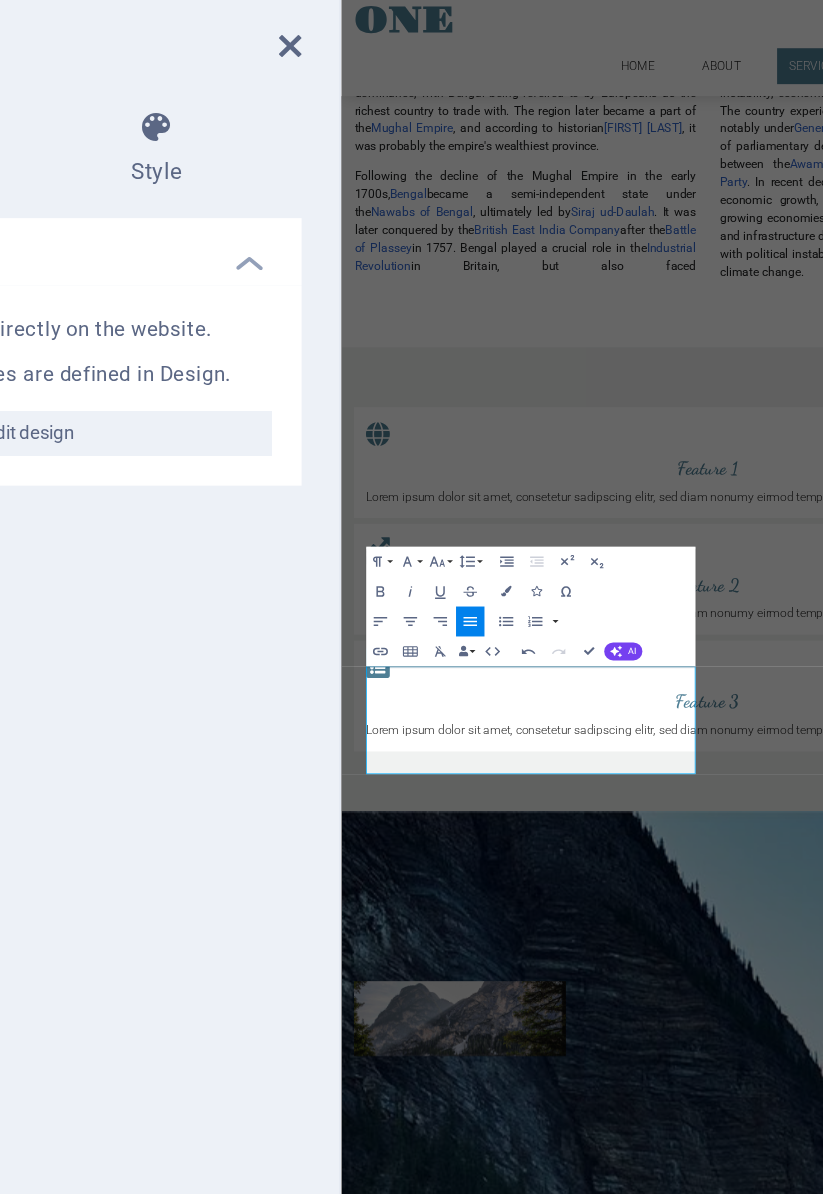 click at bounding box center (498, 1367) 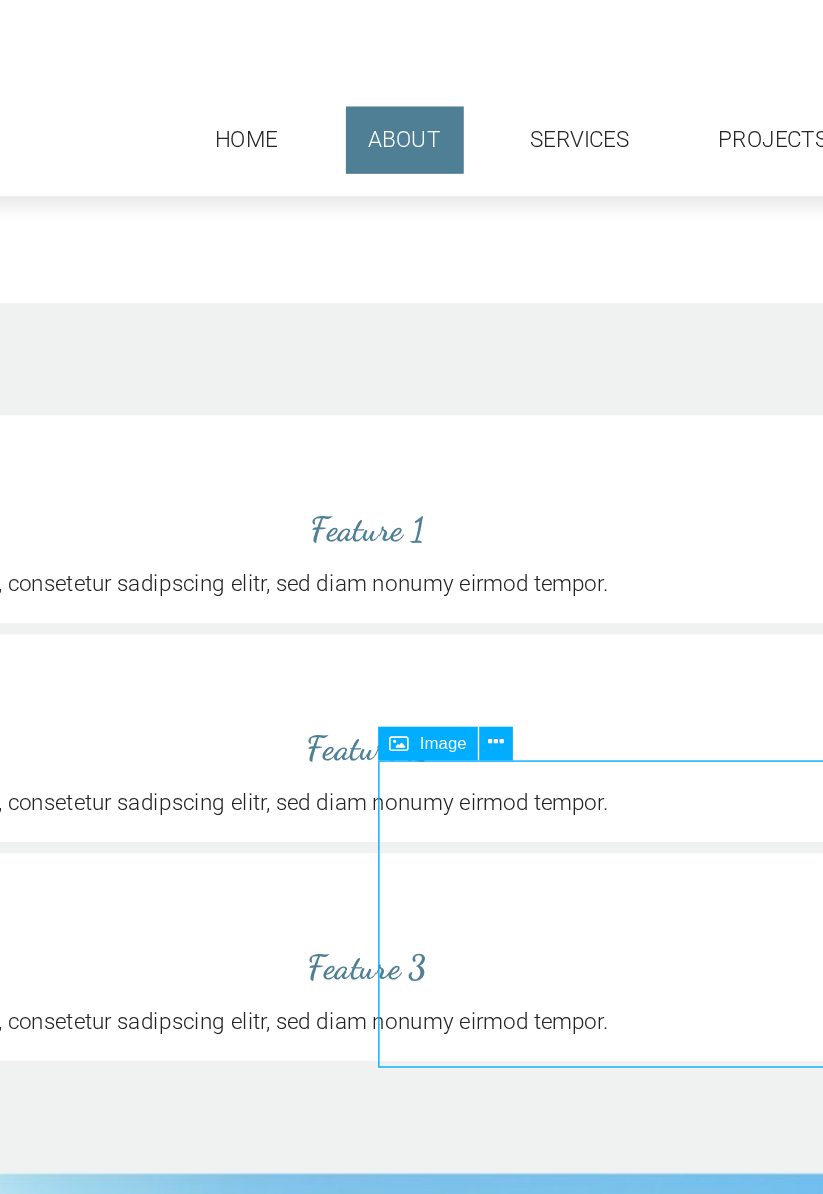 scroll, scrollTop: 2076, scrollLeft: 0, axis: vertical 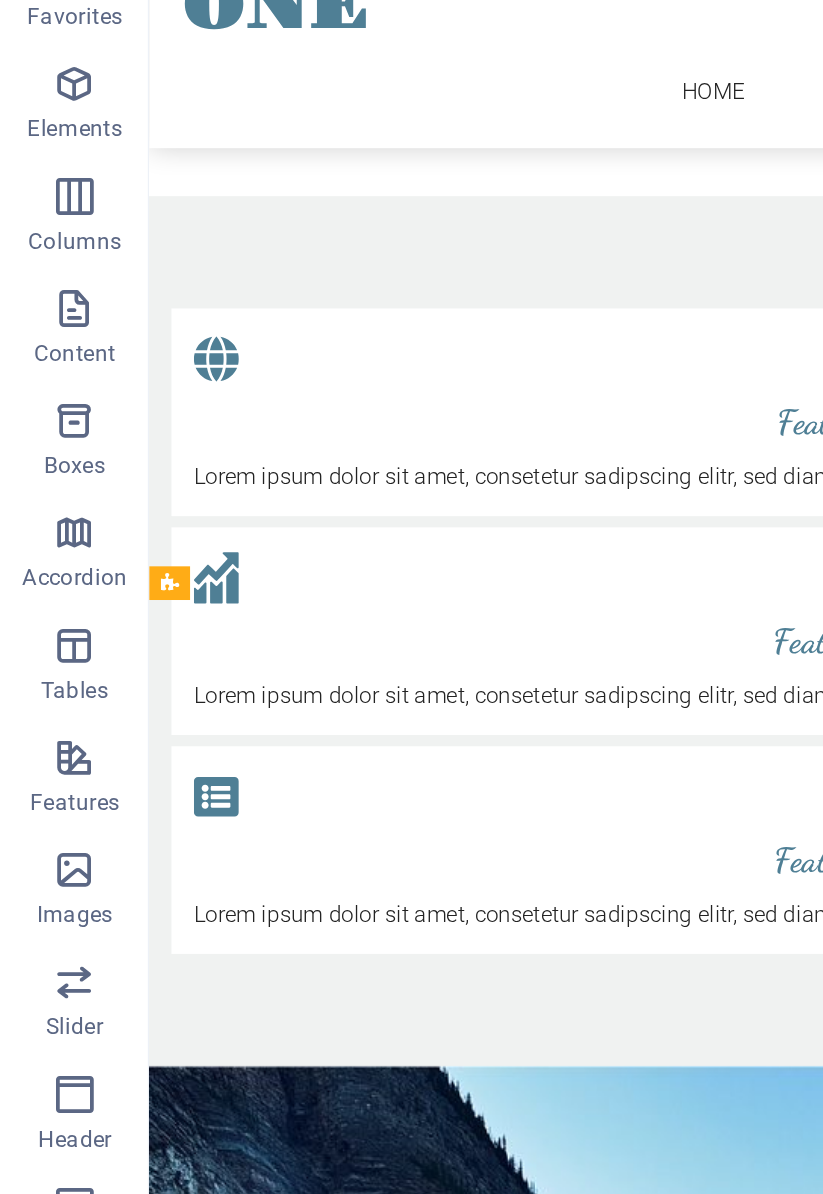 click on "The discovery and understanding of one's own identity contribute significantly to developing one's self-worth, self-confidence, and self-belief. Finding yourself involves discovering personal values and goals in life. Reading quotes about discovering yourself can help you understand how to find your individuality and learn why it's important." at bounding box center [637, 916] 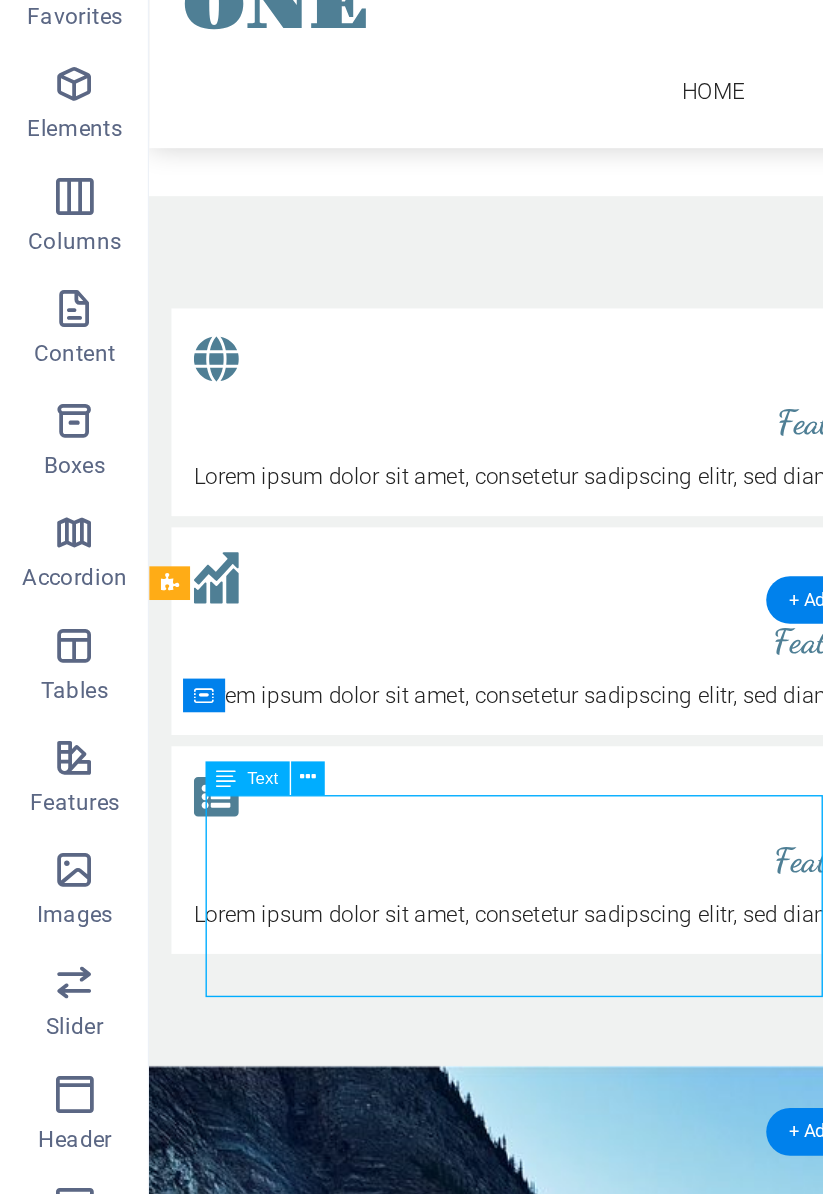 click on "The discovery and understanding of one's own identity contribute significantly to developing one's self-worth, self-confidence, and self-belief. Finding yourself involves discovering personal values and goals in life. Reading quotes about discovering yourself can help you understand how to find your individuality and learn why it's important." at bounding box center (637, 916) 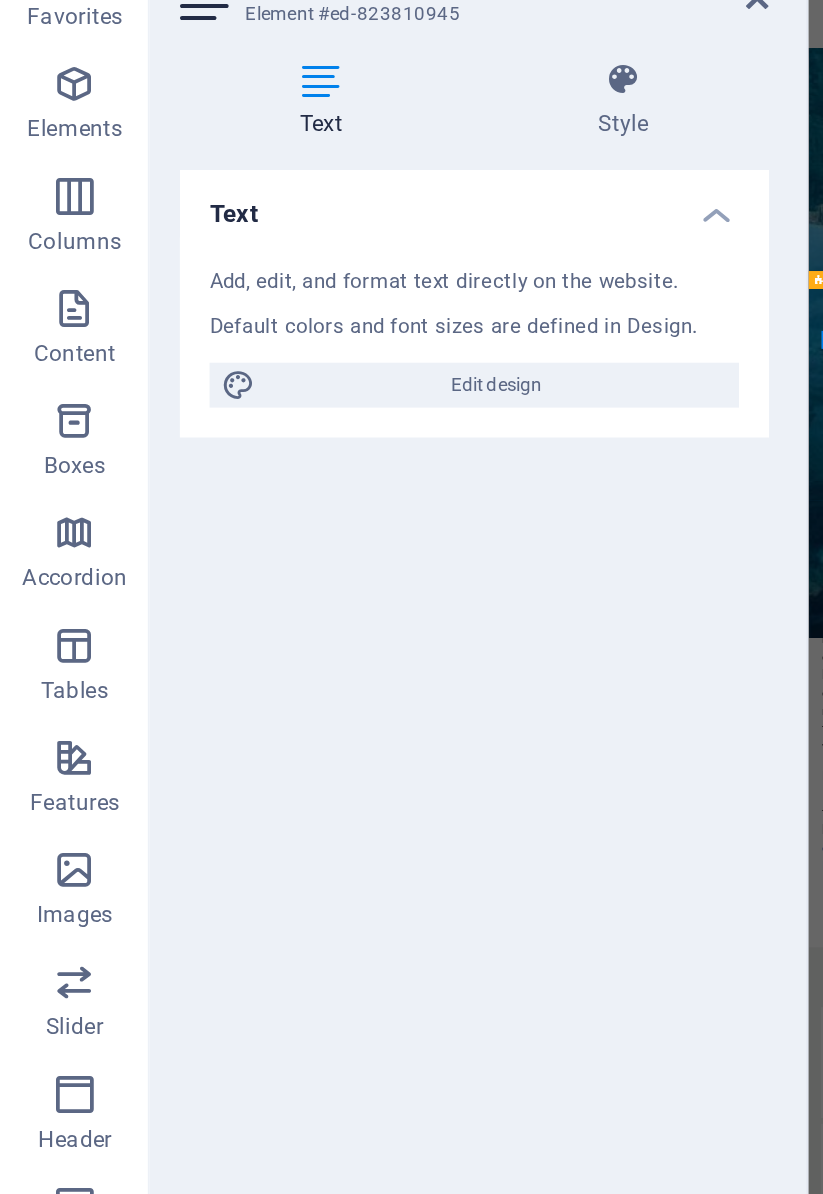 scroll, scrollTop: 3244, scrollLeft: 0, axis: vertical 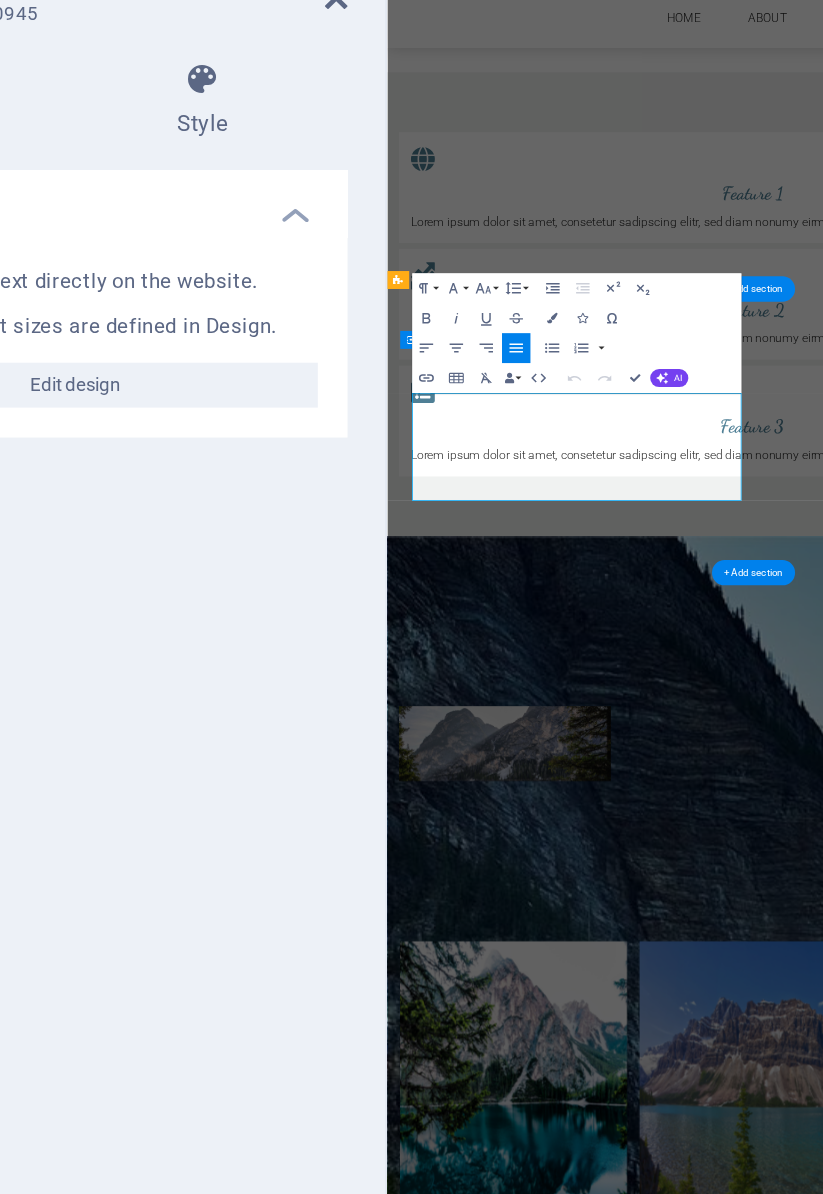 click on "Edit design" at bounding box center [265, 291] 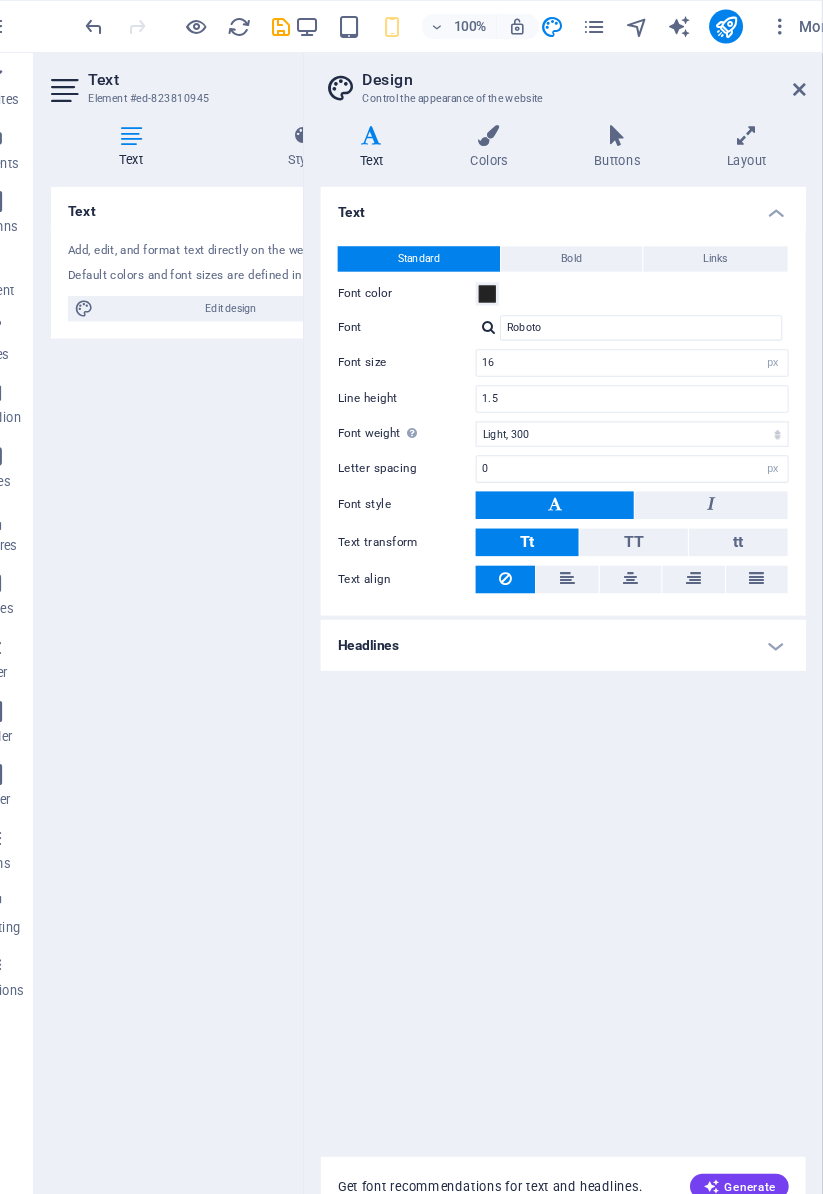 scroll, scrollTop: 0, scrollLeft: 0, axis: both 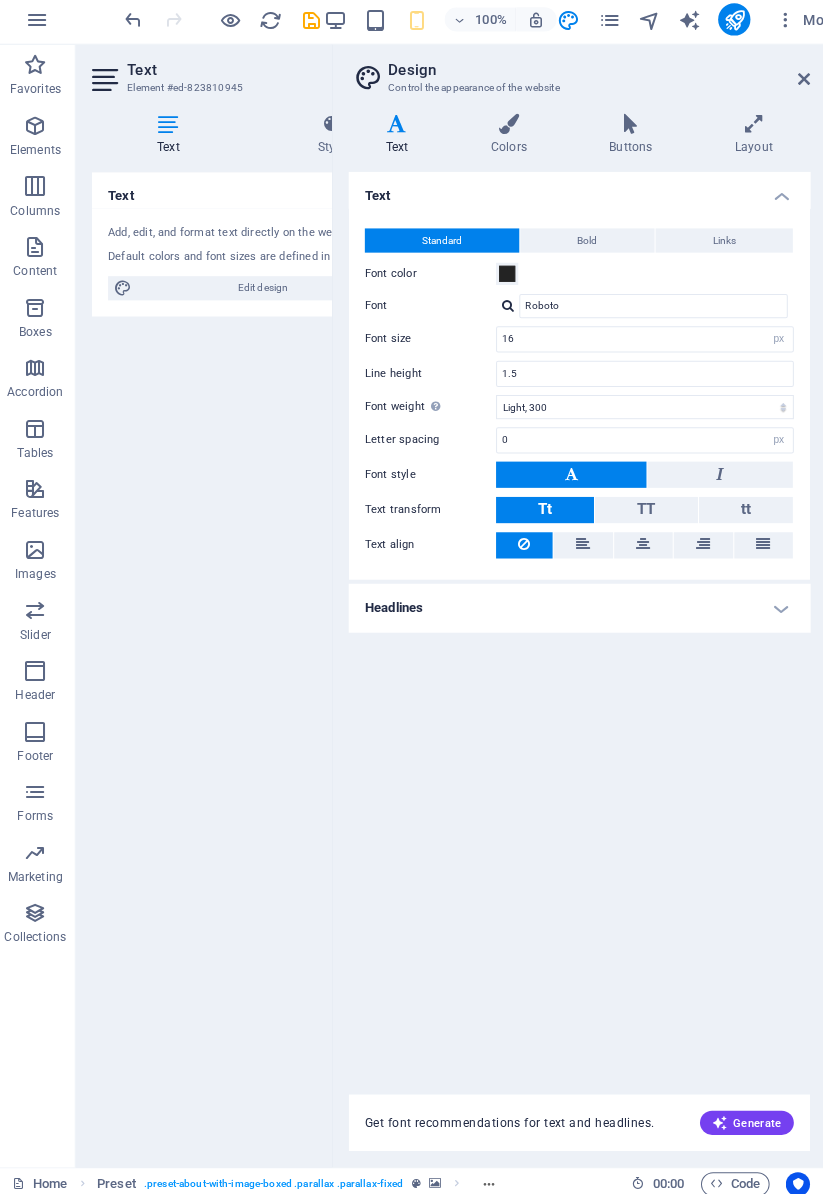 click at bounding box center (801, 84) 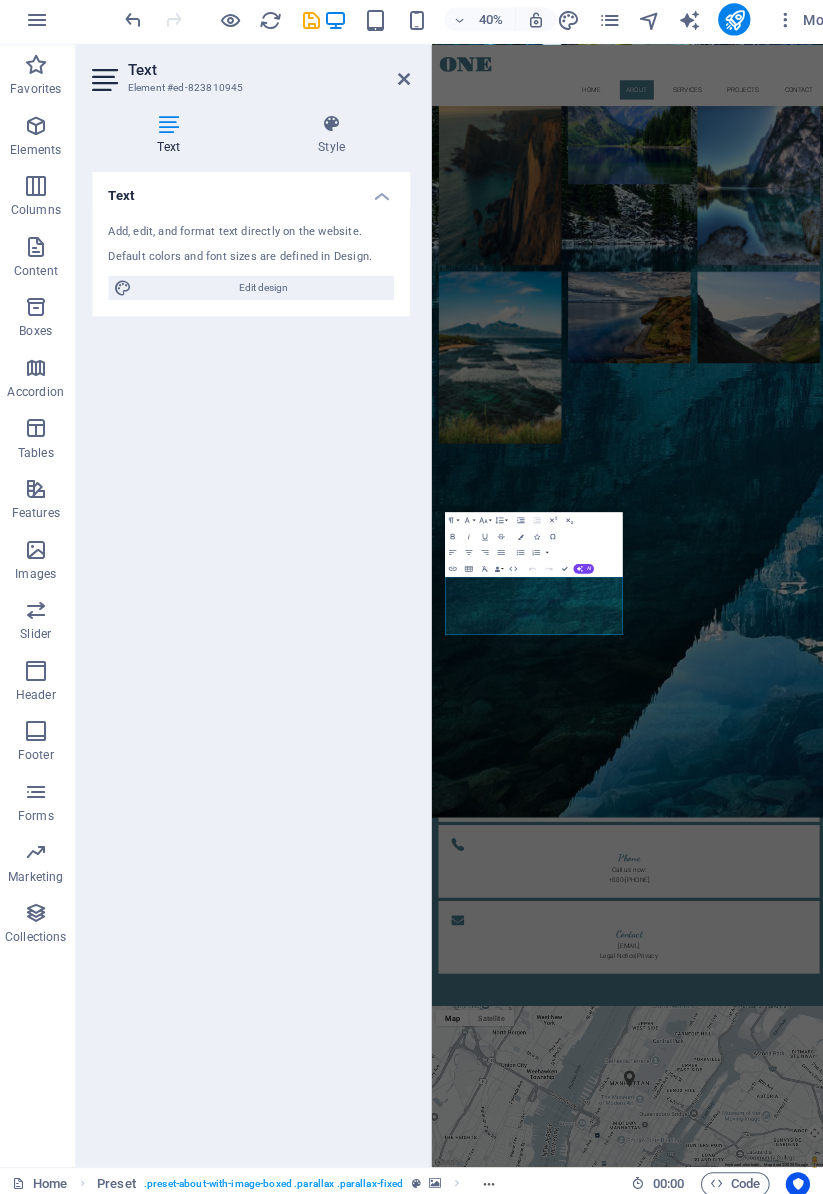 scroll, scrollTop: 2538, scrollLeft: 0, axis: vertical 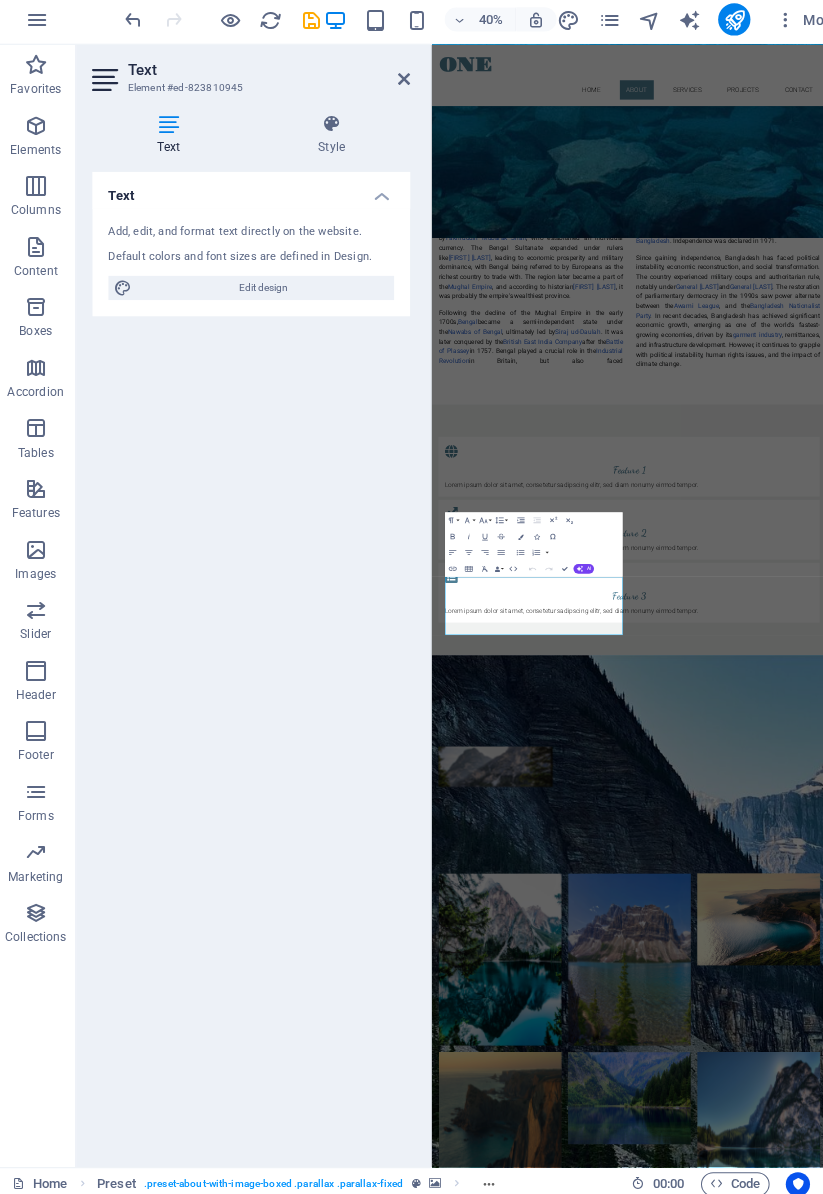 click at bounding box center (1240, 2752) 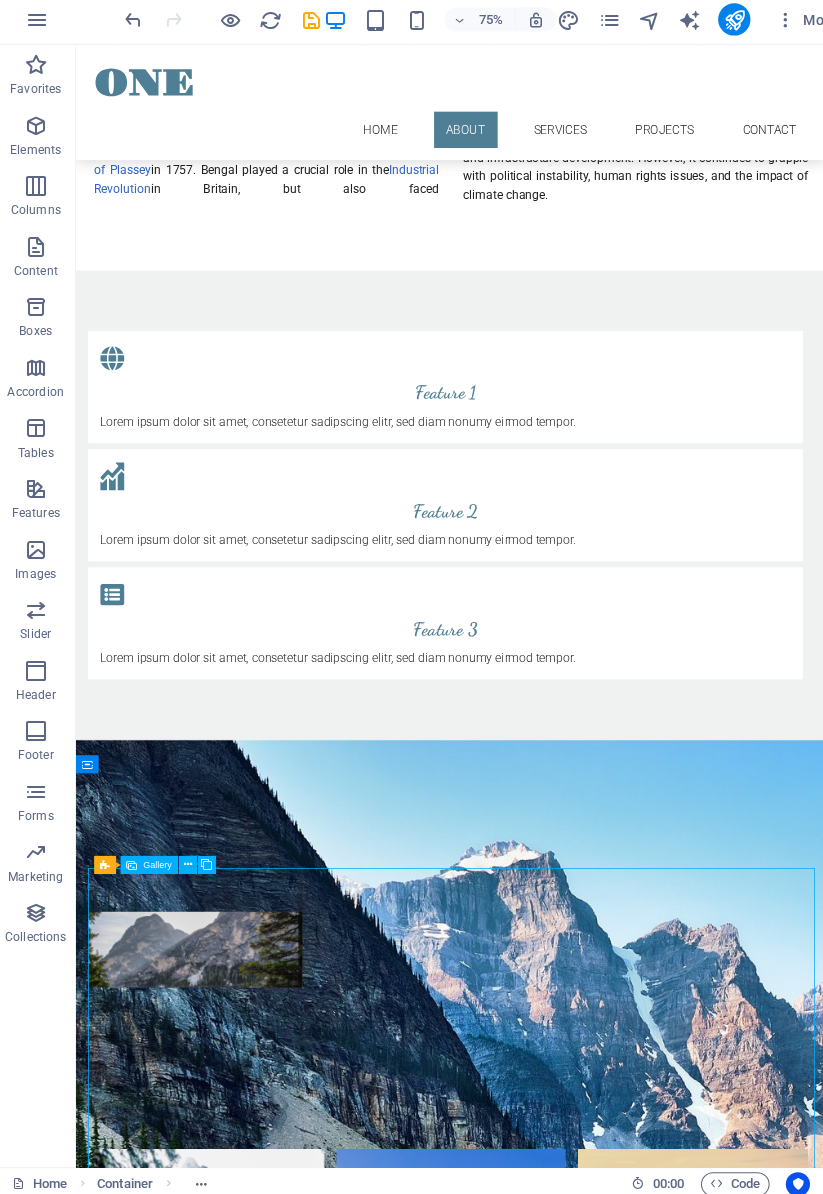 scroll, scrollTop: 1954, scrollLeft: 0, axis: vertical 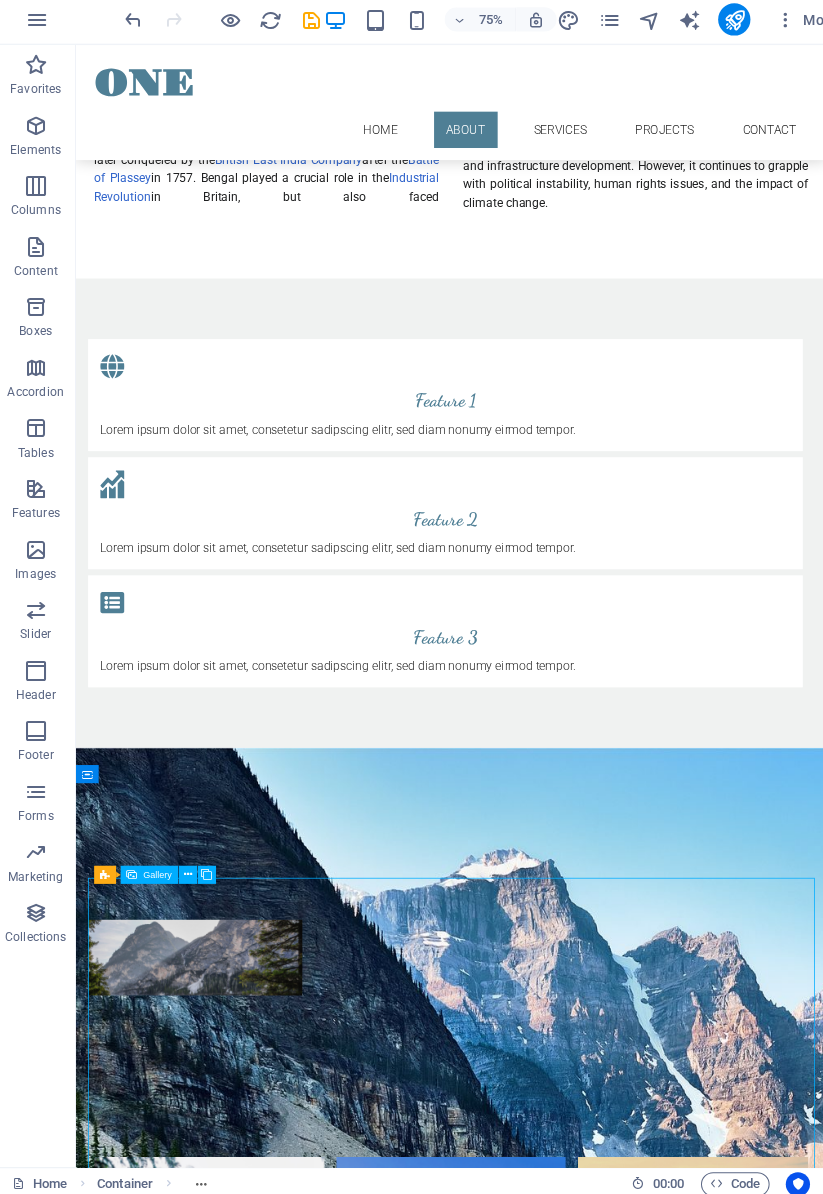 click on "Lorem ipsum dolor sit amet, consetetur sadipscing elitr, sed diam nonumy eirmod tempor." at bounding box center (564, 552) 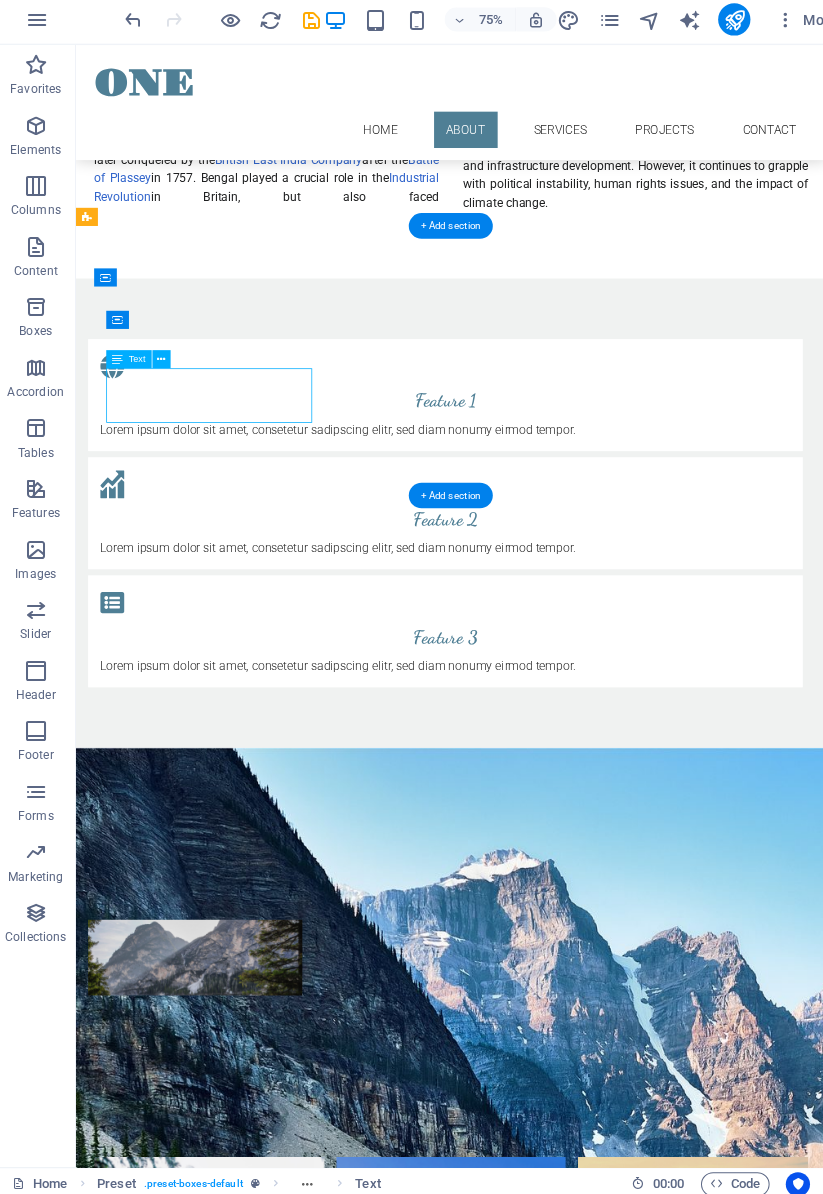 click on "Lorem ipsum dolor sit amet, consetetur sadipscing elitr, sed diam nonumy eirmod tempor." at bounding box center (564, 552) 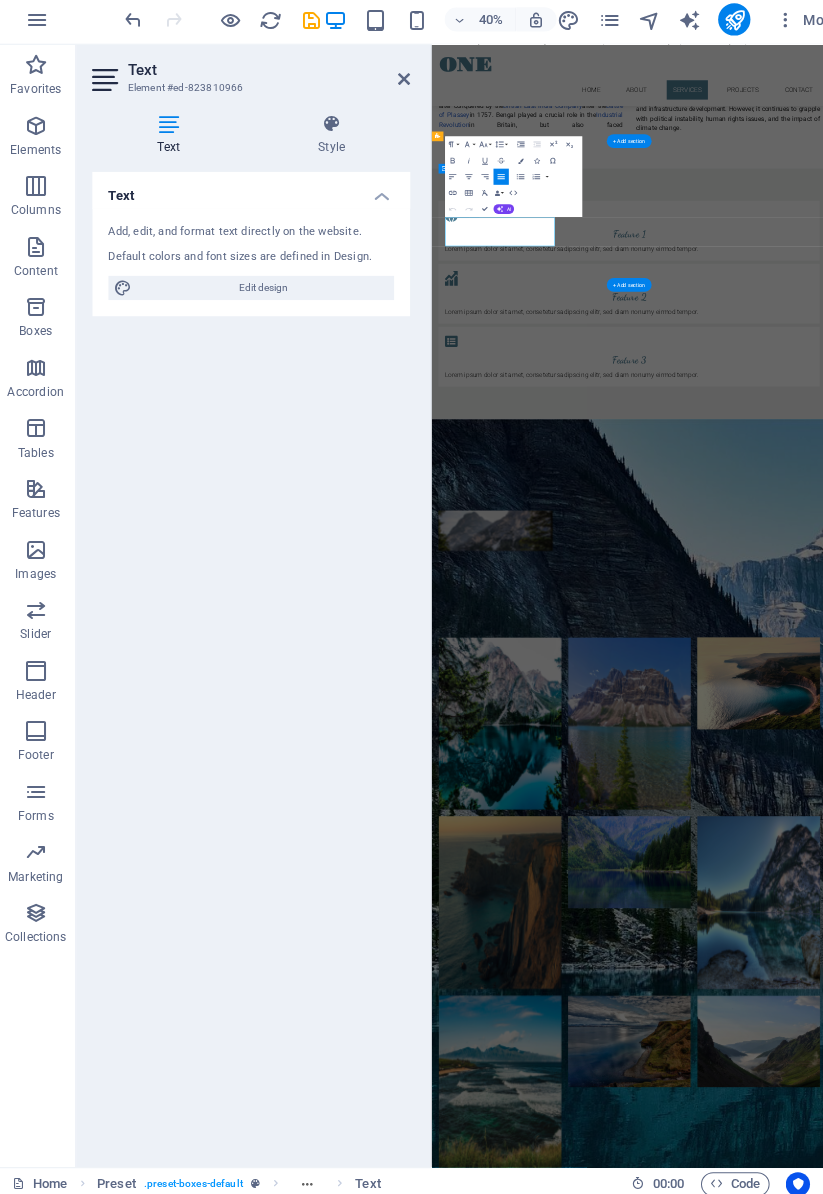 click on "Edit design" at bounding box center [265, 291] 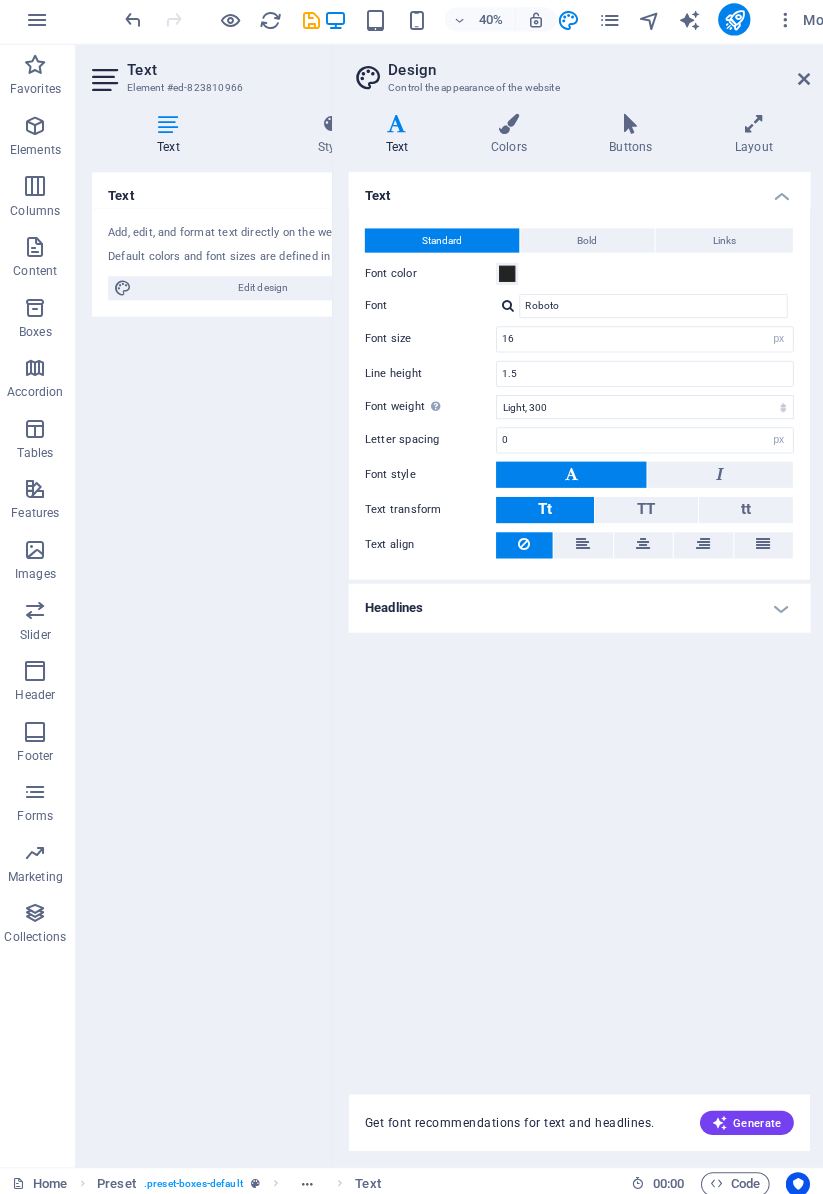 scroll, scrollTop: 10434, scrollLeft: 0, axis: vertical 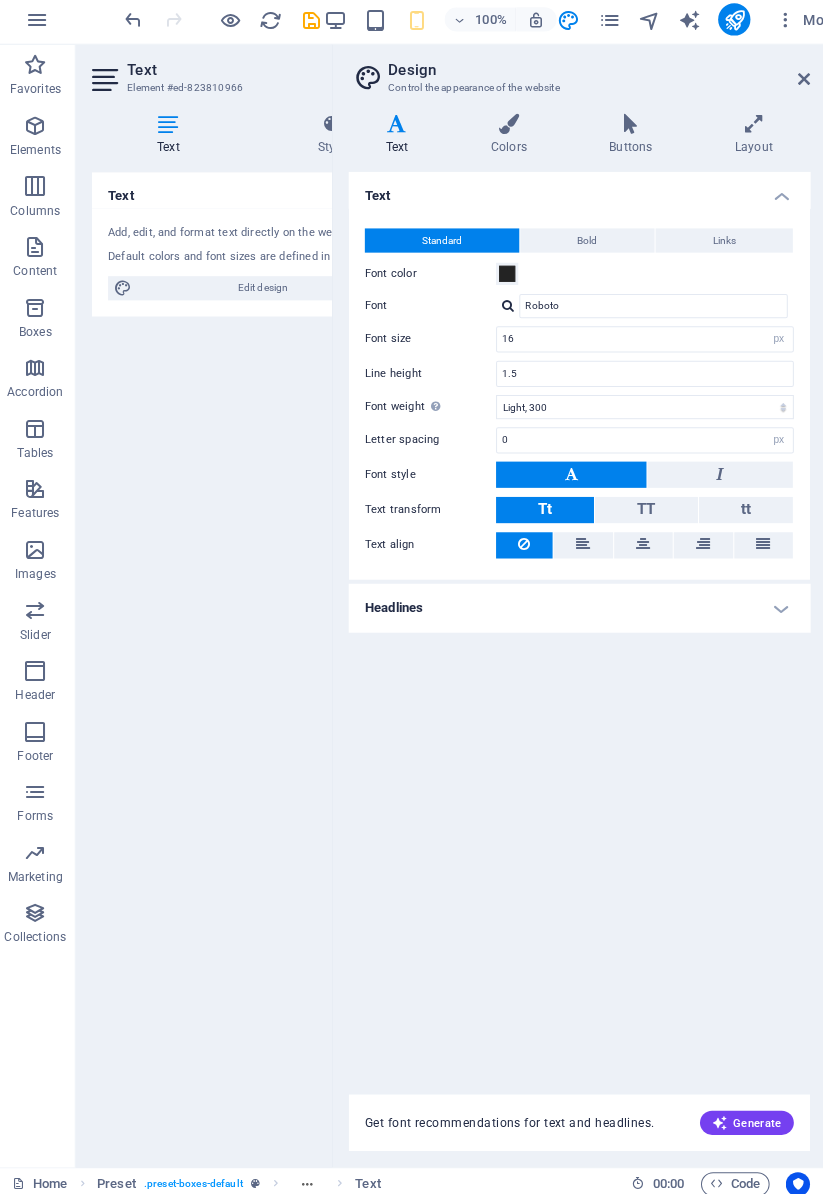 click at bounding box center (801, 84) 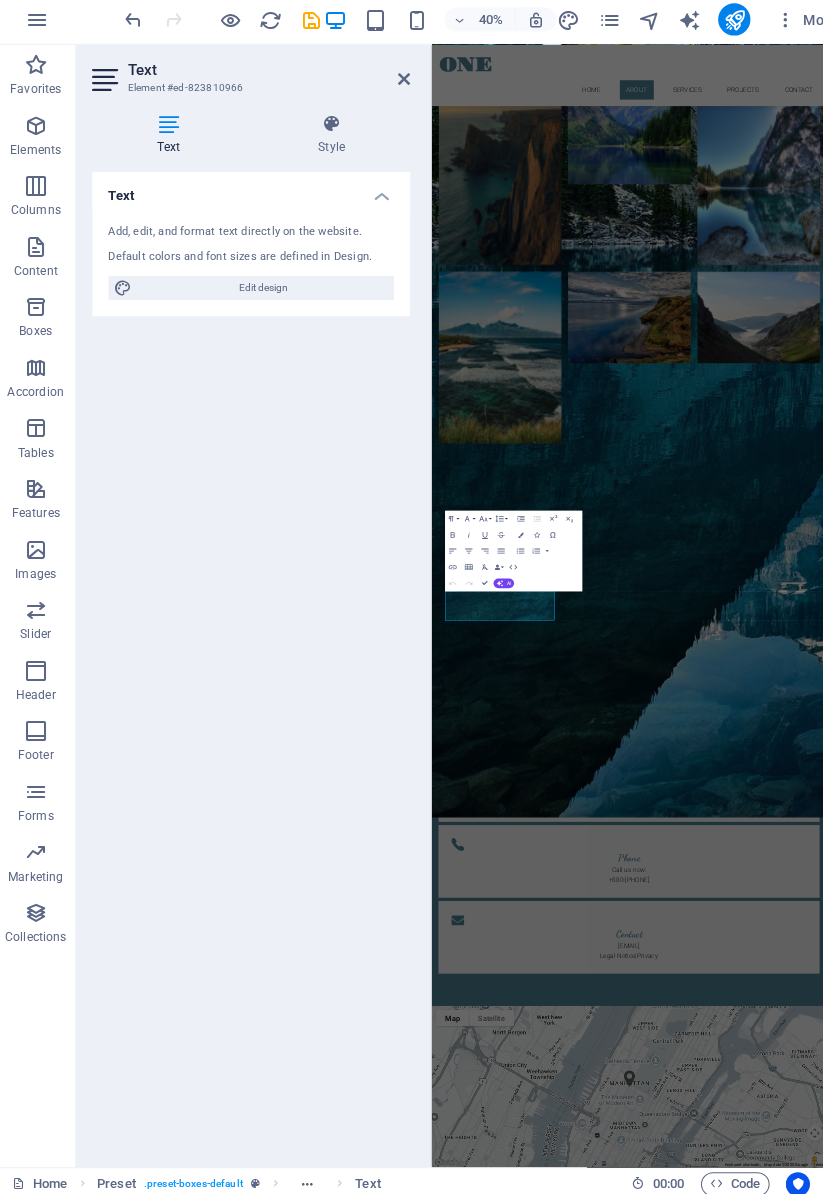 scroll, scrollTop: 2195, scrollLeft: 0, axis: vertical 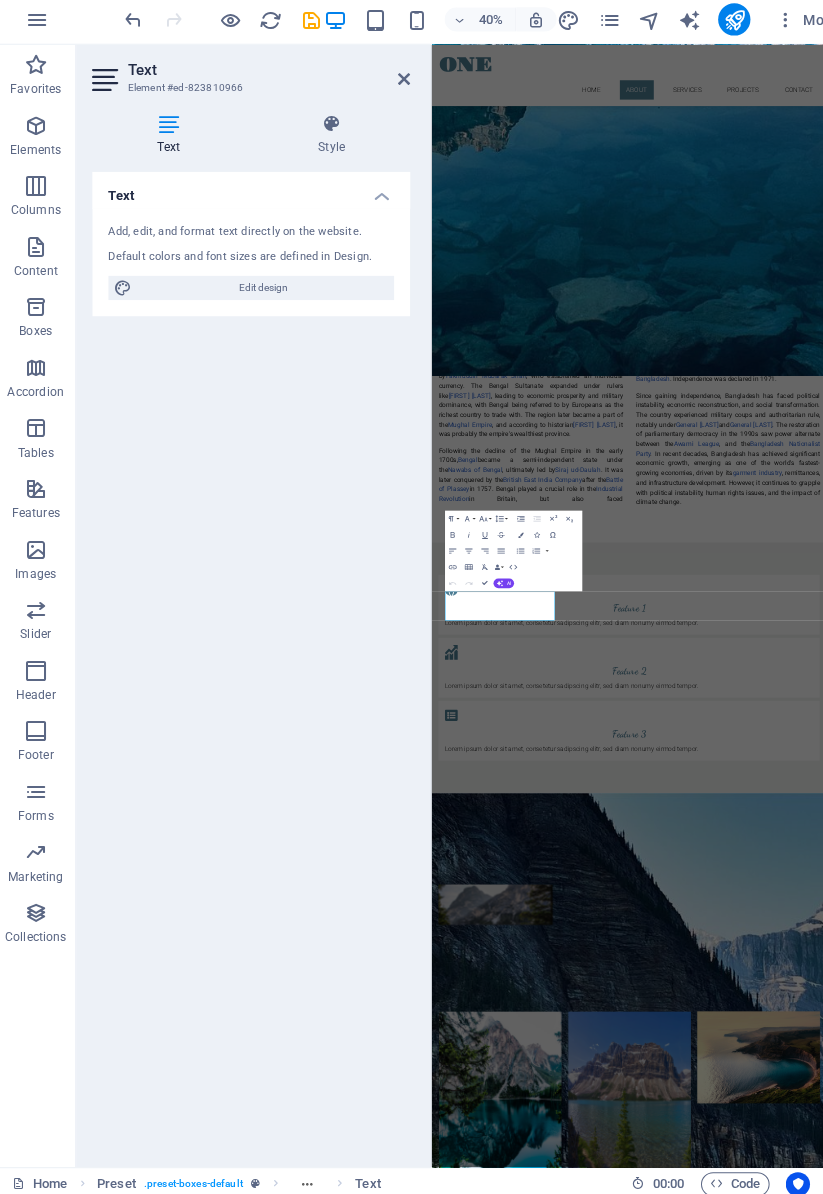 click 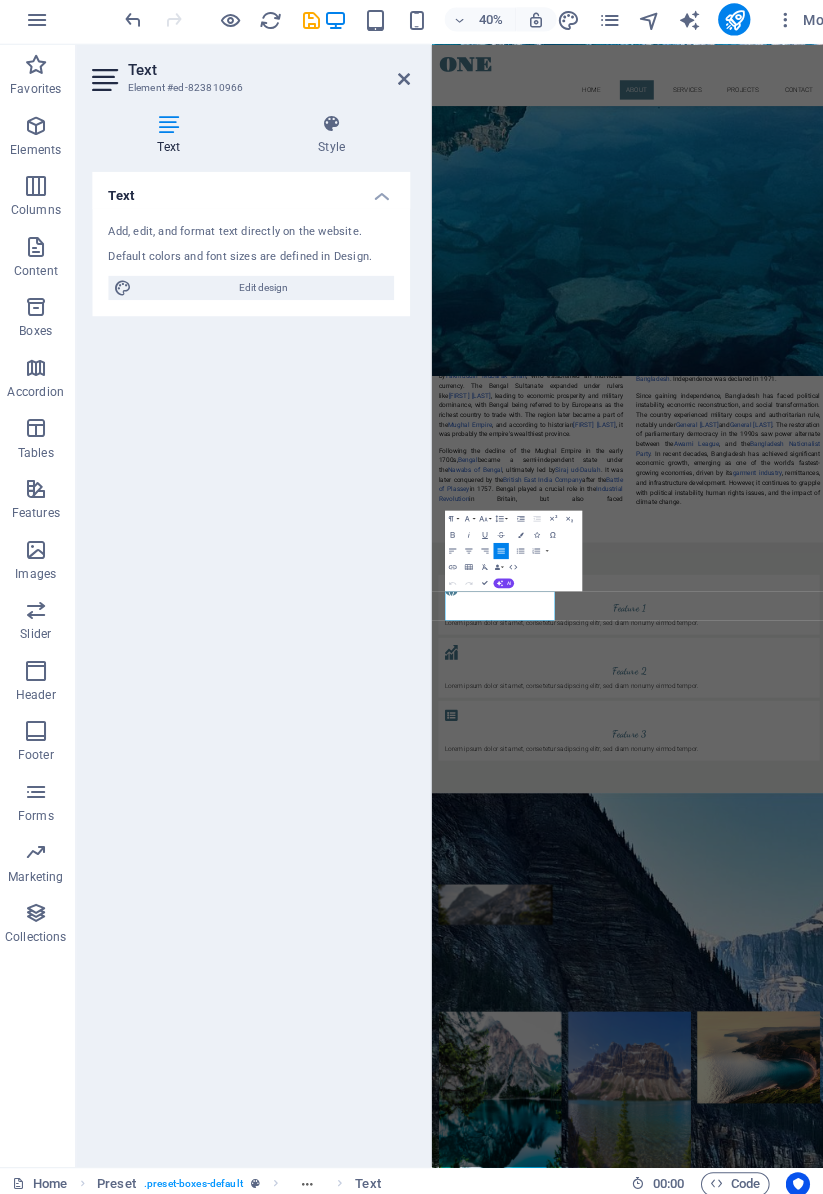click on "Lorem ipsum dolor sit amet, consetetur sadipscing elitr, sed diam nonumy eirmod tempor." at bounding box center [919, 1478] 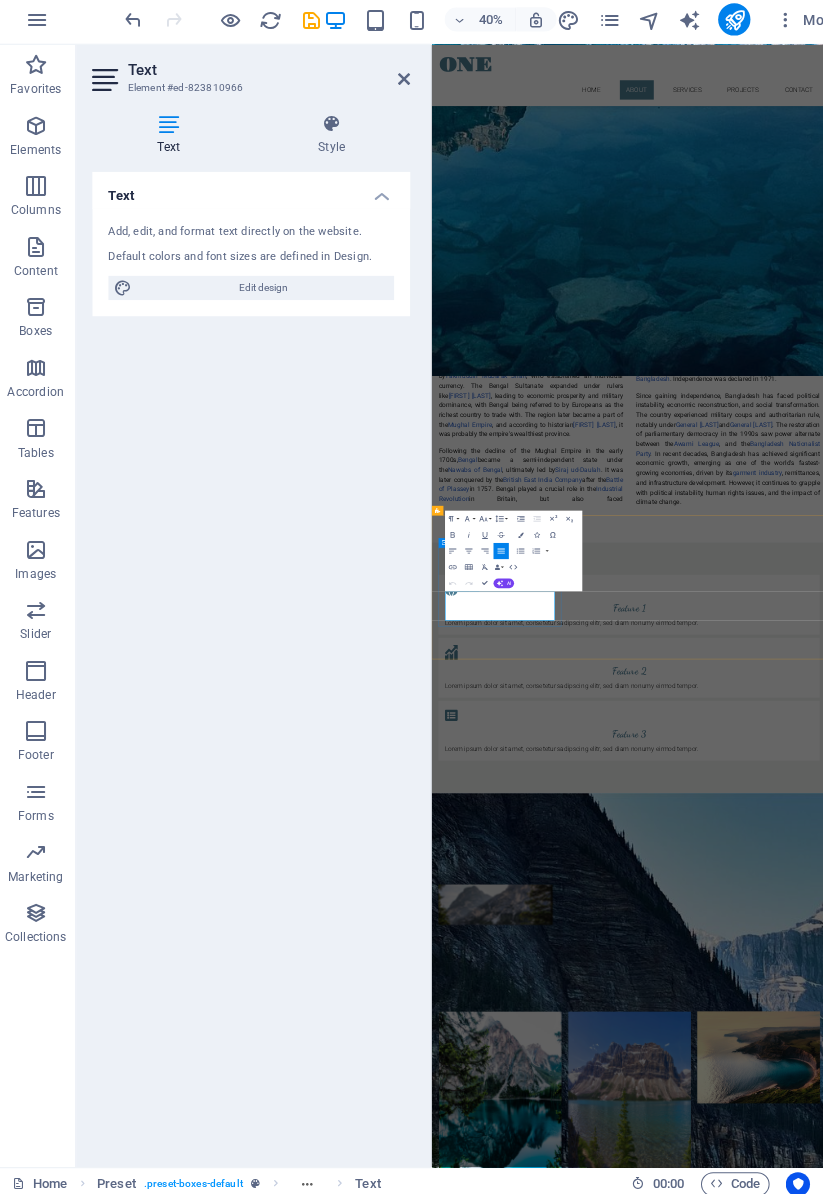 click on "Lorem ipsum dolor sit amet, consetetur sadipscing elitr, sed diam nonumy eirmod tempor." at bounding box center [919, 1478] 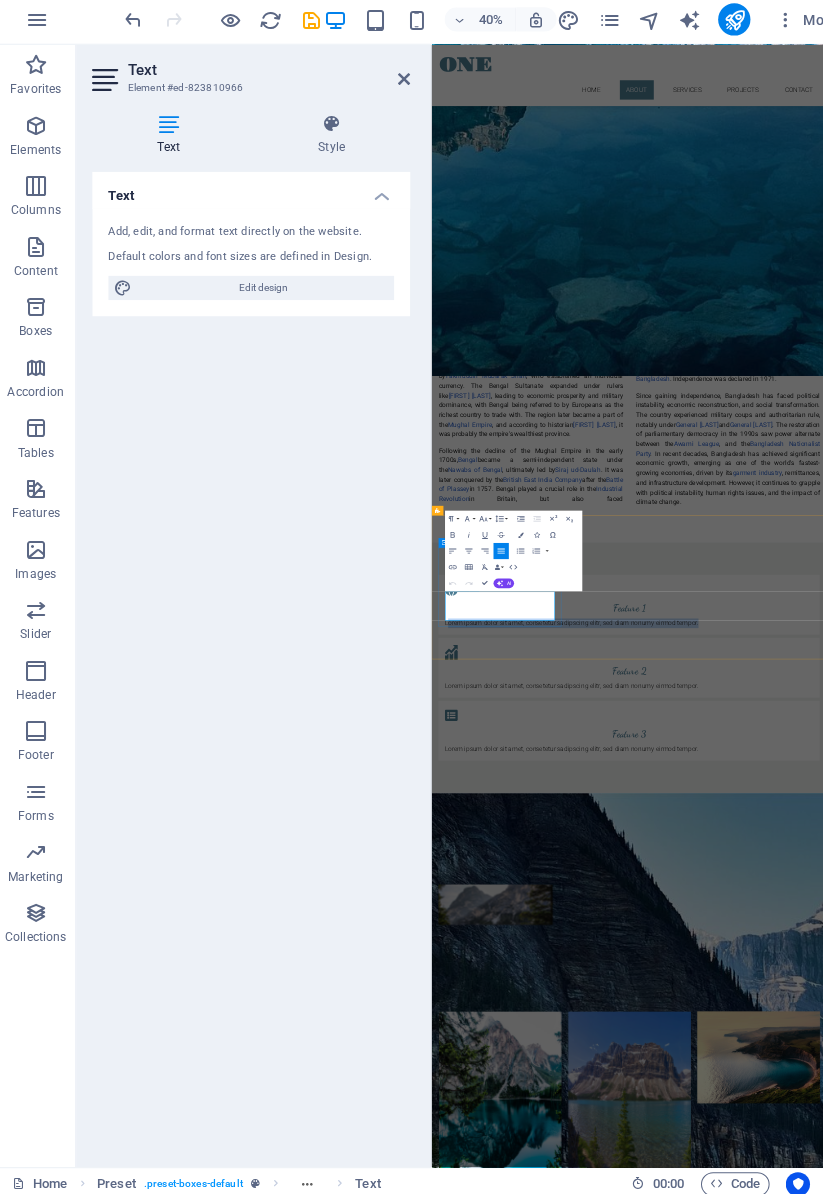 type 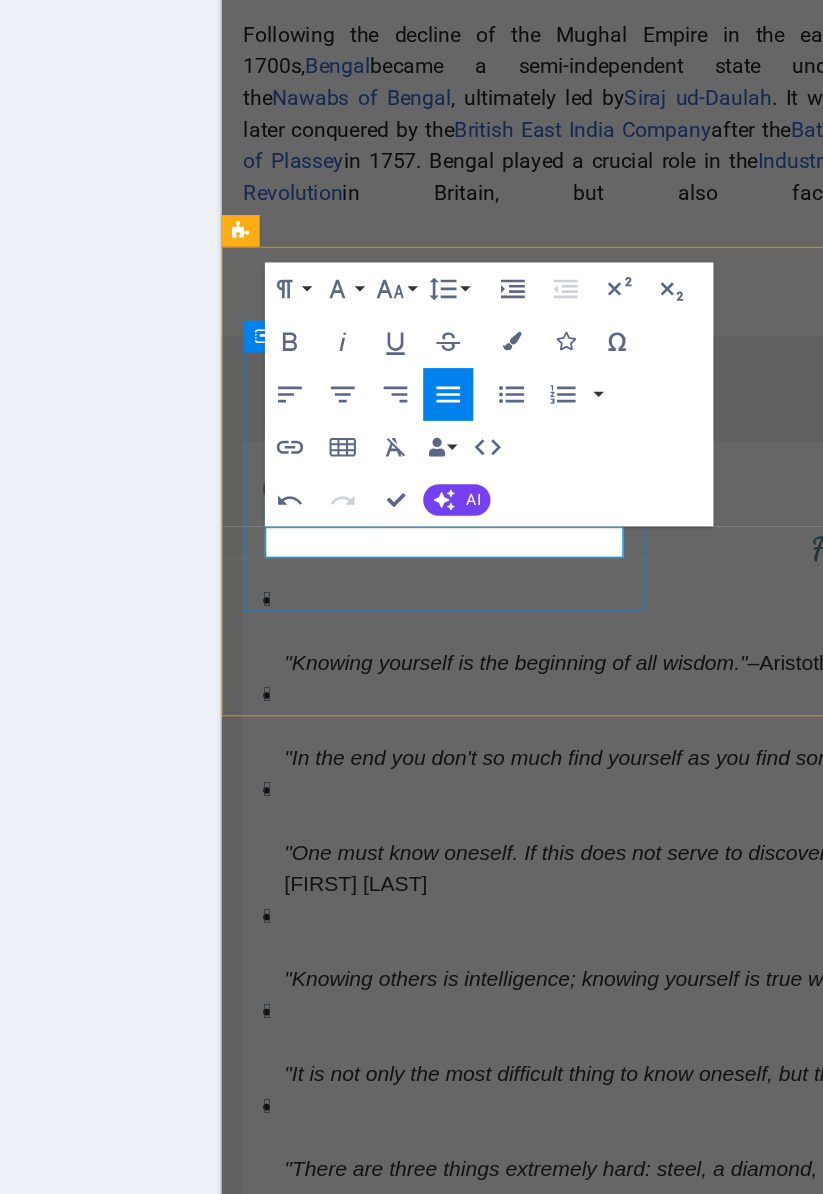 scroll, scrollTop: 2203, scrollLeft: 0, axis: vertical 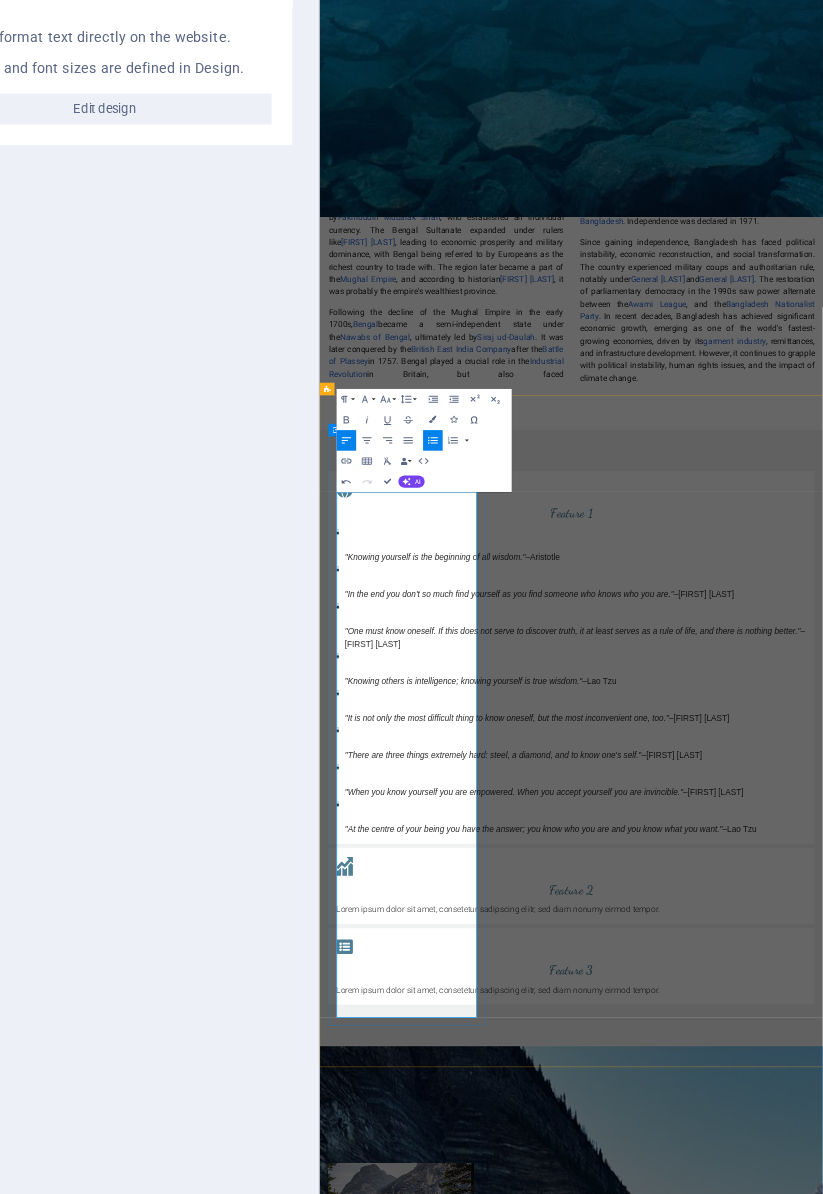 click on ""When you know yourself you are empowered. When you accept yourself you are invincible."" at bounding box center [695, 1728] 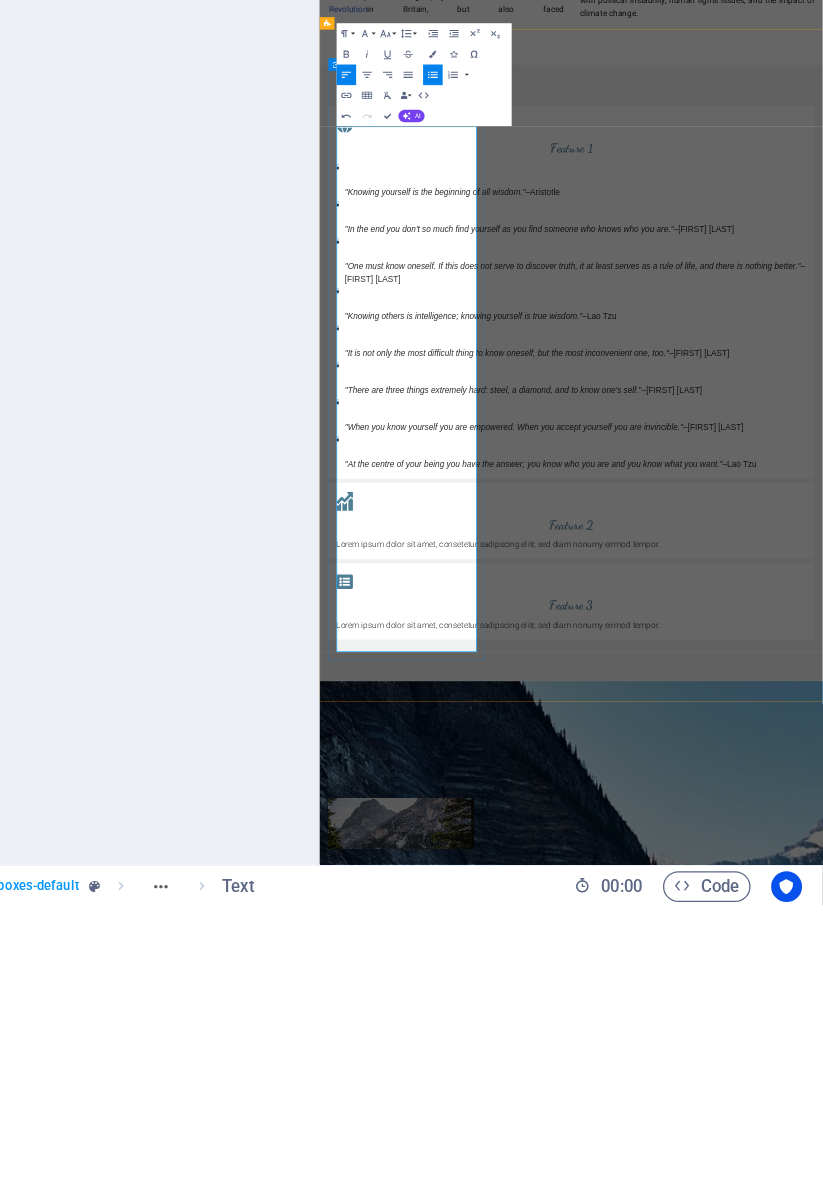 click on ""There are three things extremely hard: steel, a diamond, and to know one's self. "–[FIRST] [LAST]" at bounding box center [815, 1268] 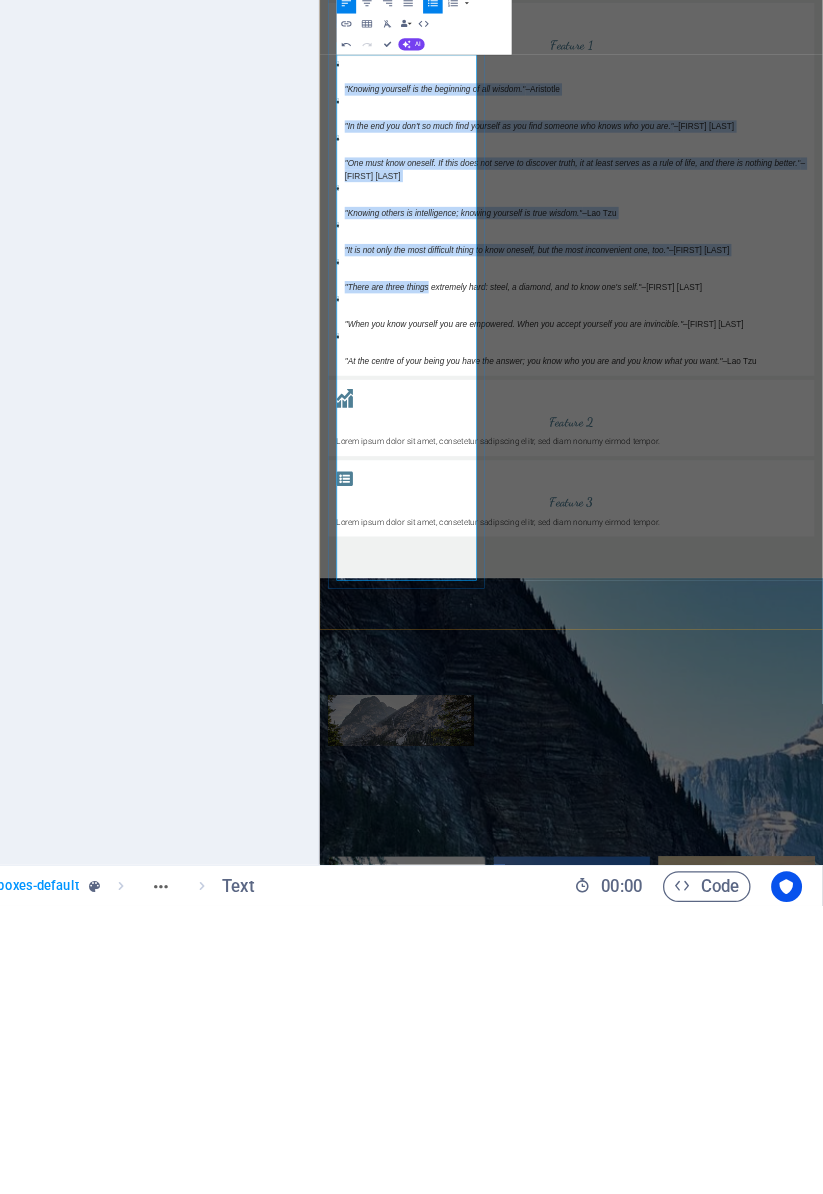 scroll, scrollTop: 2447, scrollLeft: 0, axis: vertical 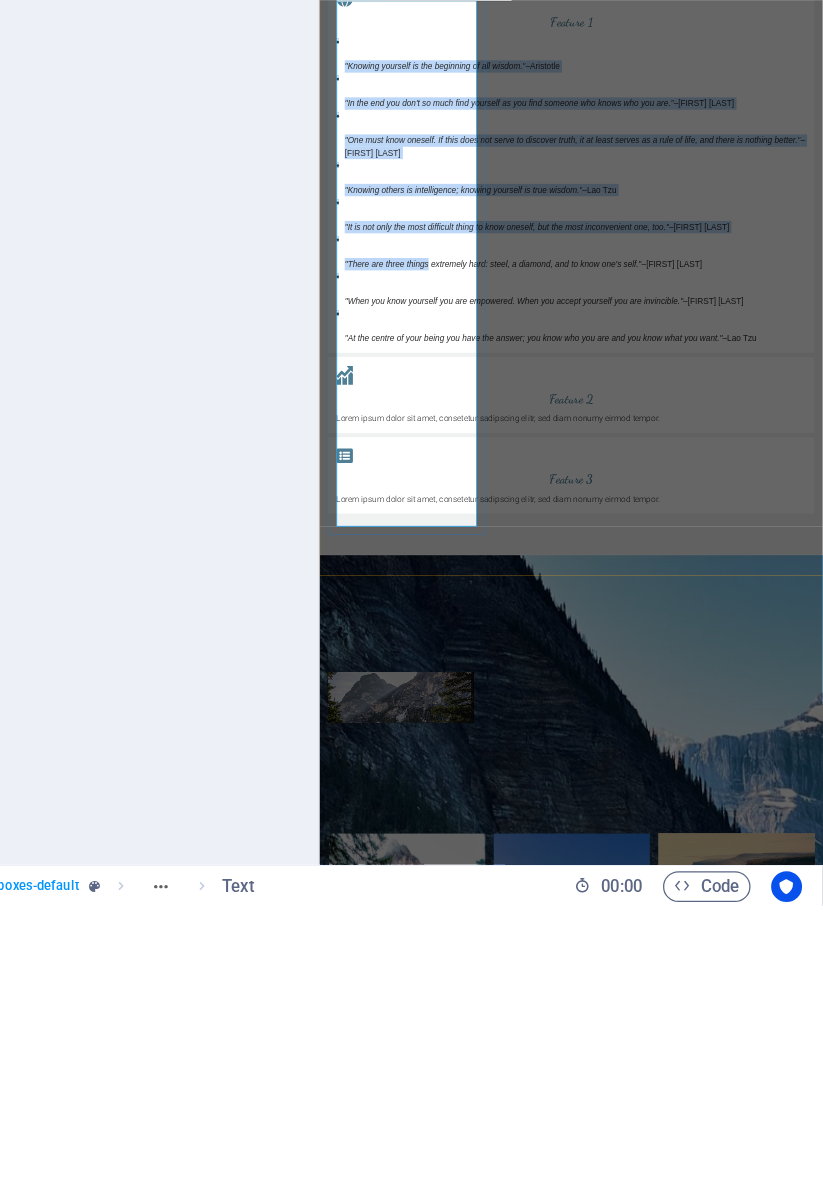 click at bounding box center (808, 3002) 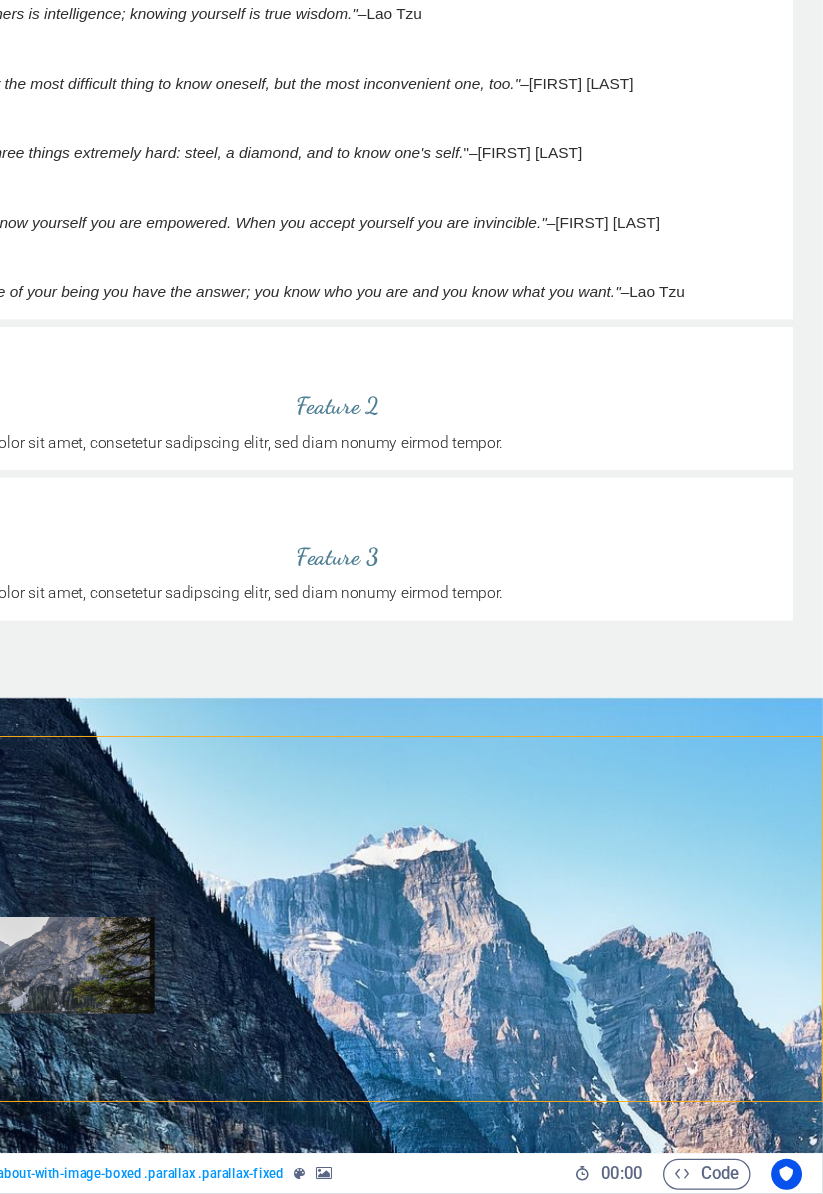 scroll, scrollTop: 2449, scrollLeft: 0, axis: vertical 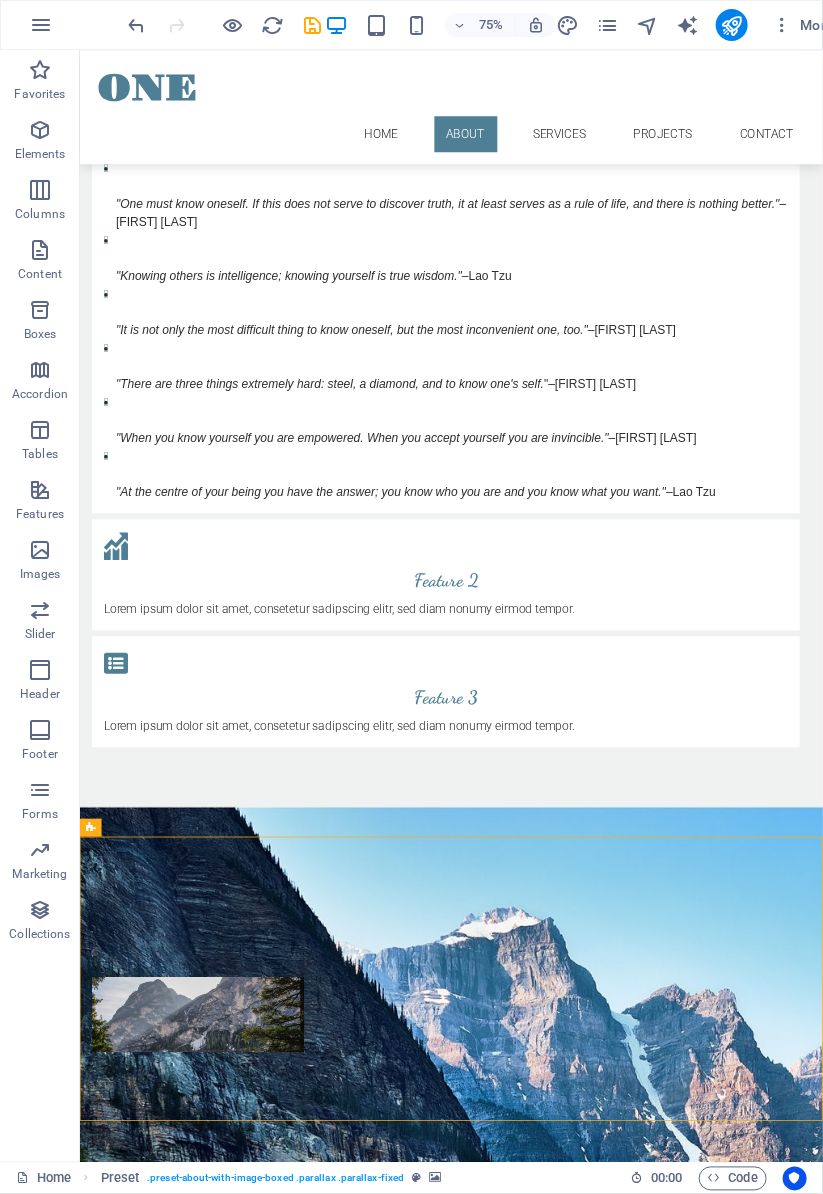 click on ""Knowing yourself is the beginning of all wisdom." –Aristotle "In the end you don't so much find yourself as you find someone who knows who you are." –Robert Brault "One must know oneself. If this does not serve to discover truth, it at least serves as a rule of life, and there is nothing better." –Blaise Pascal "Knowing others is intelligence; knowing yourself is true wisdom." –Lao Tzu "It is not only the most difficult thing to know oneself, but the most inconvenient one, too." –H.W. Shaw "There are three things extremely hard: steel, a diamond, and to know one's self. "–Benjamin Franklin "When you know yourself you are empowered. When you accept yourself you are invincible." –Tina Lifford "At the centre of your being you have the answer; you know who you are and you know what you want." –Lao Tzu" at bounding box center [567, 350] 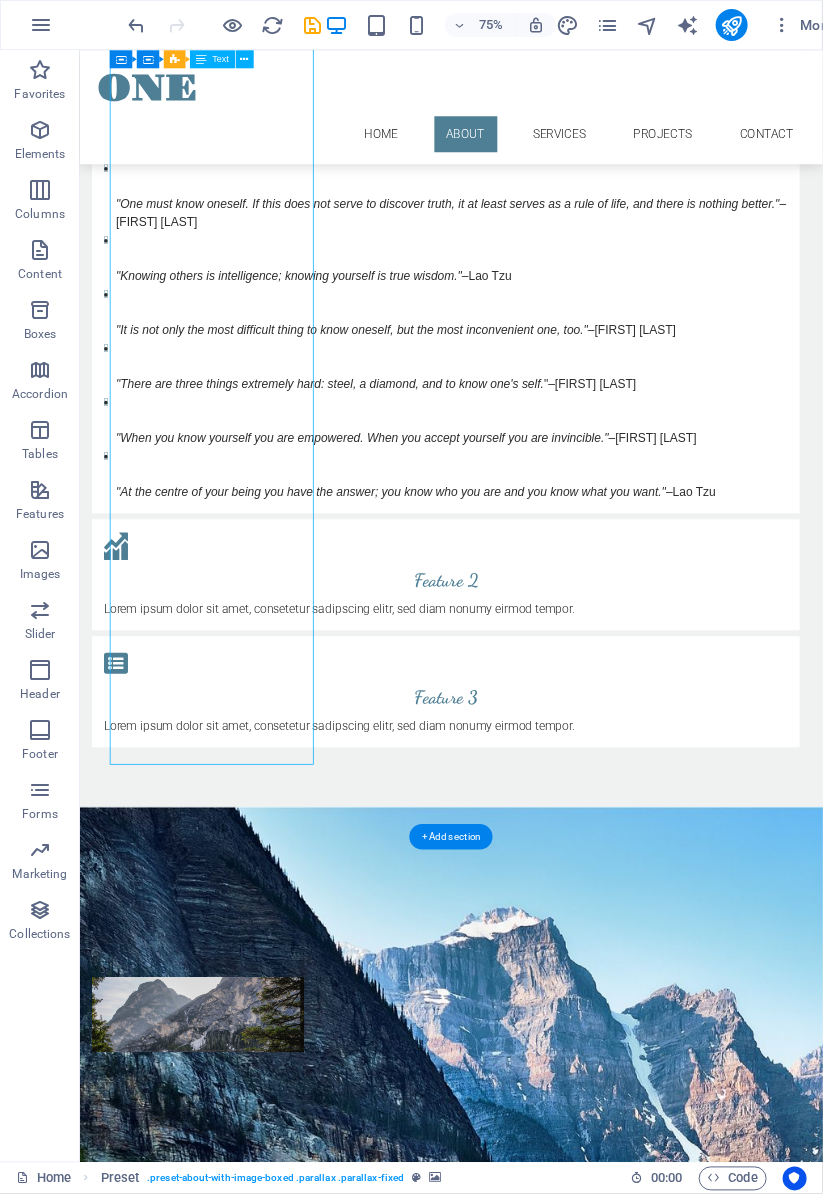 click on ""Knowing yourself is the beginning of all wisdom." –Aristotle "In the end you don't so much find yourself as you find someone who knows who you are." –Robert Brault "One must know oneself. If this does not serve to discover truth, it at least serves as a rule of life, and there is nothing better." –Blaise Pascal "Knowing others is intelligence; knowing yourself is true wisdom." –Lao Tzu "It is not only the most difficult thing to know oneself, but the most inconvenient one, too." –H.W. Shaw "There are three things extremely hard: steel, a diamond, and to know one's self. "–Benjamin Franklin "When you know yourself you are empowered. When you accept yourself you are invincible." –Tina Lifford "At the centre of your being you have the answer; you know who you are and you know what you want." –Lao Tzu" at bounding box center (567, 350) 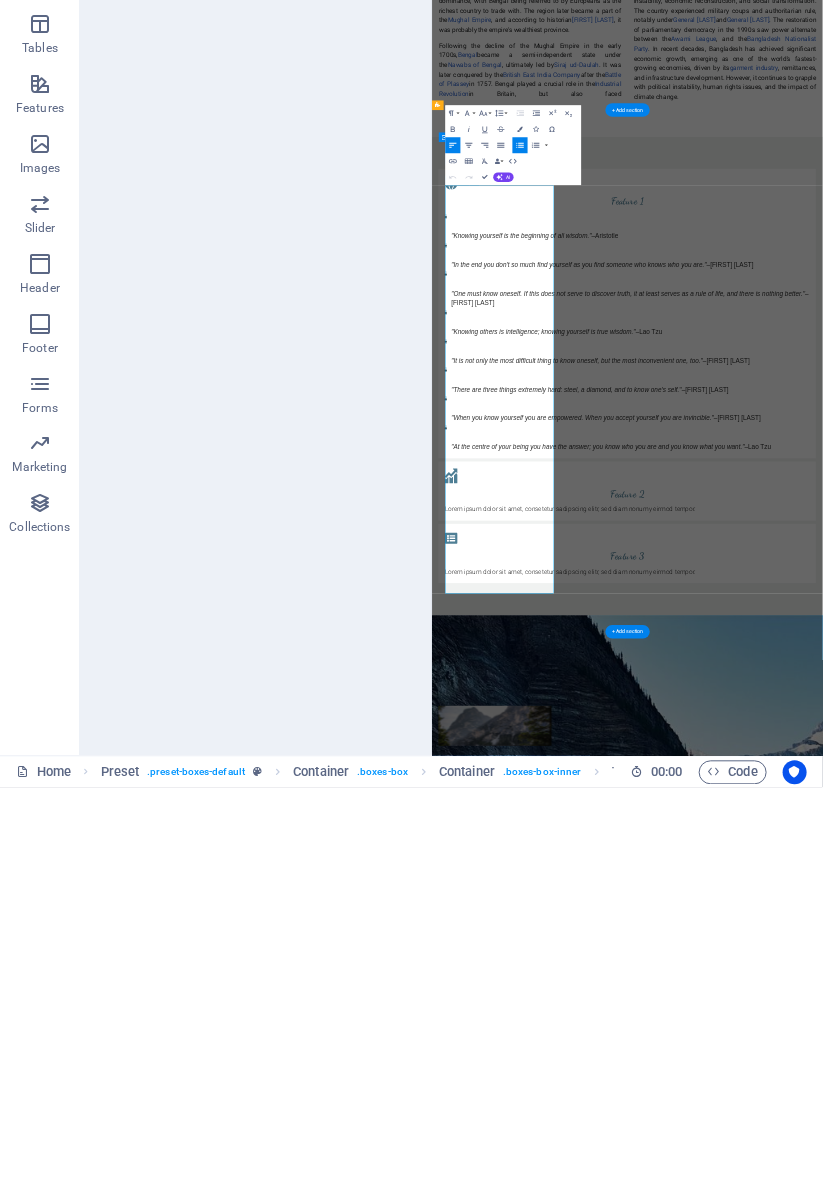 scroll, scrollTop: 2189, scrollLeft: 0, axis: vertical 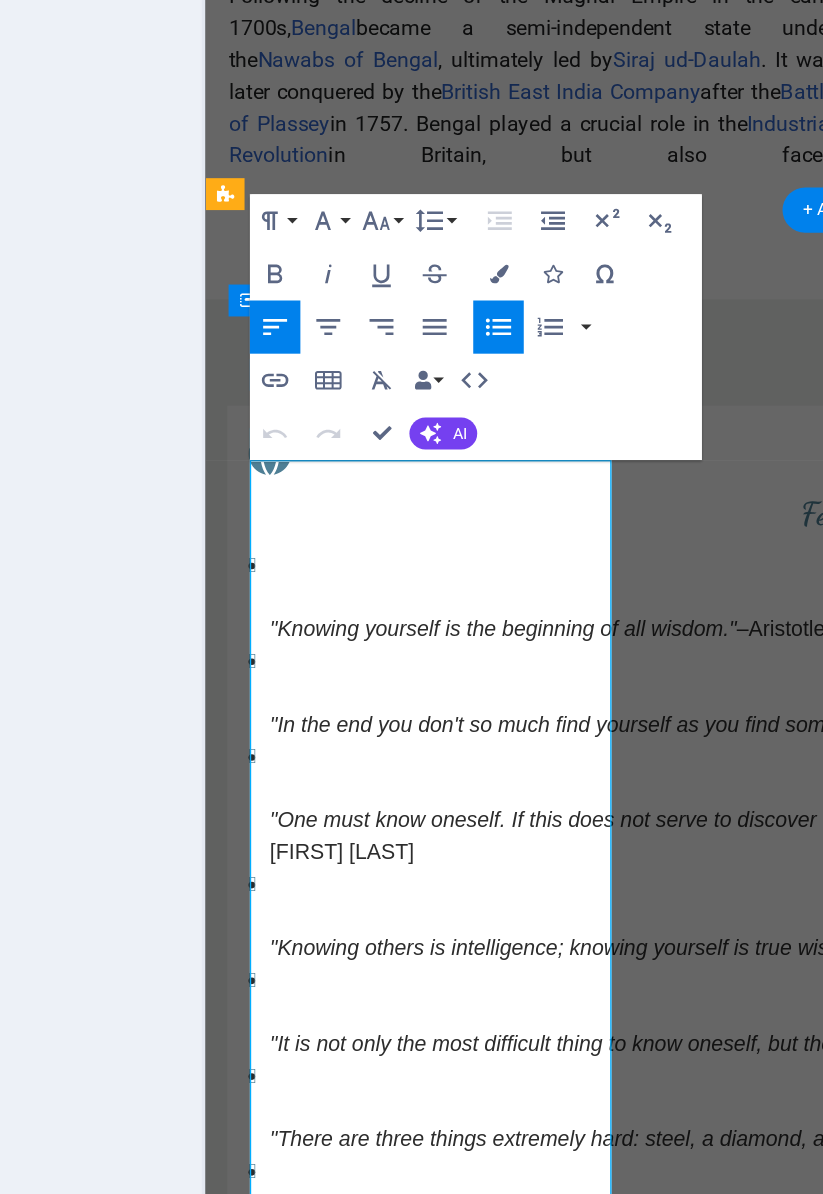 click on ""Knowing yourself is the beginning of all wisdom."" at bounding box center [428, 138] 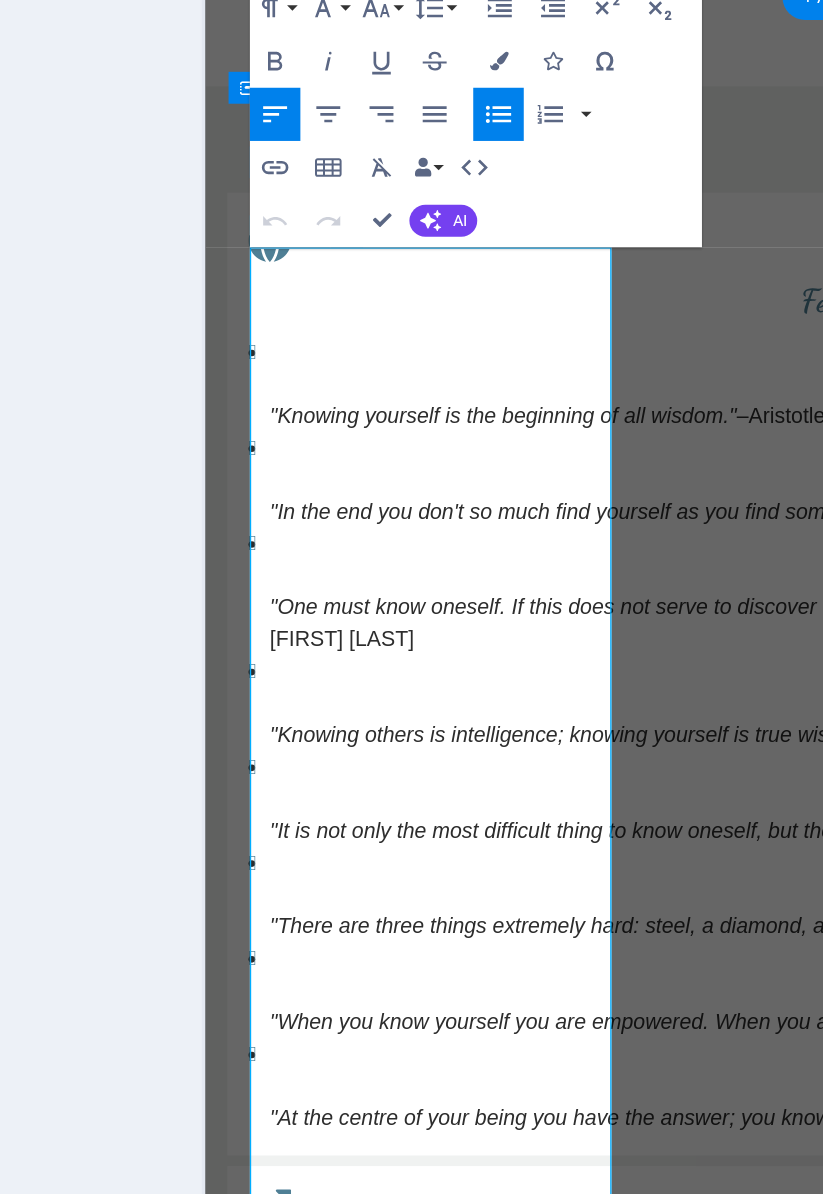 click on ""Knowing yourself is the beginning of all wisdom." –Aristotle "In the end you don't so much find yourself as you find someone who knows who you are." –Robert Brault "One must know oneself. If this does not serve to discover truth, it at least serves as a rule of life, and there is nothing better." –Blaise Pascal "Knowing others is intelligence; knowing yourself is true wisdom." –Lao Tzu "It is not only the most difficult thing to know oneself, but the most inconvenient one, too." –H.W. Shaw "There are three things extremely hard: steel, a diamond, and to know one's self. "–Benjamin Franklin "When you know yourself you are empowered. When you accept yourself you are invincible." –Tina Lifford "At the centre of your being you have the answer; you know who you are and you know what you want." –Lao Tzu" at bounding box center [693, 166] 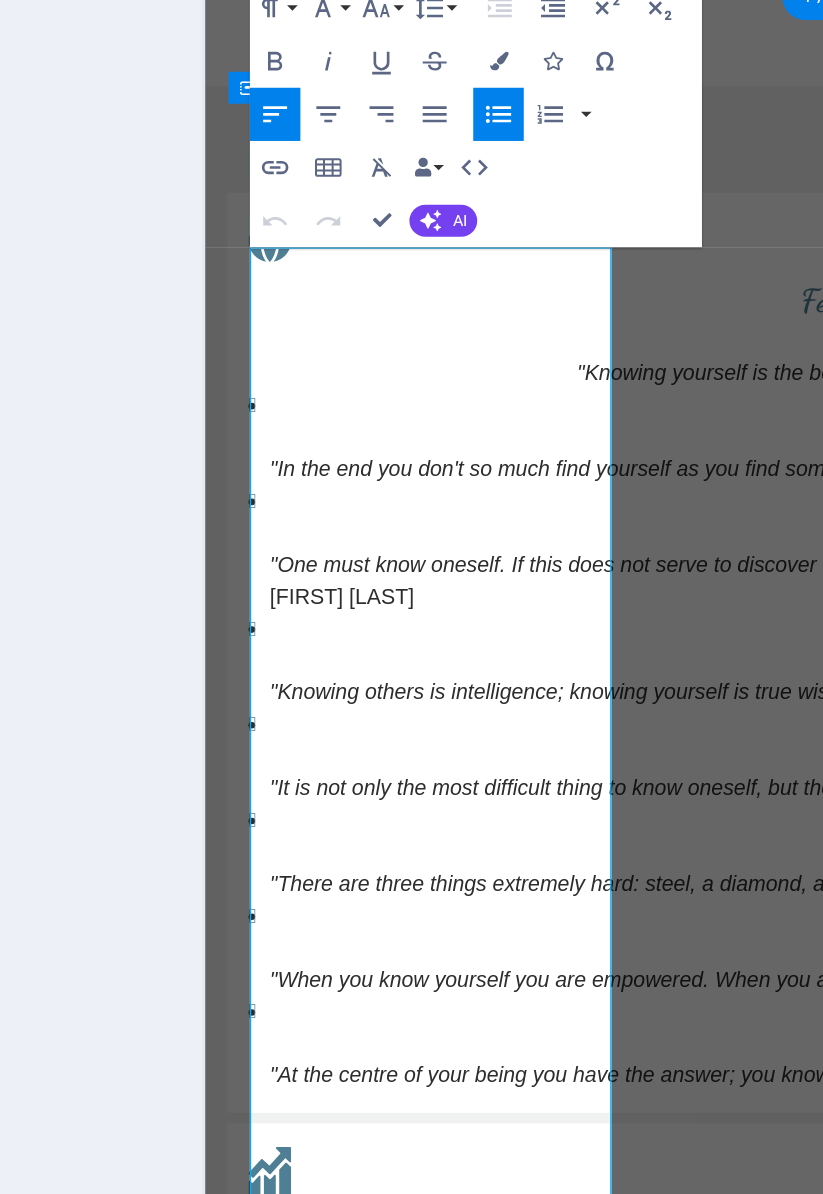 scroll, scrollTop: 2205, scrollLeft: 0, axis: vertical 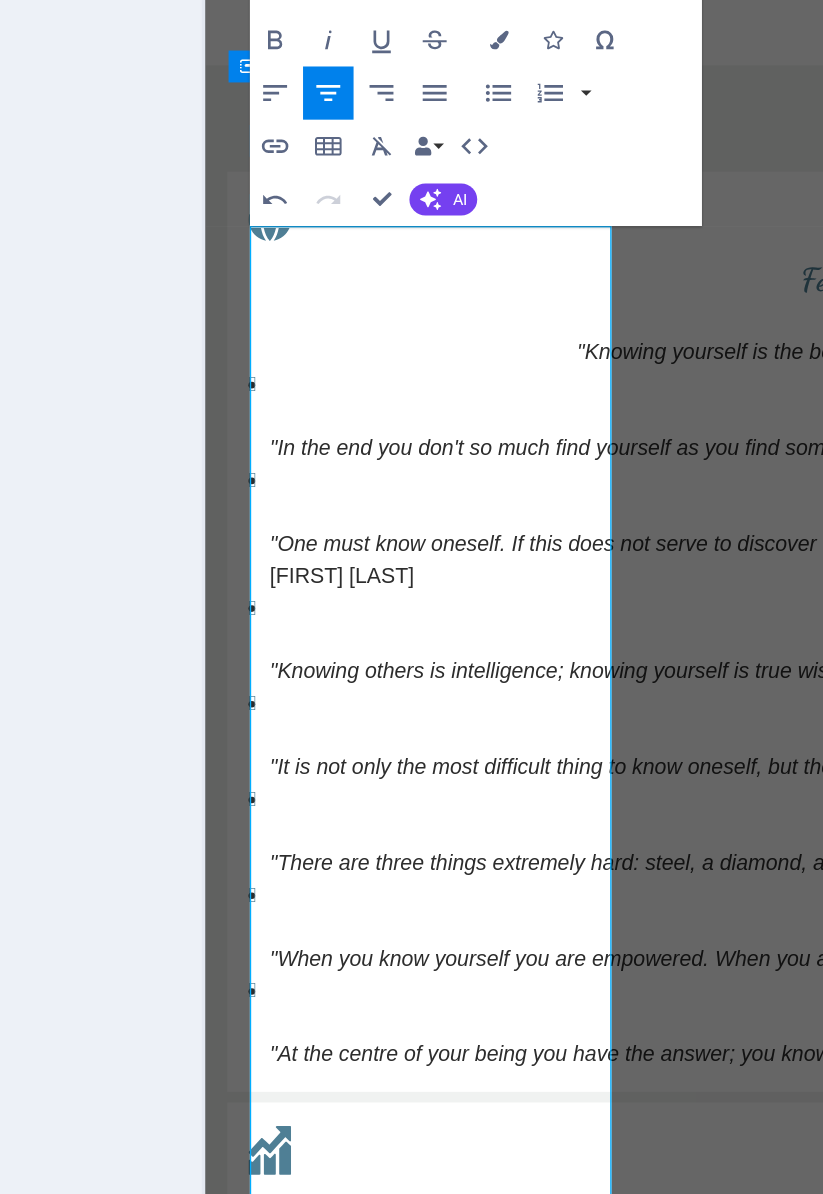 click on ""In the end you don't so much find yourself as you find someone who knows who you are."" at bounding box center [572, -51] 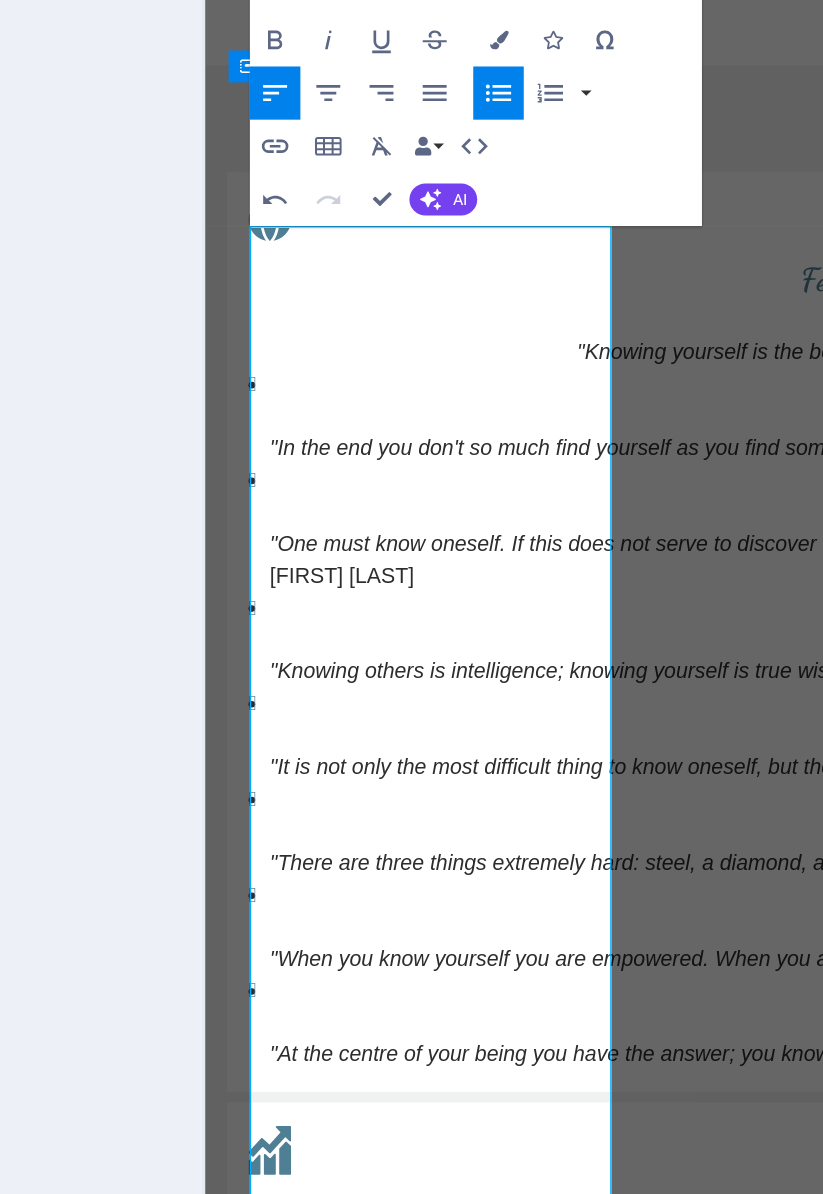 click on ""Knowing yourself is the beginning of all wisdom." –Aristotle "In the end you don't so much find yourself as you find someone who knows who you are." –Robert Brault "One must know oneself. If this does not serve to discover truth, it at least serves as a rule of life, and there is nothing better." –Blaise Pascal "Knowing others is intelligence; knowing yourself is true wisdom." –Lao Tzu "It is not only the most difficult thing to know oneself, but the most inconvenient one, too." –H.W. Shaw "There are three things extremely hard: steel, a diamond, and to know one's self. "–Benjamin Franklin "When you know yourself you are empowered. When you accept yourself you are invincible." –Tina Lifford "At the centre of your being you have the answer; you know who you are and you know what you want." –Lao Tzu" at bounding box center [693, 142] 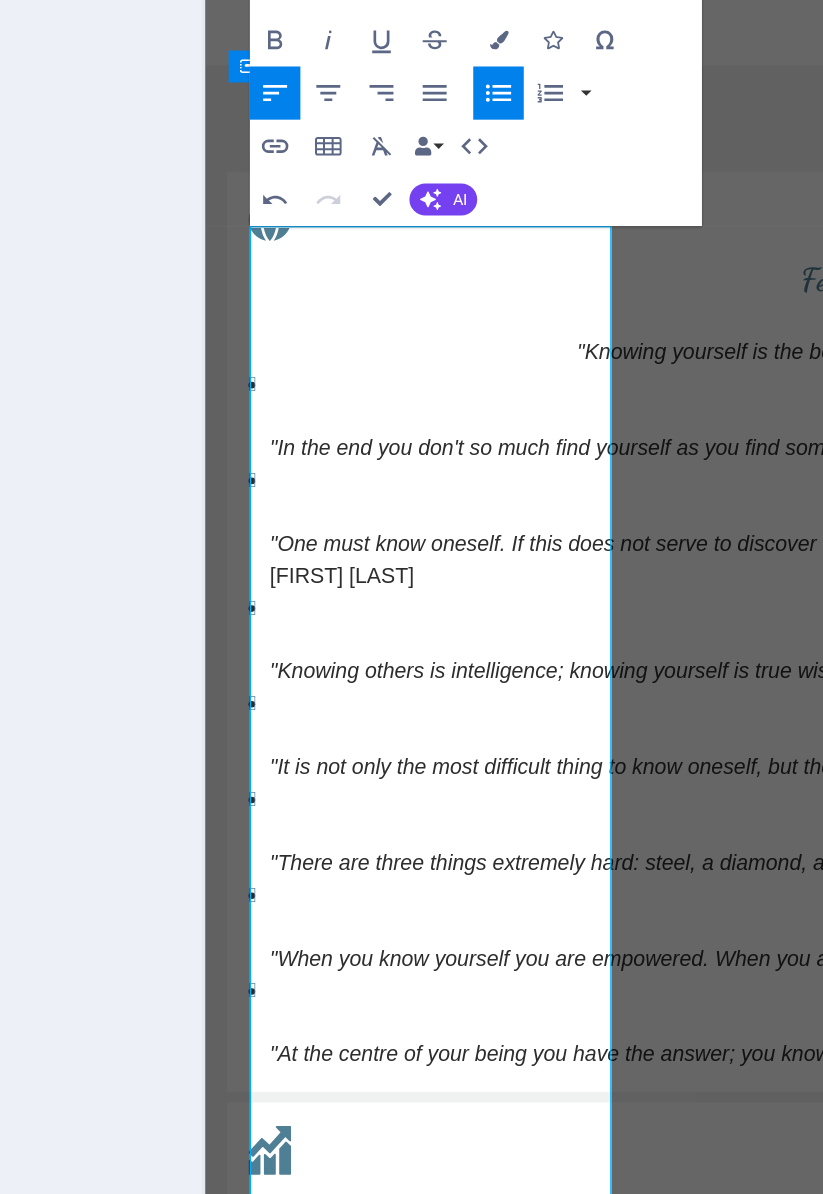 type 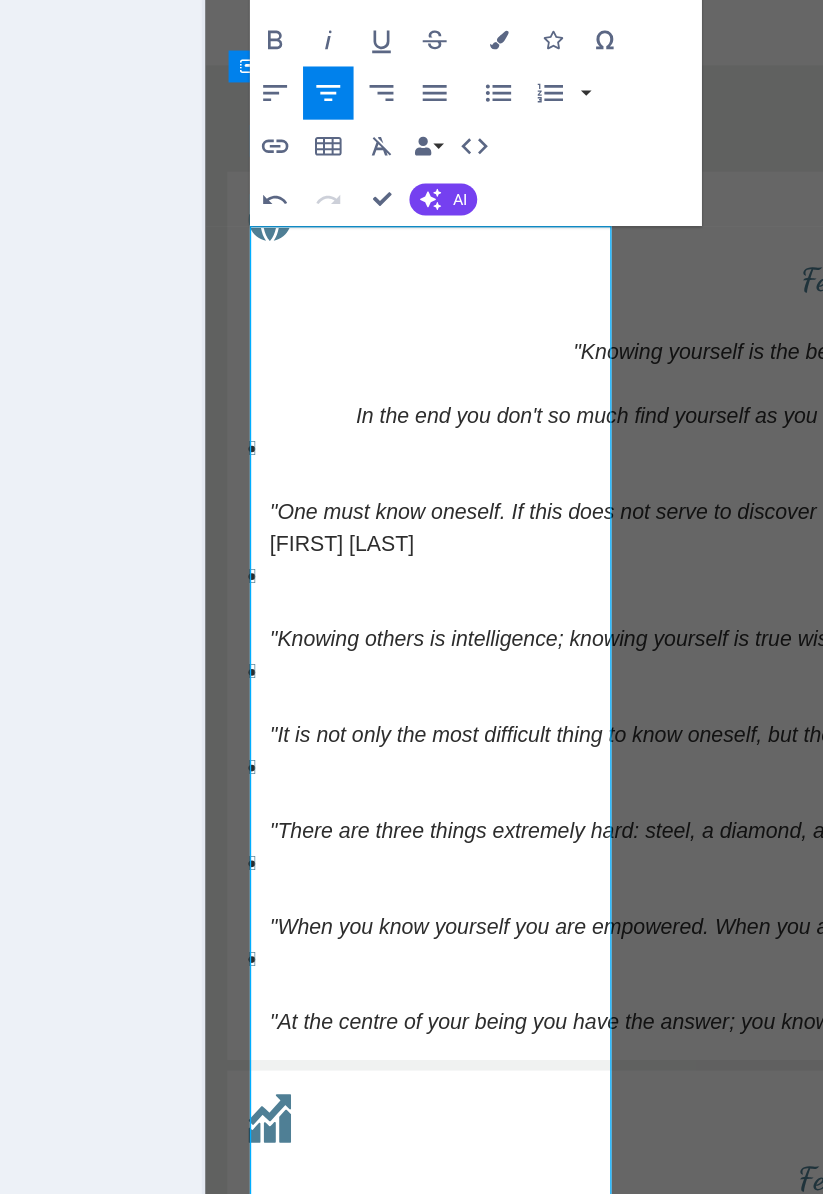 click on ""Knowing yourself is the beginning of all wisdom." –Aristotle " In the end you don't so much find yourself as you find someone who knows who you are." –Robert Brault "One must know oneself. If this does not serve to discover truth, it at least serves as a rule of life, and there is nothing better." –Blaise Pascal "Knowing others is intelligence; knowing yourself is true wisdom." –Lao Tzu "It is not only the most difficult thing to know oneself, but the most inconvenient one, too." –H.W. Shaw "There are three things extremely hard: steel, a diamond, and to know one's self. "–Benjamin Franklin "When you know yourself you are empowered. When you accept yourself you are invincible." –Tina Lifford "At the centre of your being you have the answer; you know who you are and you know what you want." –Lao Tzu" at bounding box center [693, 130] 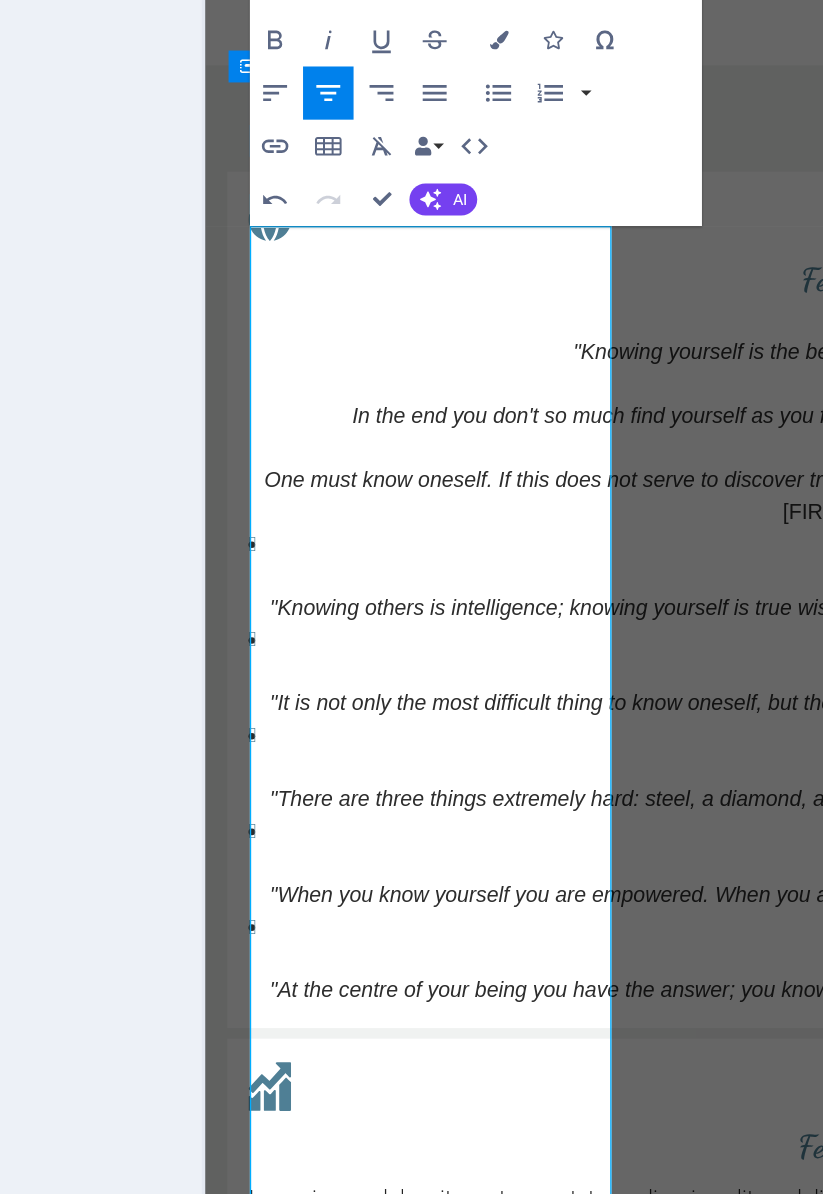 click on ""Knowing yourself is the beginning of all wisdom." –Aristotle " In the end you don't so much find yourself as you find someone who knows who you are." –Robert Brault " One must know oneself. If this does not serve to discover truth, it at least serves as a rule of life, and there is nothing better." –Blaise Pascal "Knowing others is intelligence; knowing yourself is true wisdom." –Lao Tzu "It is not only the most difficult thing to know oneself, but the most inconvenient one, too." –H.W. Shaw "There are three things extremely hard: steel, a diamond, and to know one's self. "–Benjamin Franklin "When you know yourself you are empowered. When you accept yourself you are invincible." –Tina Lifford "At the centre of your being you have the answer; you know who you are and you know what you want." –Lao Tzu" at bounding box center (693, 118) 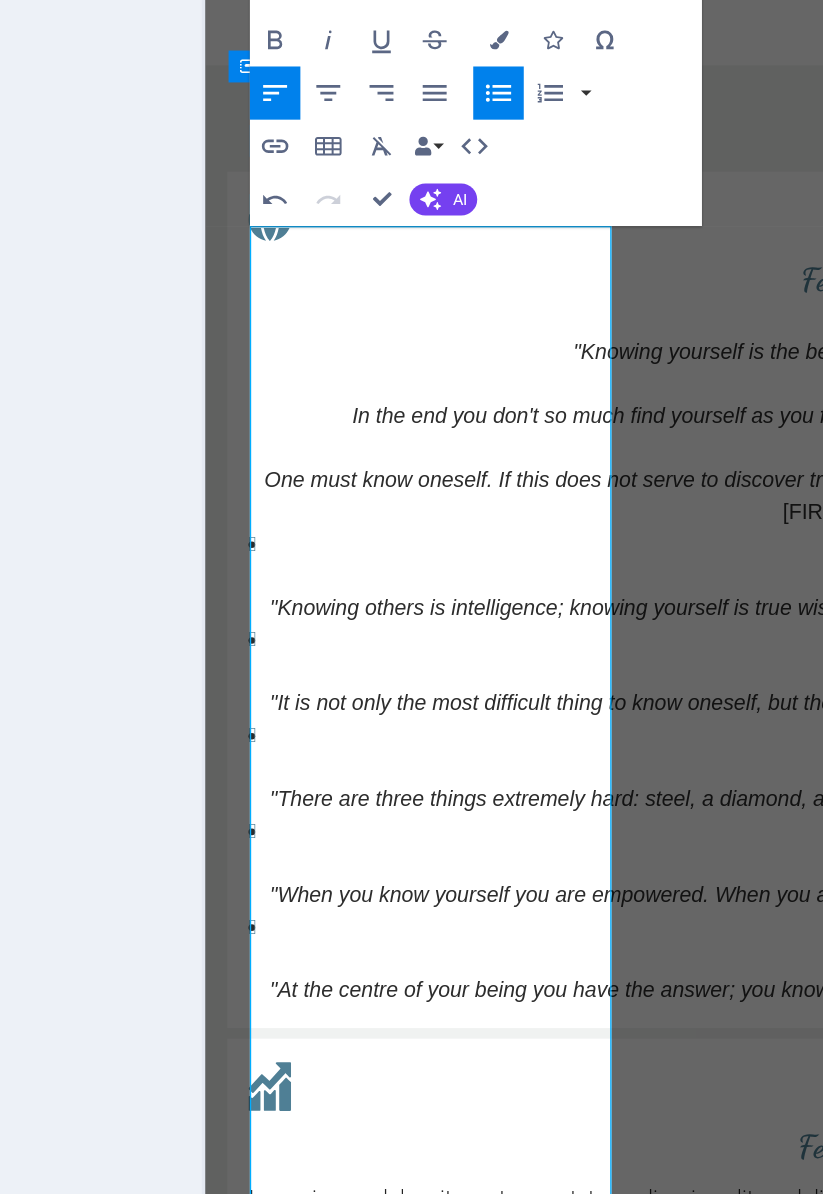 click on "In the end you don't so much find yourself as you find someone who knows who you are."" at bounding box center (631, -75) 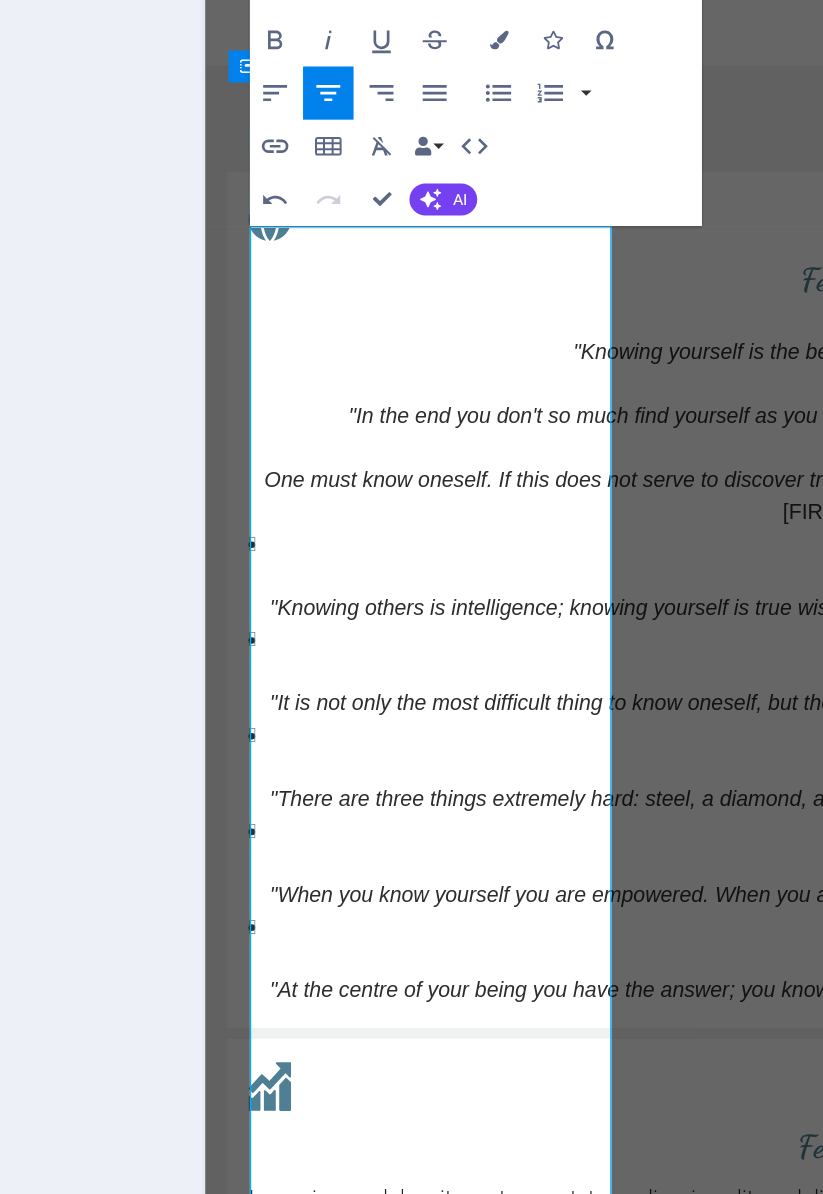 click on "One must know oneself. If this does not serve to discover truth, it at least serves as a rule of life, and there is nothing better."" at bounding box center (688, -27) 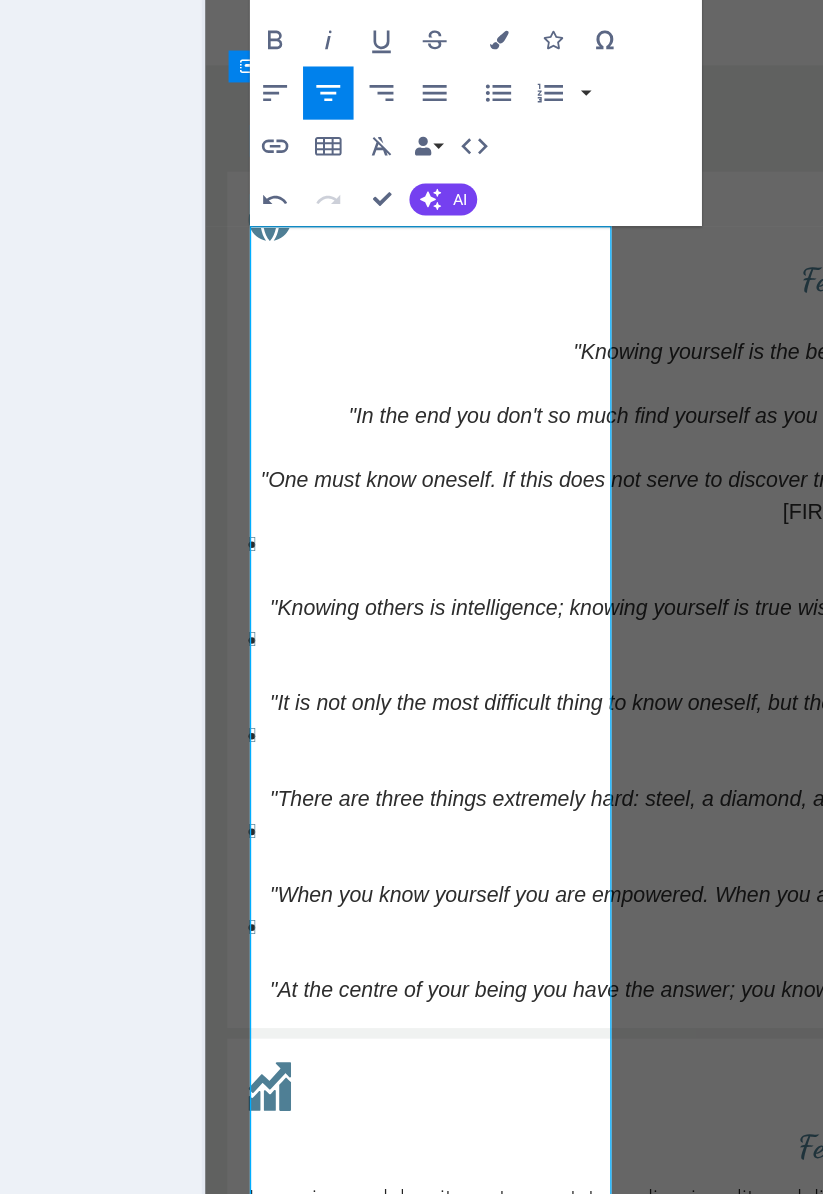 click on ""Knowing yourself is the beginning of all wisdom." –[LAST] " "In the end you don't so much find yourself as you find someone who knows who you are." –[LAST] " "One must know oneself. If this does not serve to discover truth, it at least serves as a rule of life, and there is nothing better." –[LAST] "Knowing others is intelligence; knowing yourself is true wisdom." –[LAST] "It is not only the most difficult thing to know oneself, but the most inconvenient one, too." –[LAST] "There are three things extremely hard: steel, a diamond, and to know one's self. "–[LAST] "When you know yourself you are empowered. When you accept yourself you are invincible." –[LAST] "At the centre of your being you have the answer; you know who you are and you know what you want." –[LAST]" at bounding box center (693, 118) 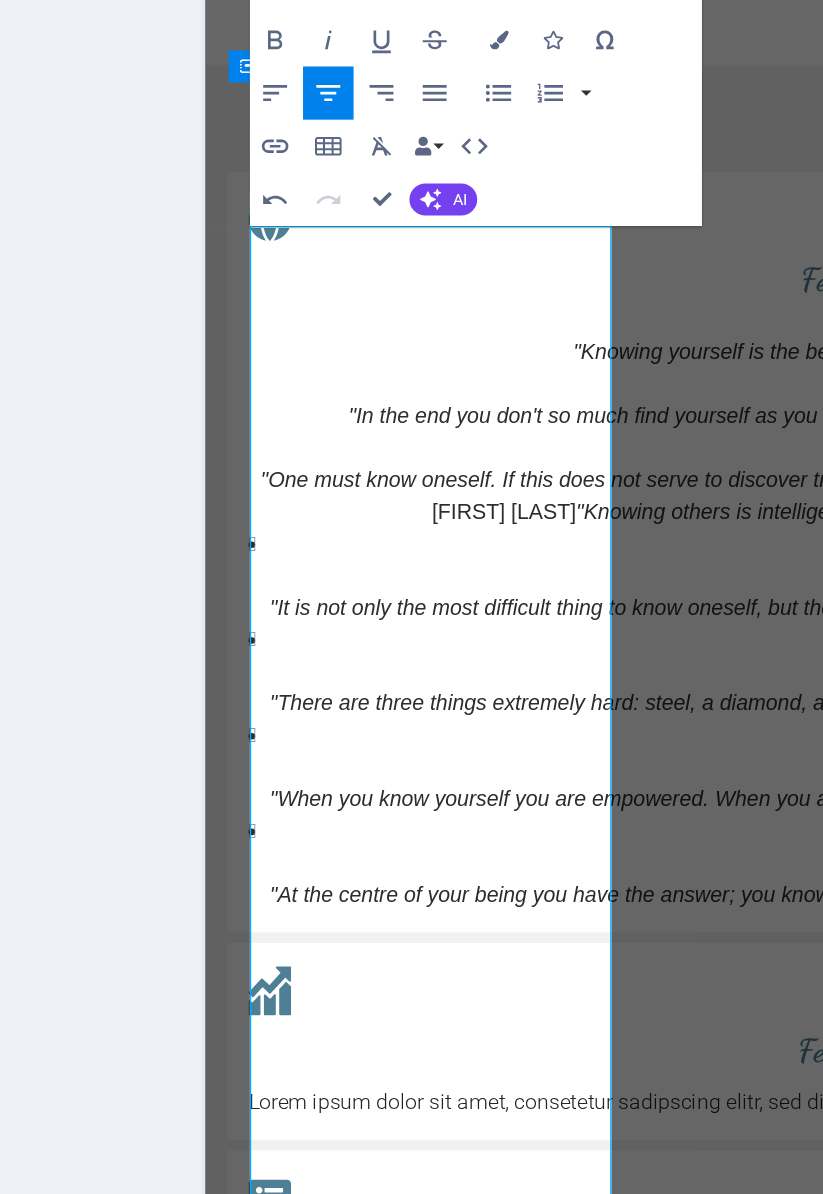 click on ""Knowing others is intelligence; knowing yourself is true wisdom."" at bounding box center (713, -3) 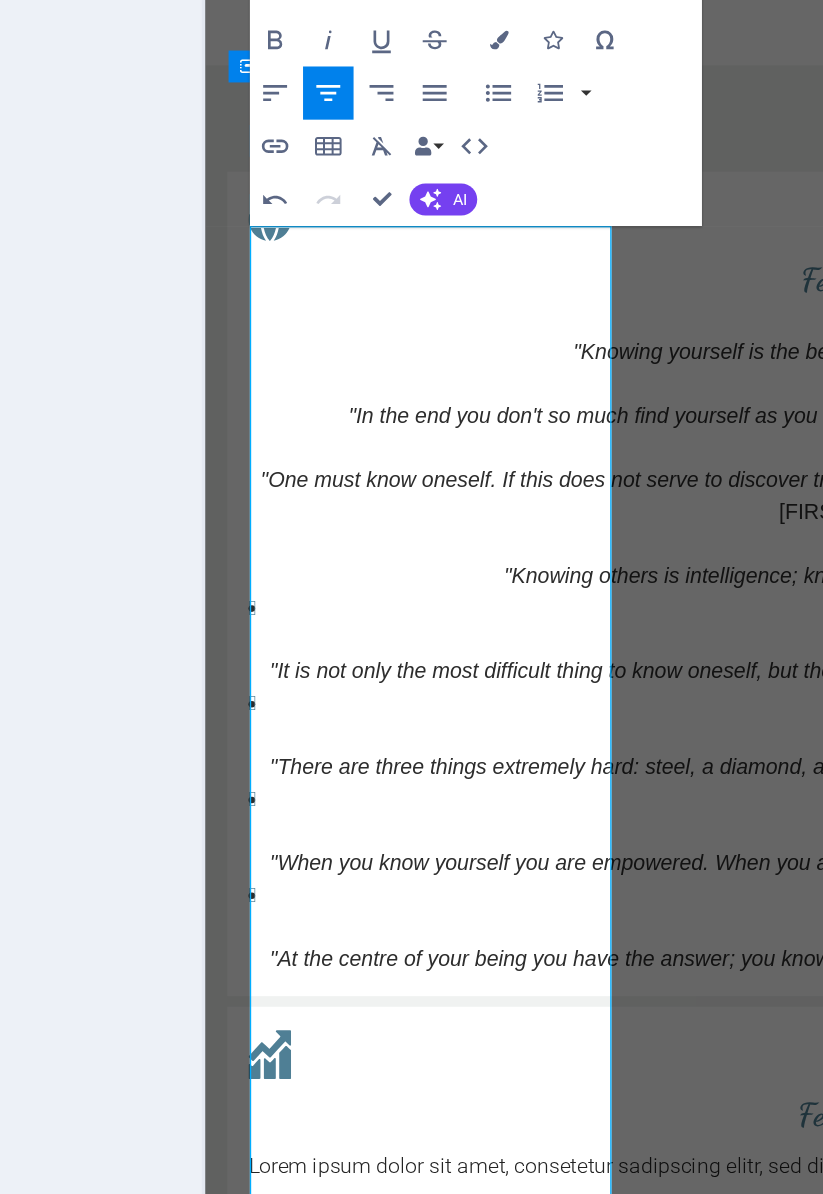 click on ""It is not only the most difficult thing to know oneself, but the most inconvenient one, too."" at bounding box center (568, 117) 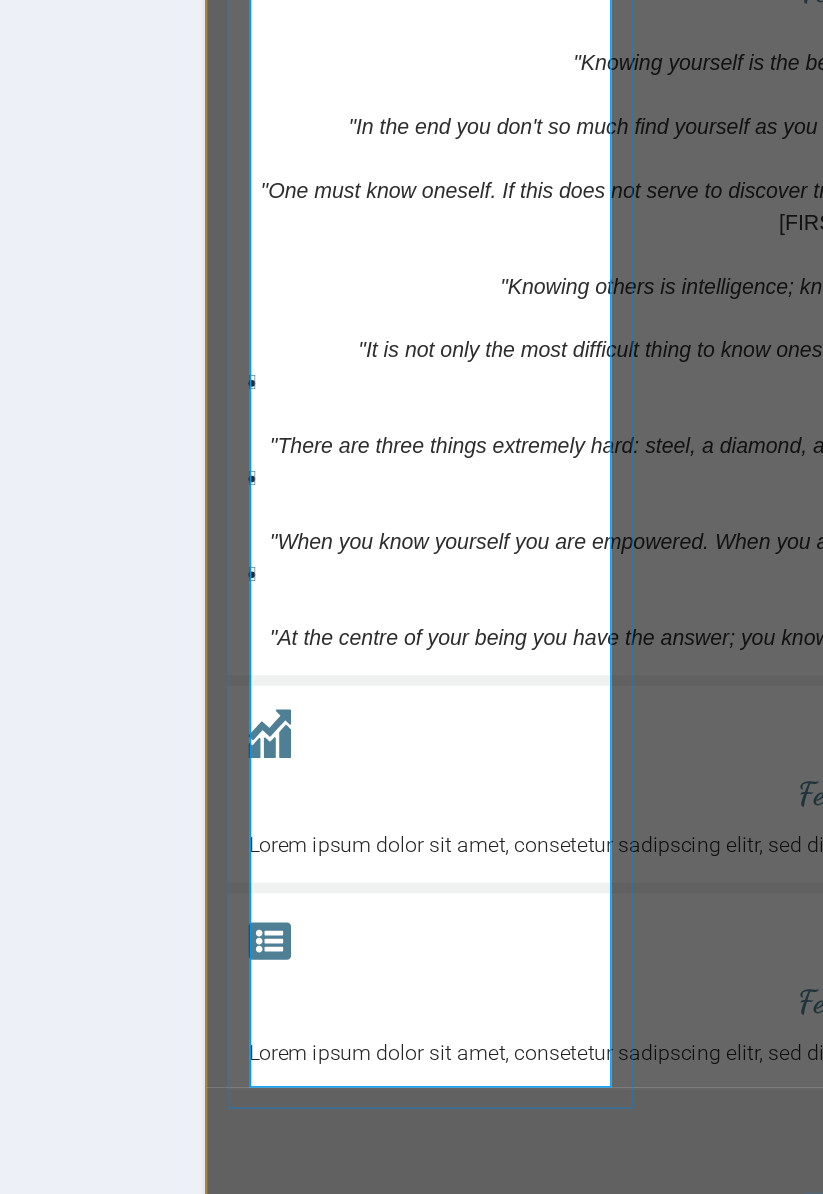 click on ""There are three things extremely hard: steel, a diamond, and to know one's self." at bounding box center (538, -124) 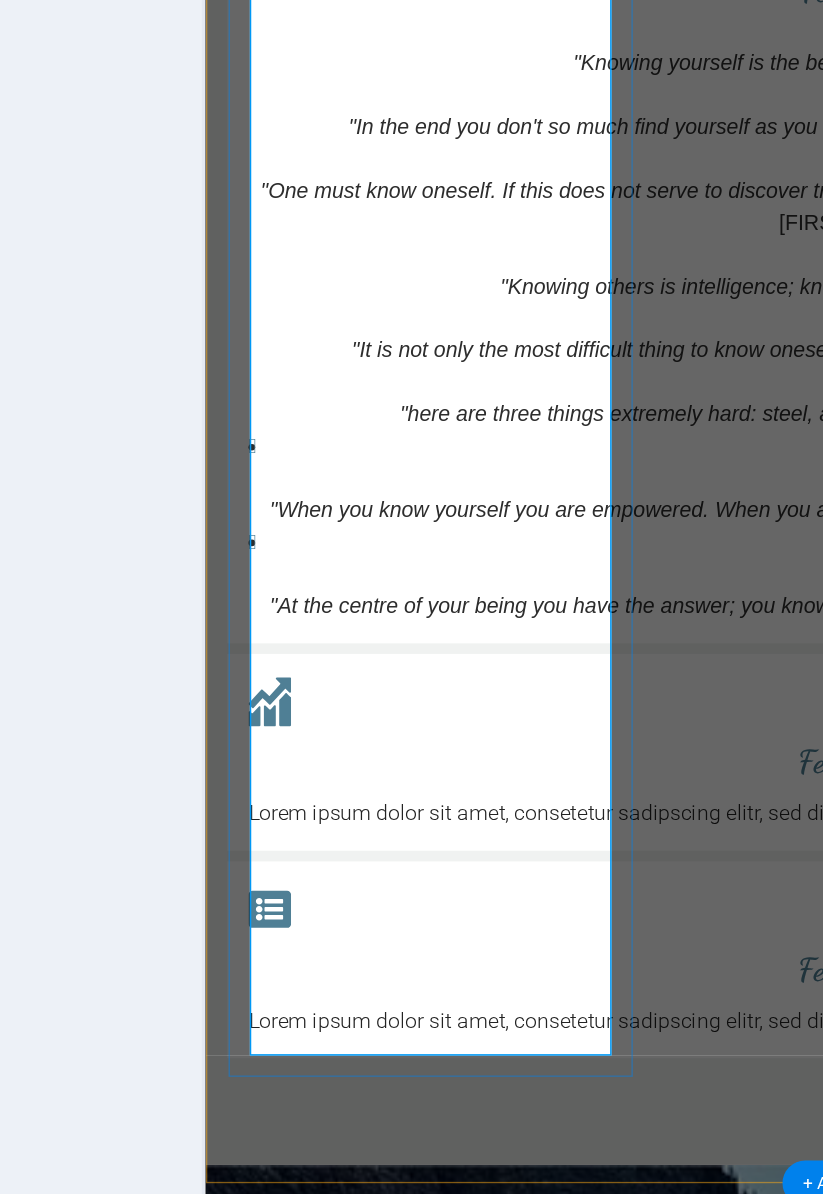 click on ""Knowing yourself is the beginning of all wisdom." –[LAST] " "In the end you don't so much find yourself as you find someone who knows who you are." –[LAST] " "One must know oneself. If this does not serve to discover truth, it at least serves as a rule of life, and there is nothing better." –[LAST] " "Knowing others is intelligence; knowing yourself is true wisdom." –[LAST] " "It is not only the most difficult thing to know oneself, but the most inconvenient one, too." –[LAST] T "here are three things extremely hard: steel, a diamond, and to know one's self. "–[LAST] "When you know yourself you are empowered. When you accept yourself you are invincible." –[LAST] "At the centre of your being you have the answer; you know who you are and you know what you want." –[LAST]" at bounding box center (693, -207) 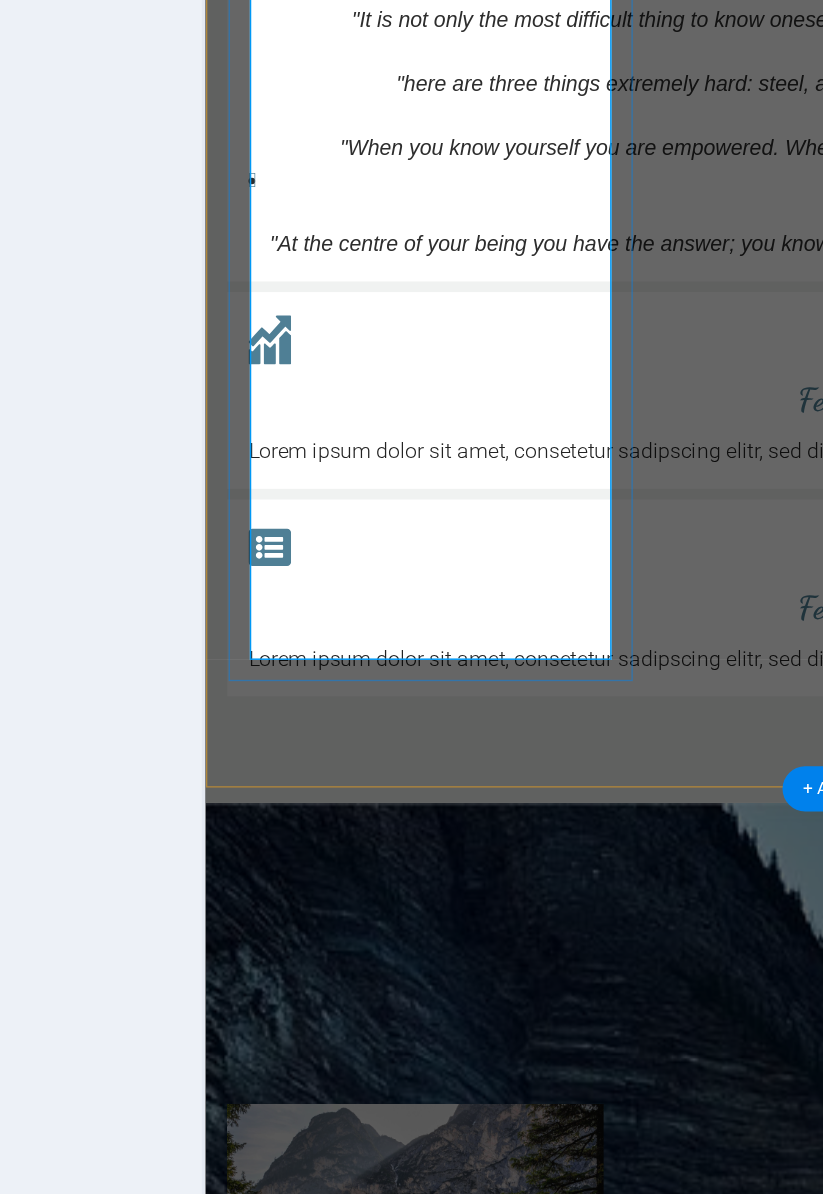 click on ""At the centre of your being you have the answer; you know who you are and you know what you want."" at bounding box center [620, -358] 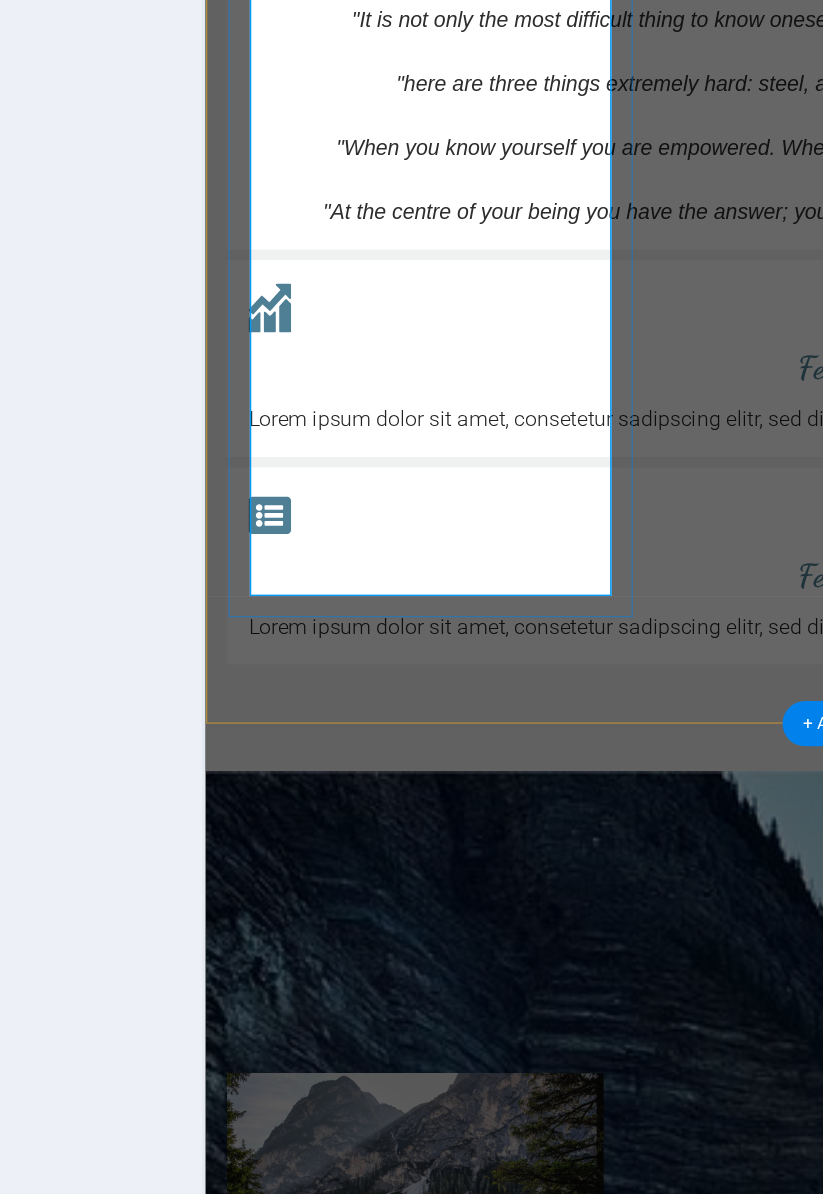 click on "Feature 2 Lorem ipsum dolor sit amet, consetetur sadipscing elitr, sed diam nonumy eirmod tempor." at bounding box center [693, -271] 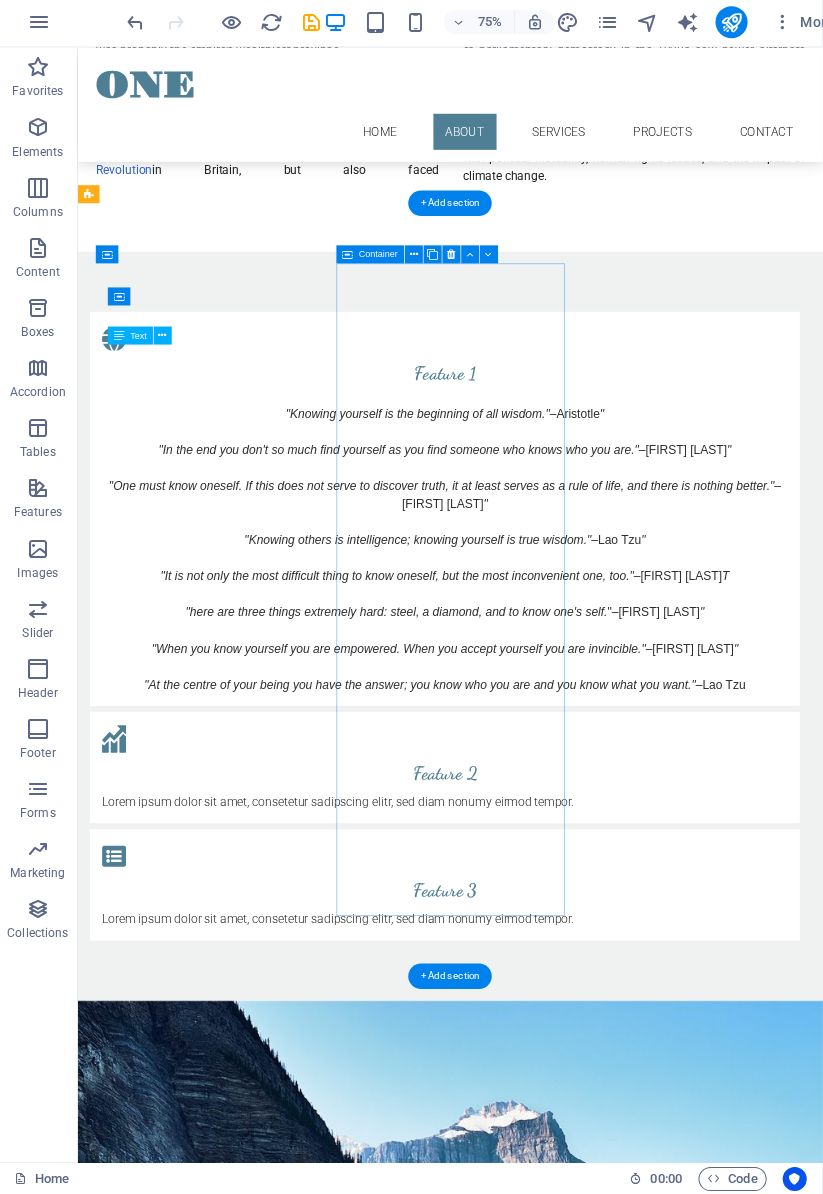 scroll, scrollTop: 2000, scrollLeft: 0, axis: vertical 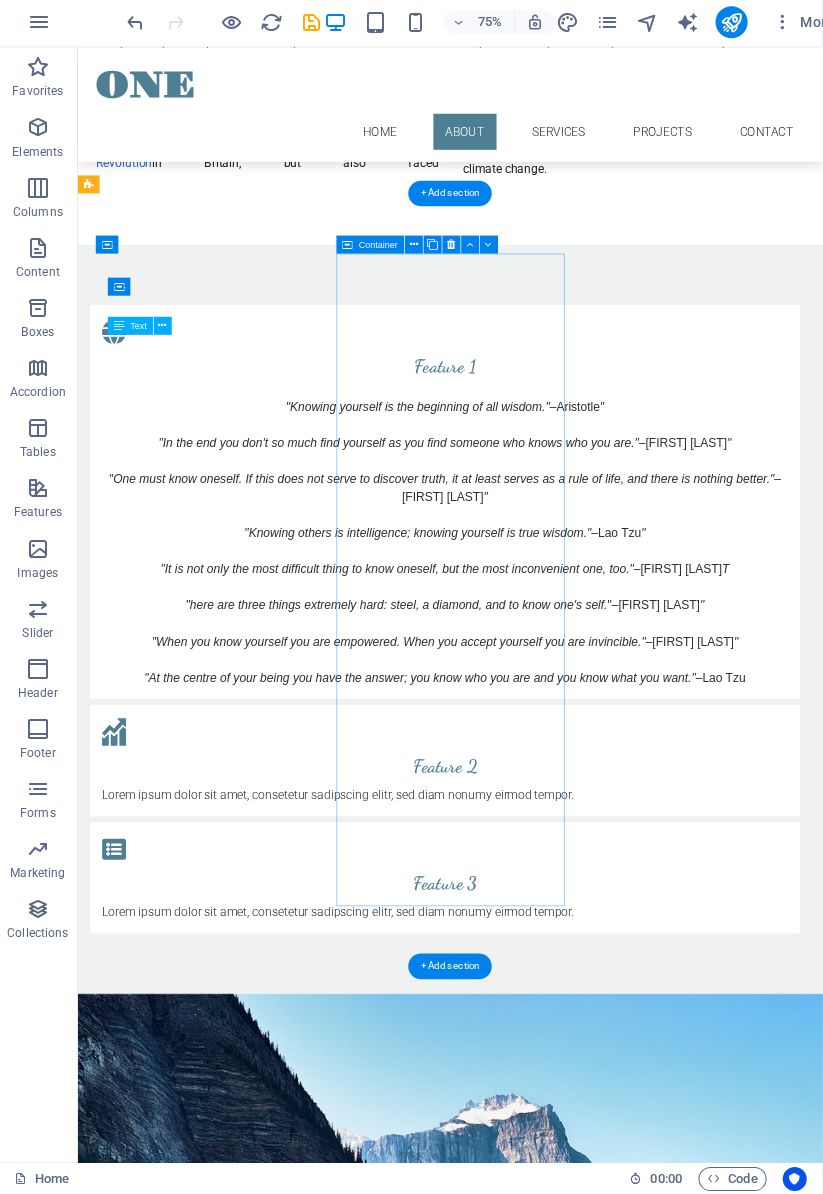 click on "Lorem ipsum dolor sit amet, consetetur sadipscing elitr, sed diam nonumy eirmod tempor." at bounding box center [565, 1041] 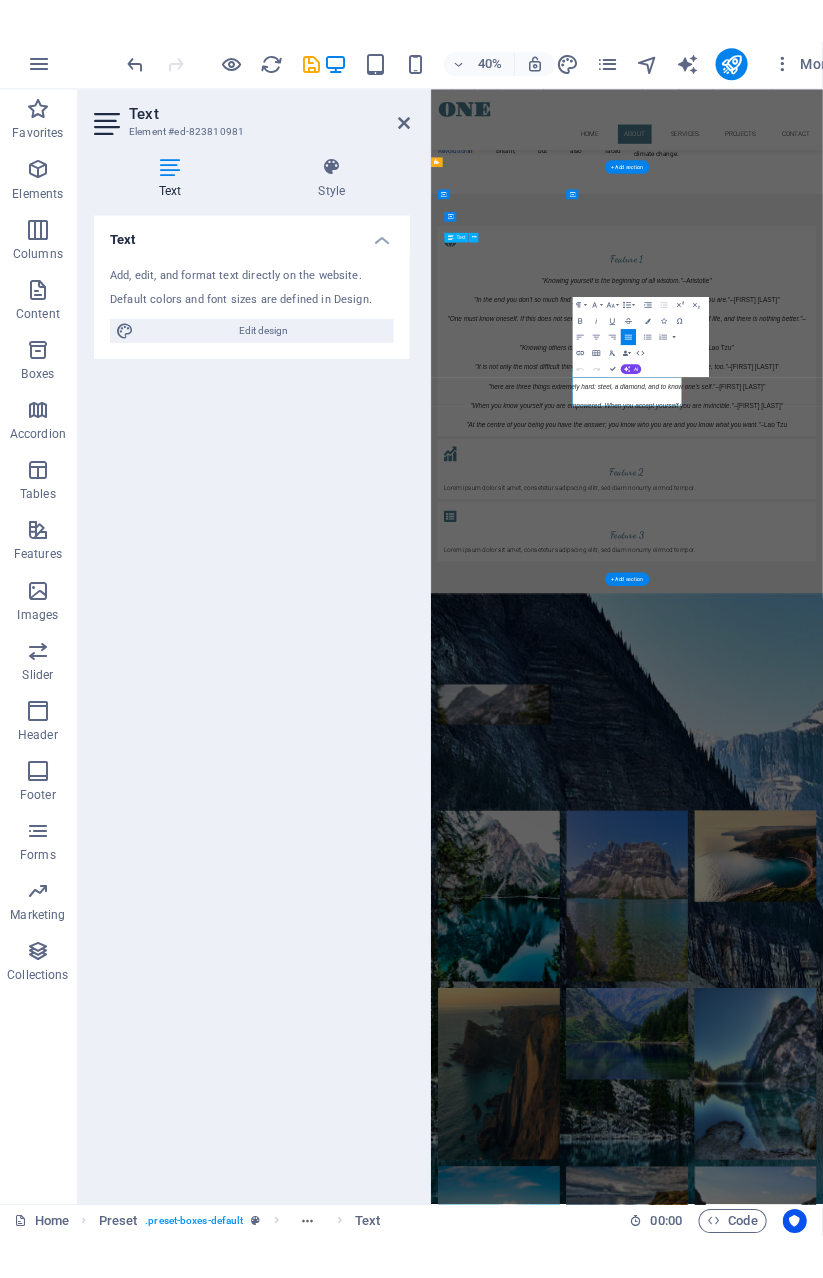 scroll, scrollTop: 0, scrollLeft: 0, axis: both 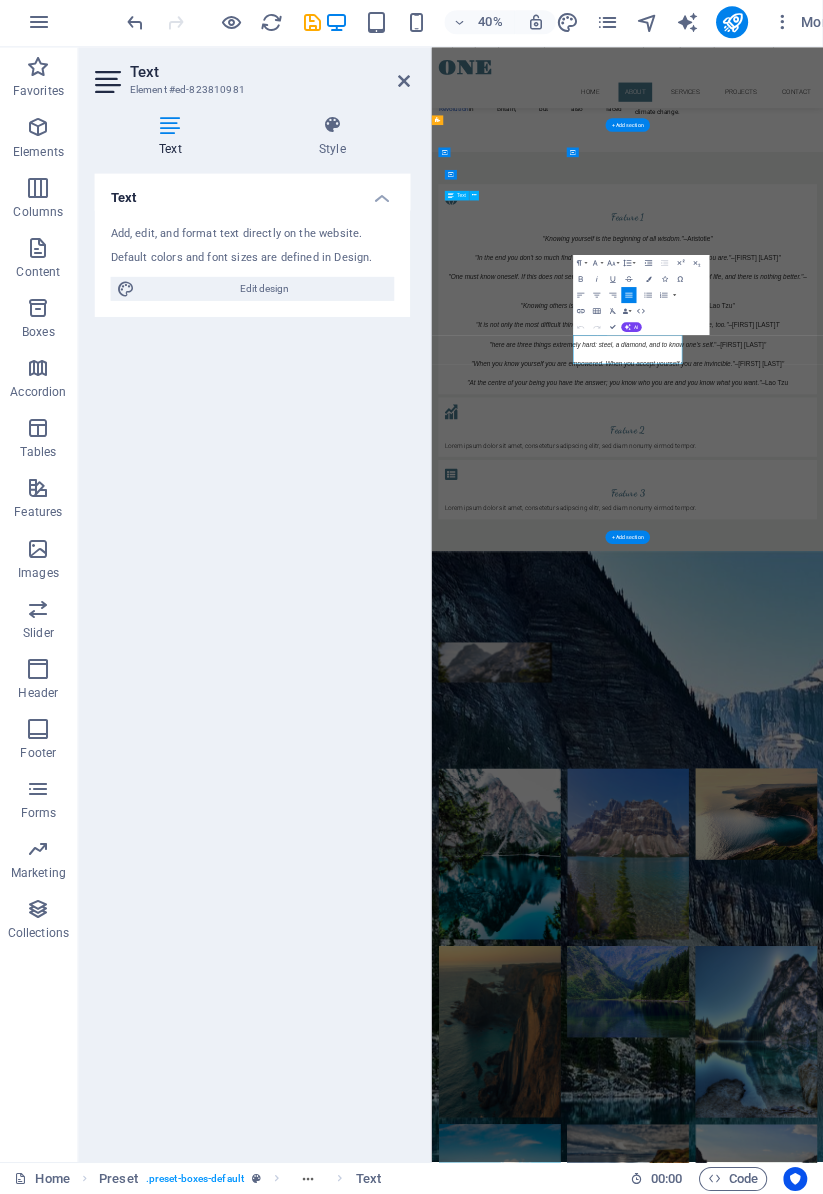 click on "Lorem ipsum dolor sit amet, consetetur sadipscing elitr, sed diam nonumy eirmod tempor." at bounding box center (919, 1040) 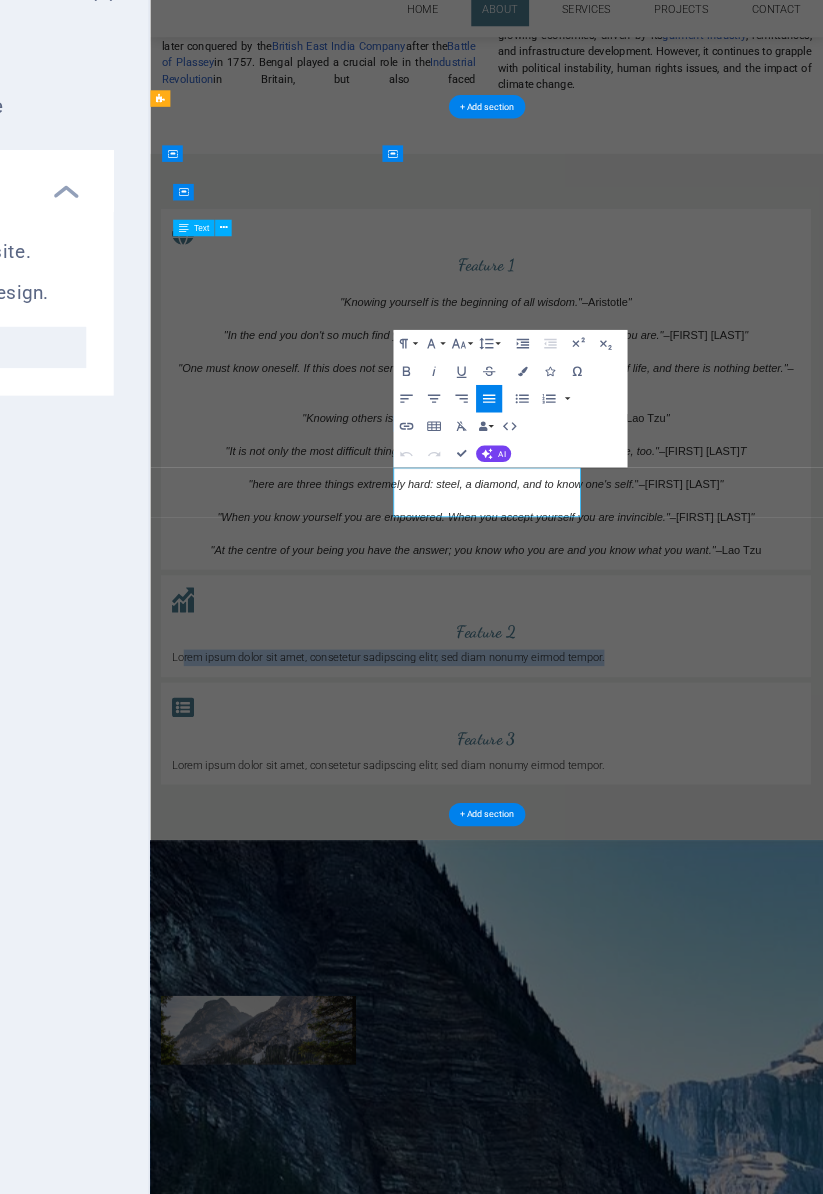 scroll, scrollTop: 0, scrollLeft: 0, axis: both 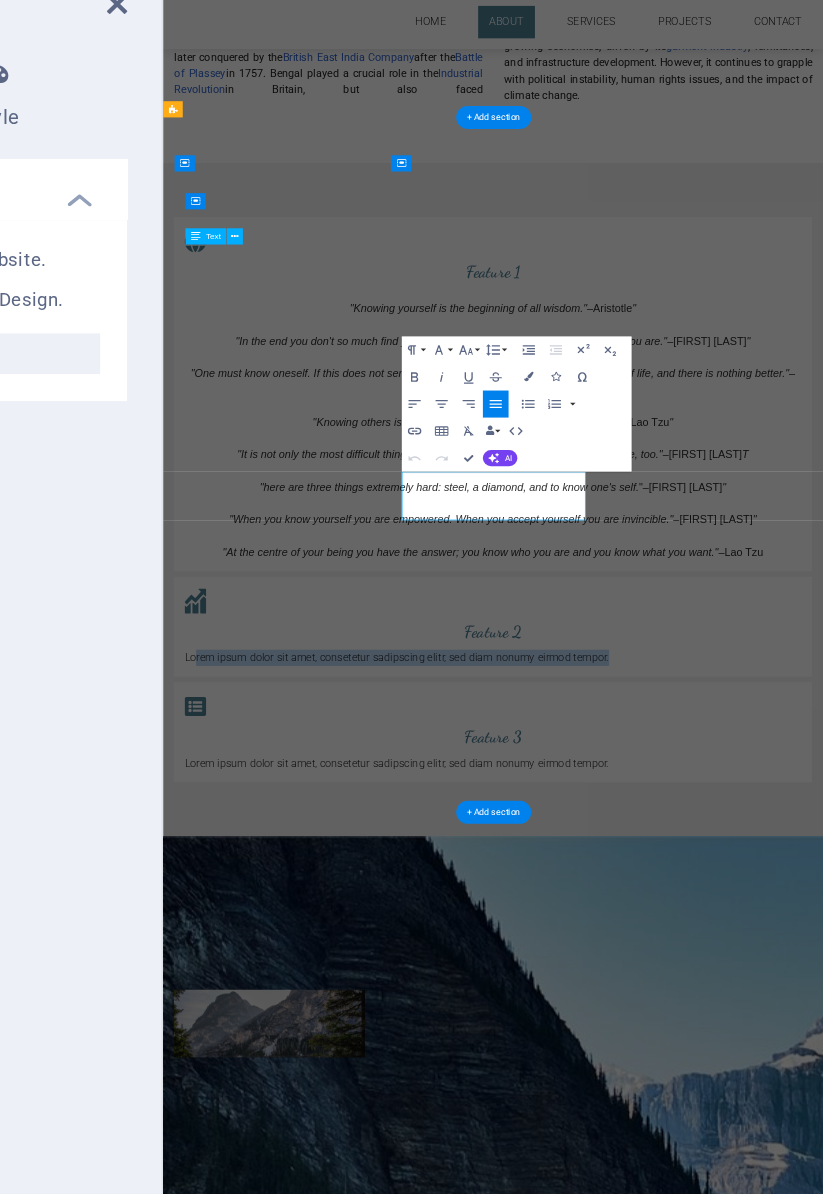 click on "Lorem ipsum dolor sit amet, consetetur sadipscing elitr, sed diam nonumy eirmod tempor." at bounding box center (650, 1000) 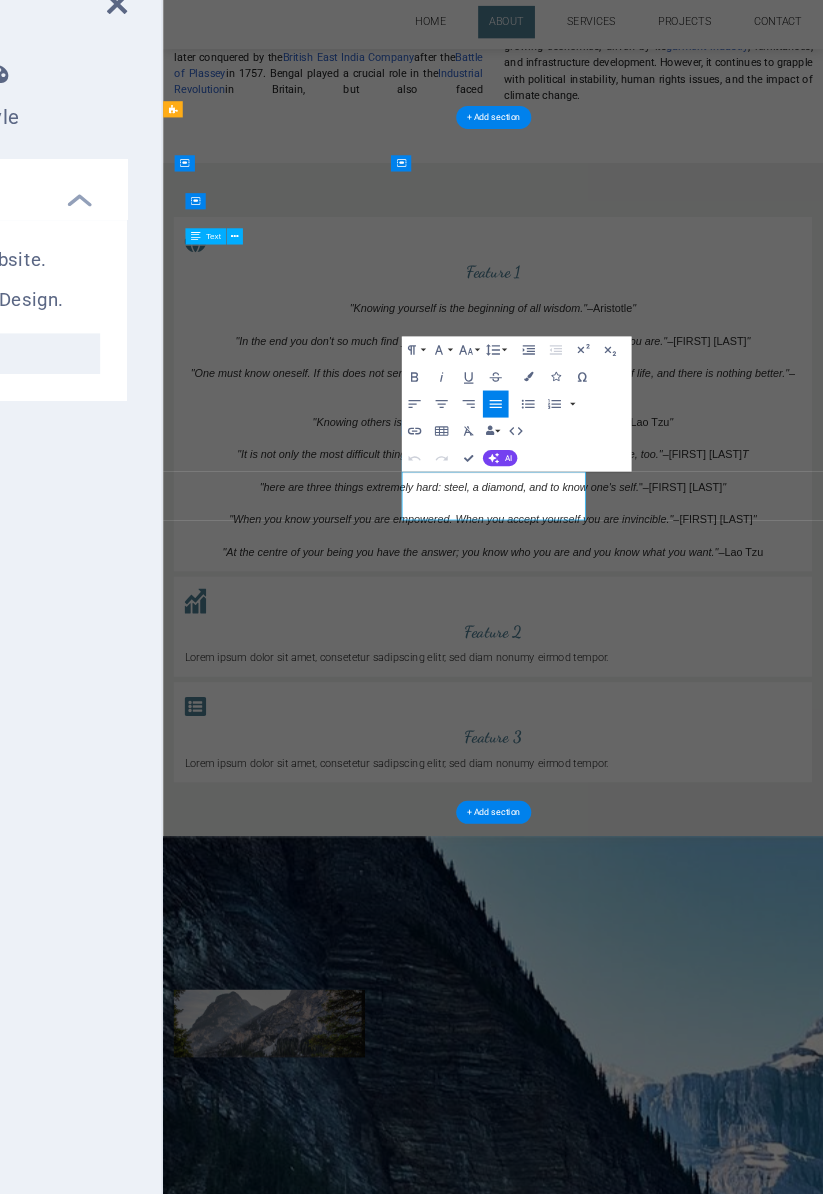 click on "Lorem ipsum dolor sit amet, consetetur sadipscing elitr, sed diam nonumy eirmod tempor." at bounding box center (650, 1000) 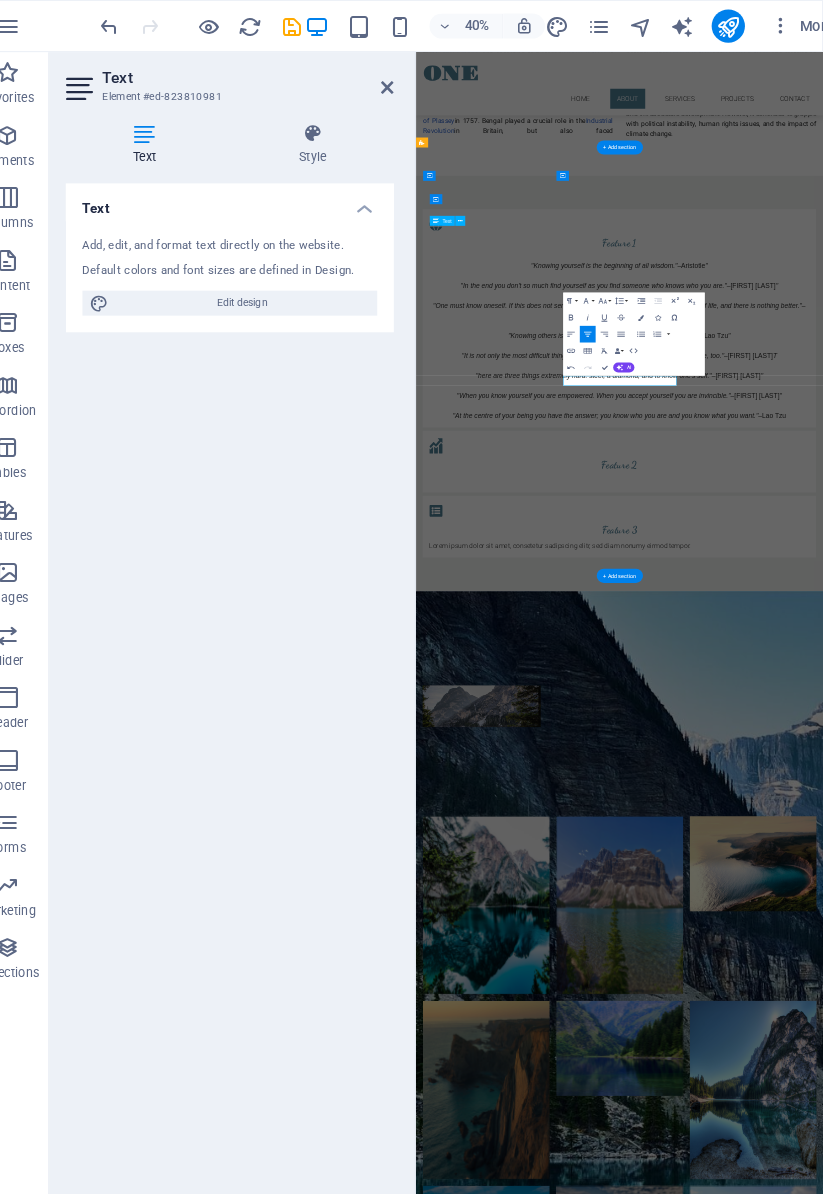 scroll, scrollTop: 0, scrollLeft: 0, axis: both 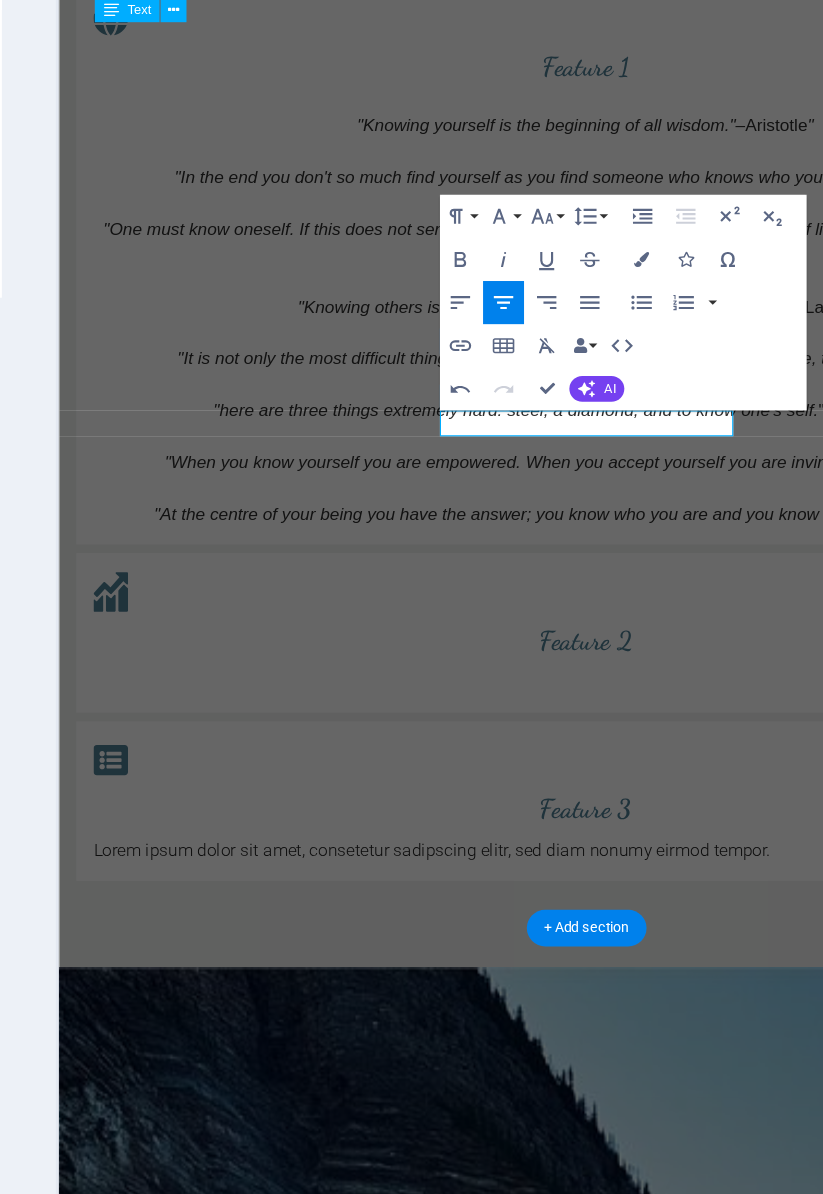 click at bounding box center [546, 602] 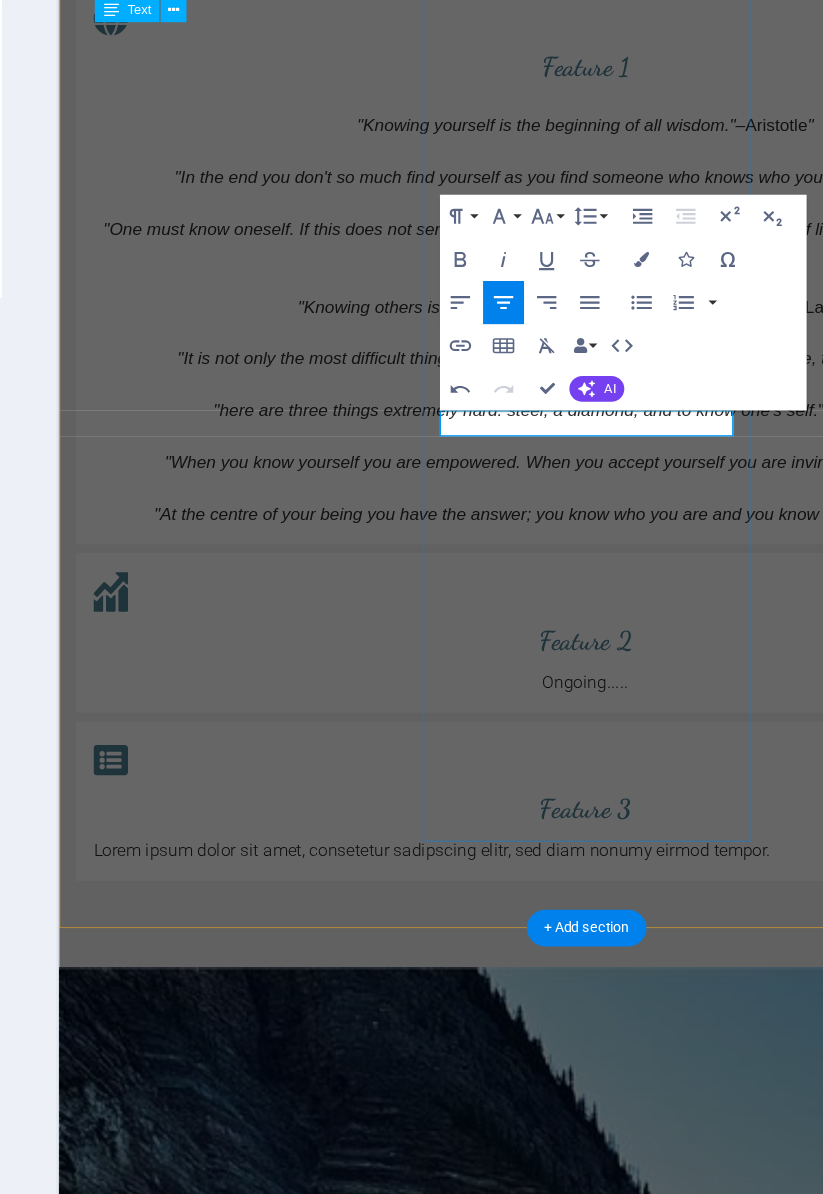 click on "Feature 2 Ongoing....." at bounding box center (546, 556) 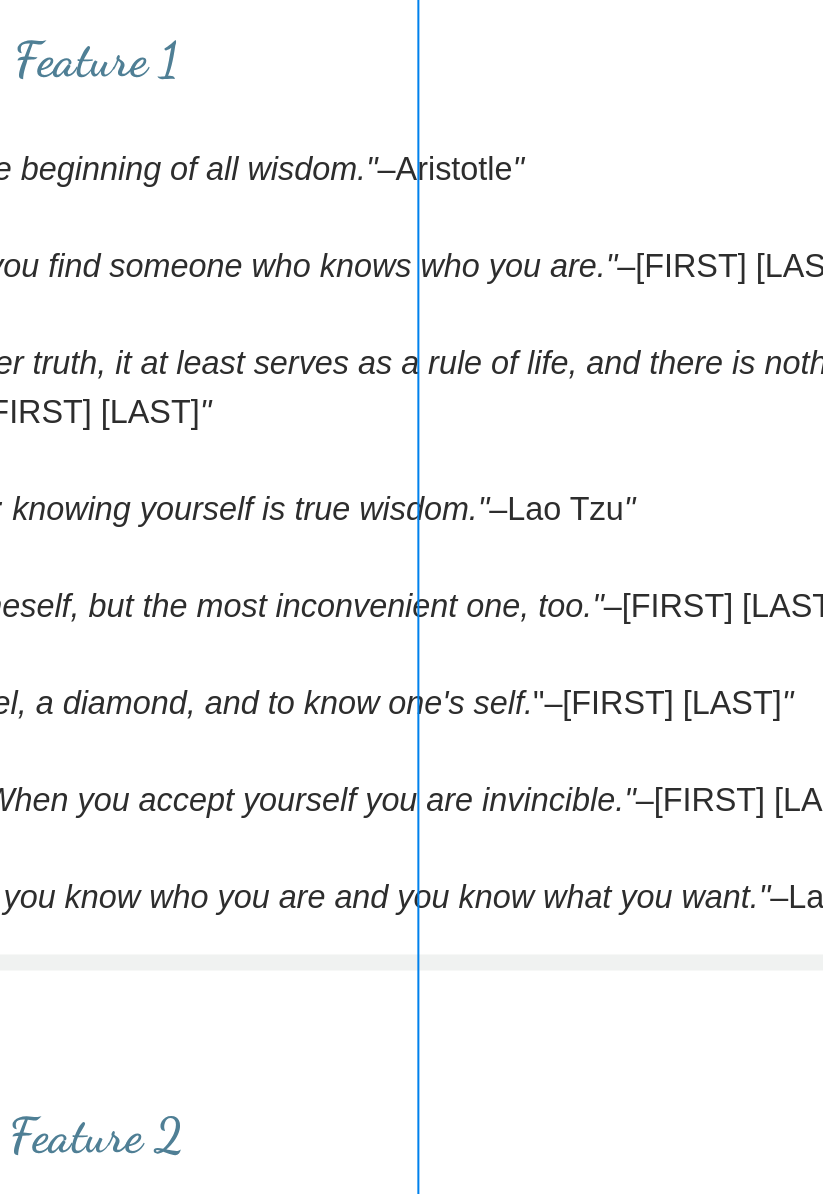 scroll, scrollTop: 2192, scrollLeft: 0, axis: vertical 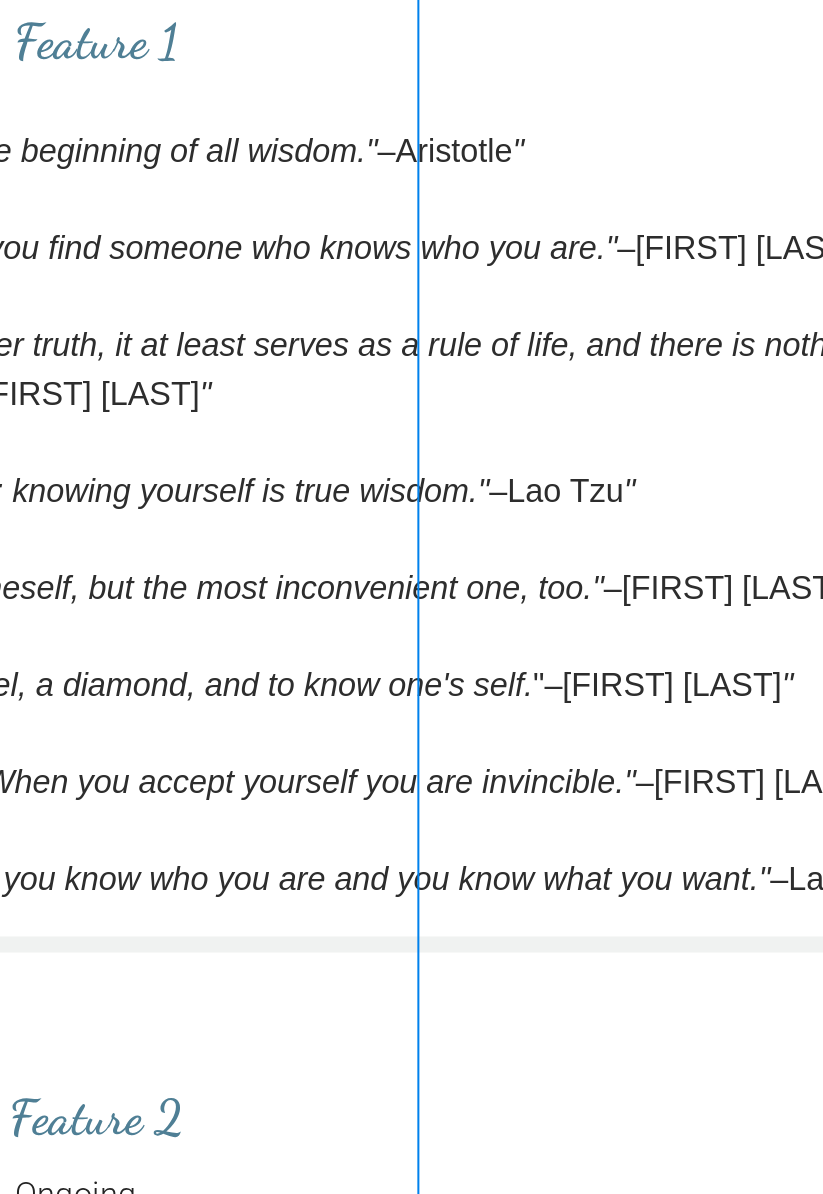 click on "Lorem ipsum dolor sit amet, consetetur sadipscing elitr, sed diam nonumy eirmod tempor." at bounding box center (-402, 531) 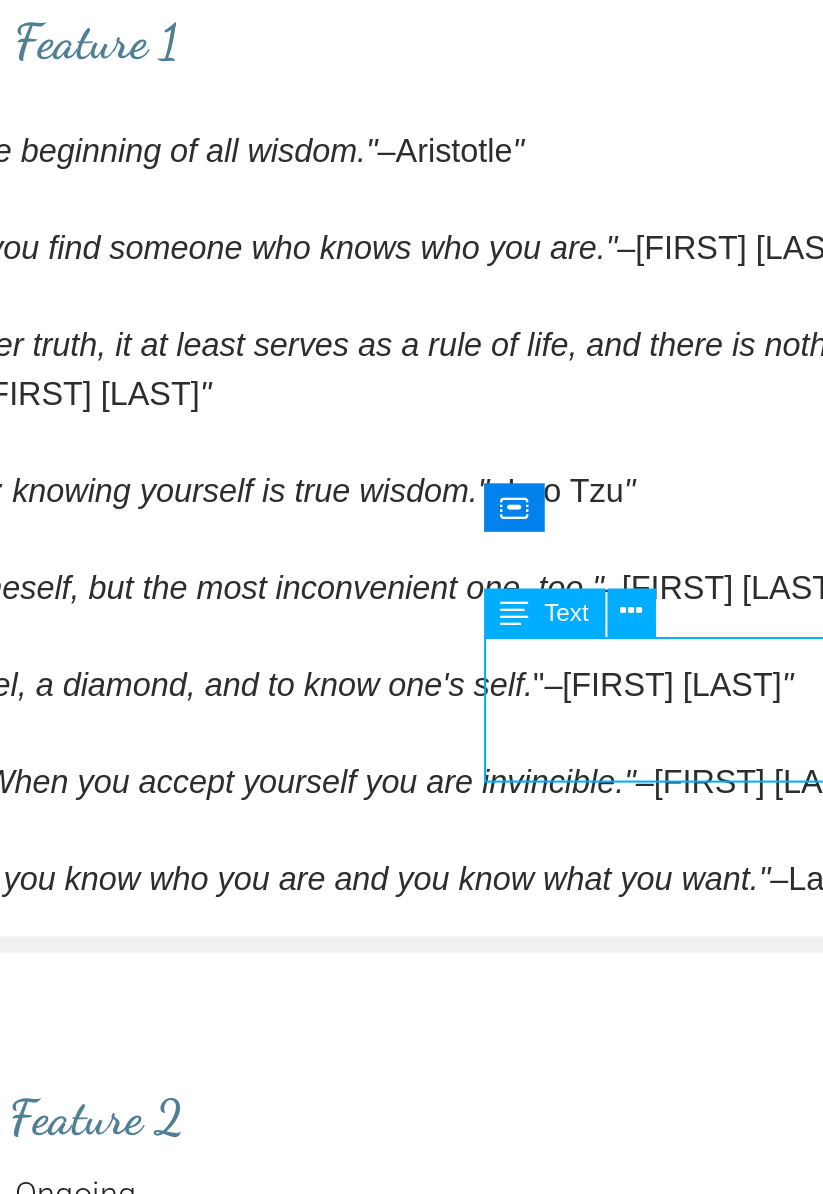 click on "Lorem ipsum dolor sit amet, consetetur sadipscing elitr, sed diam nonumy eirmod tempor." at bounding box center [-402, 531] 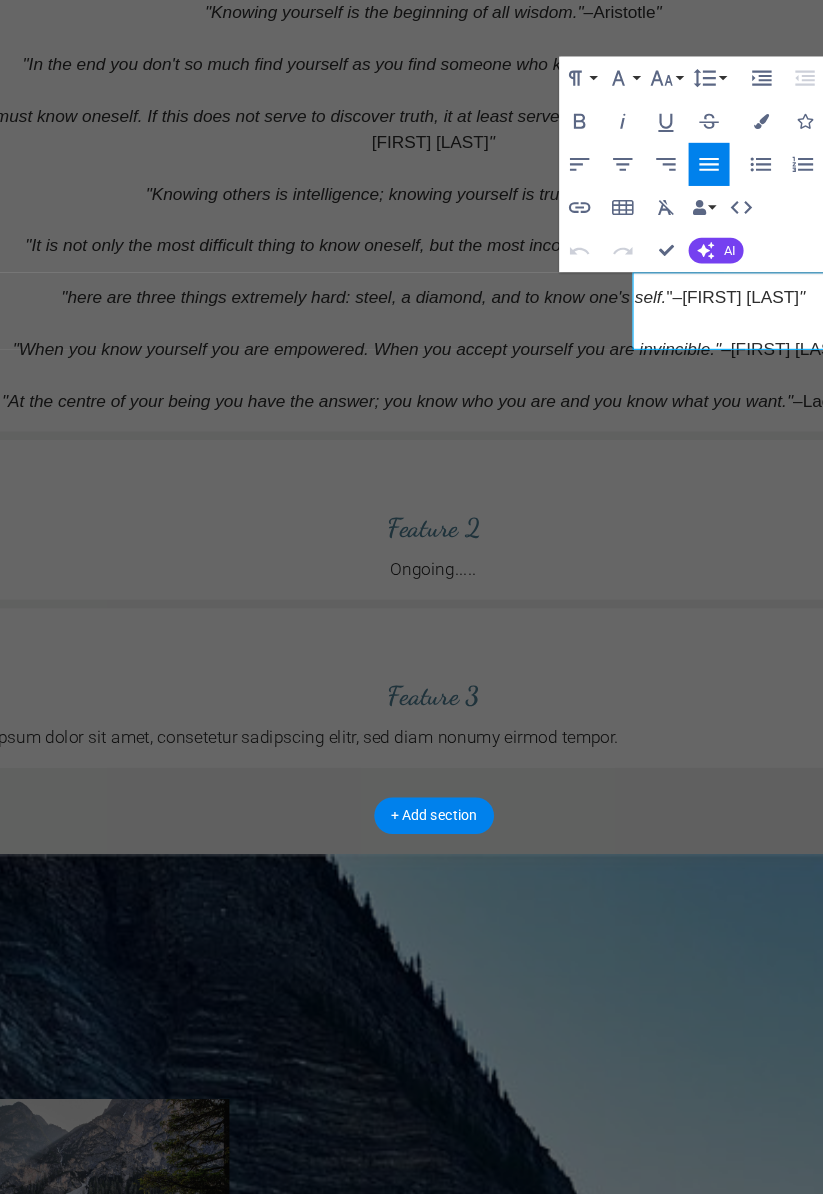scroll, scrollTop: 0, scrollLeft: 0, axis: both 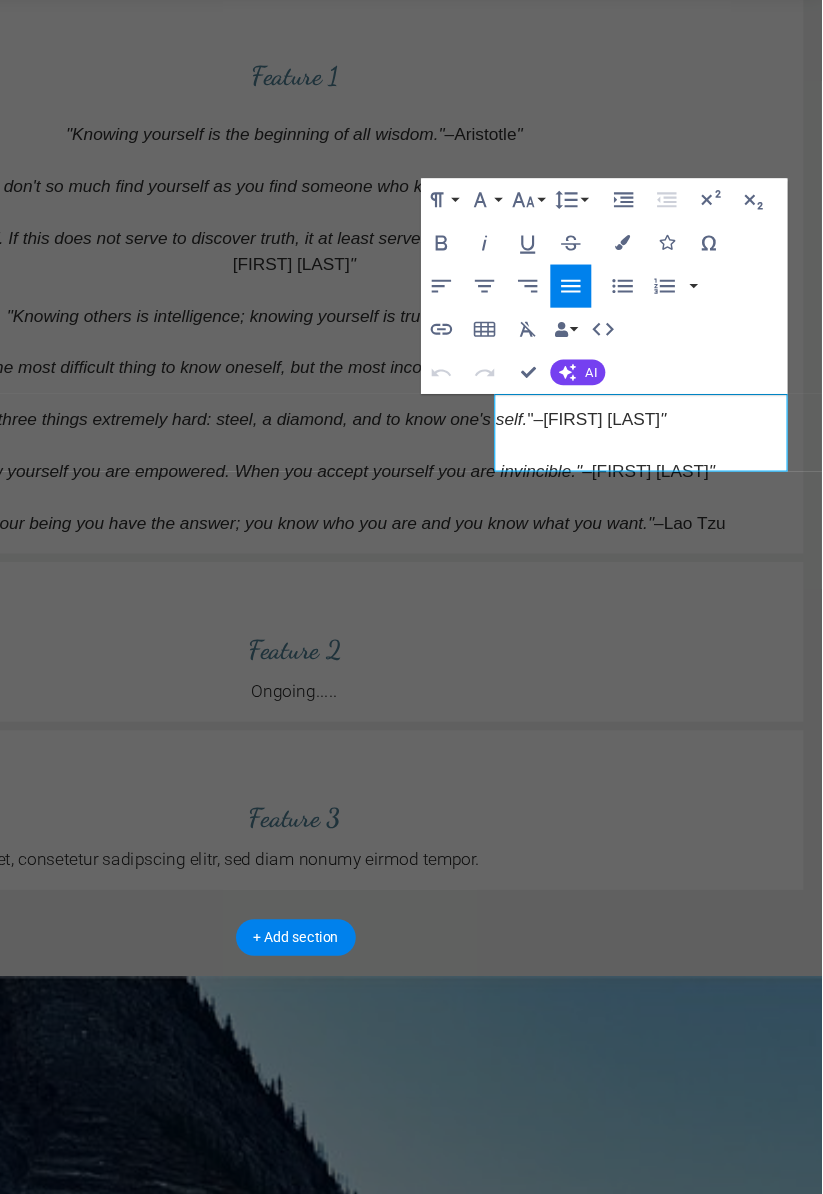 click on "Feature 3 Lorem ipsum dolor sit amet, consetetur sadipscing elitr, sed diam nonumy eirmod tempor." at bounding box center [256, 739] 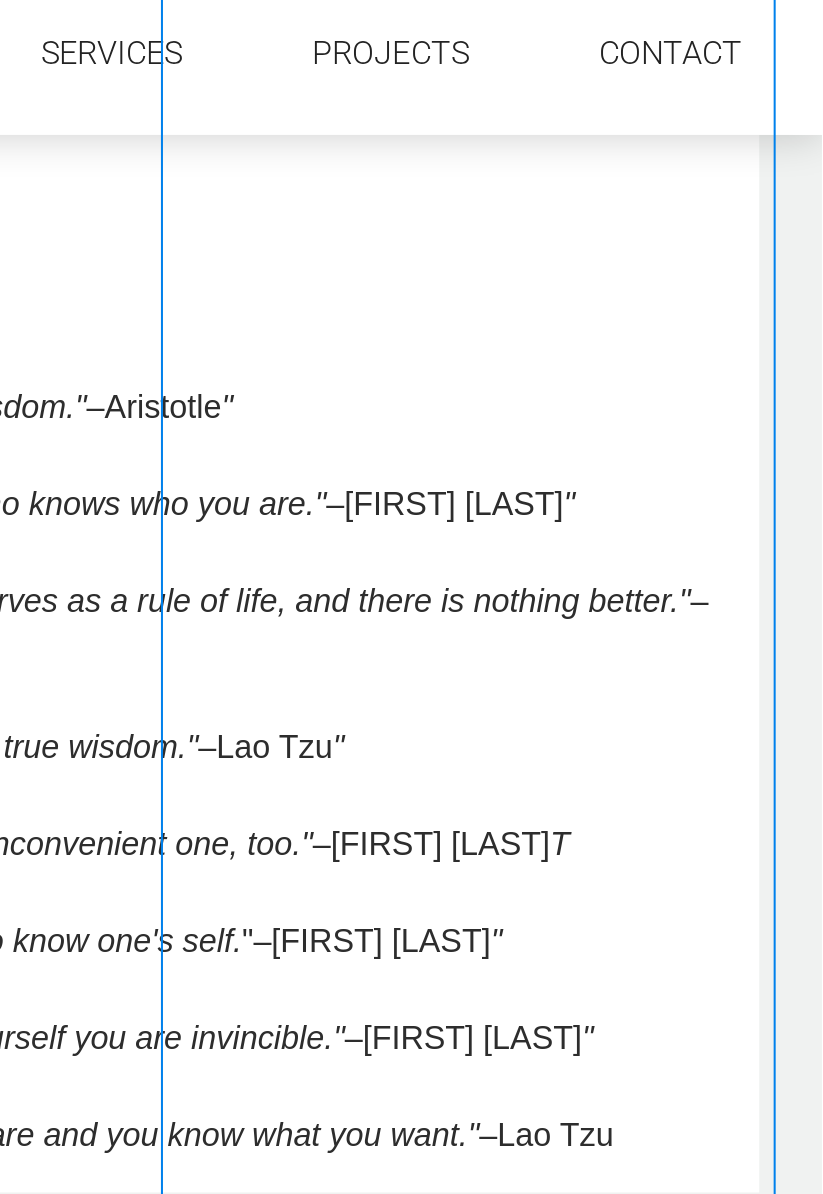 scroll, scrollTop: 0, scrollLeft: 0, axis: both 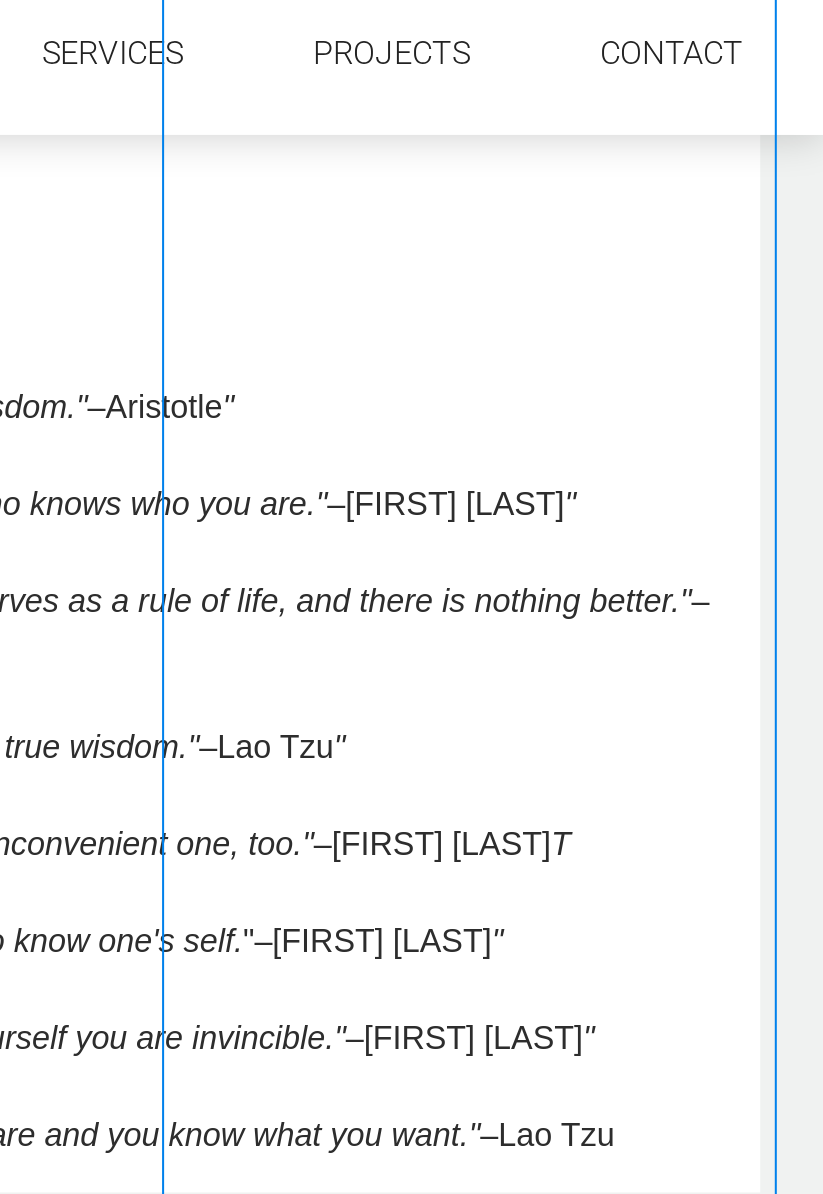 click on "Lorem ipsum dolor sit amet, consetetur sadipscing elitr, sed diam nonumy eirmod tempor." at bounding box center [-692, 786] 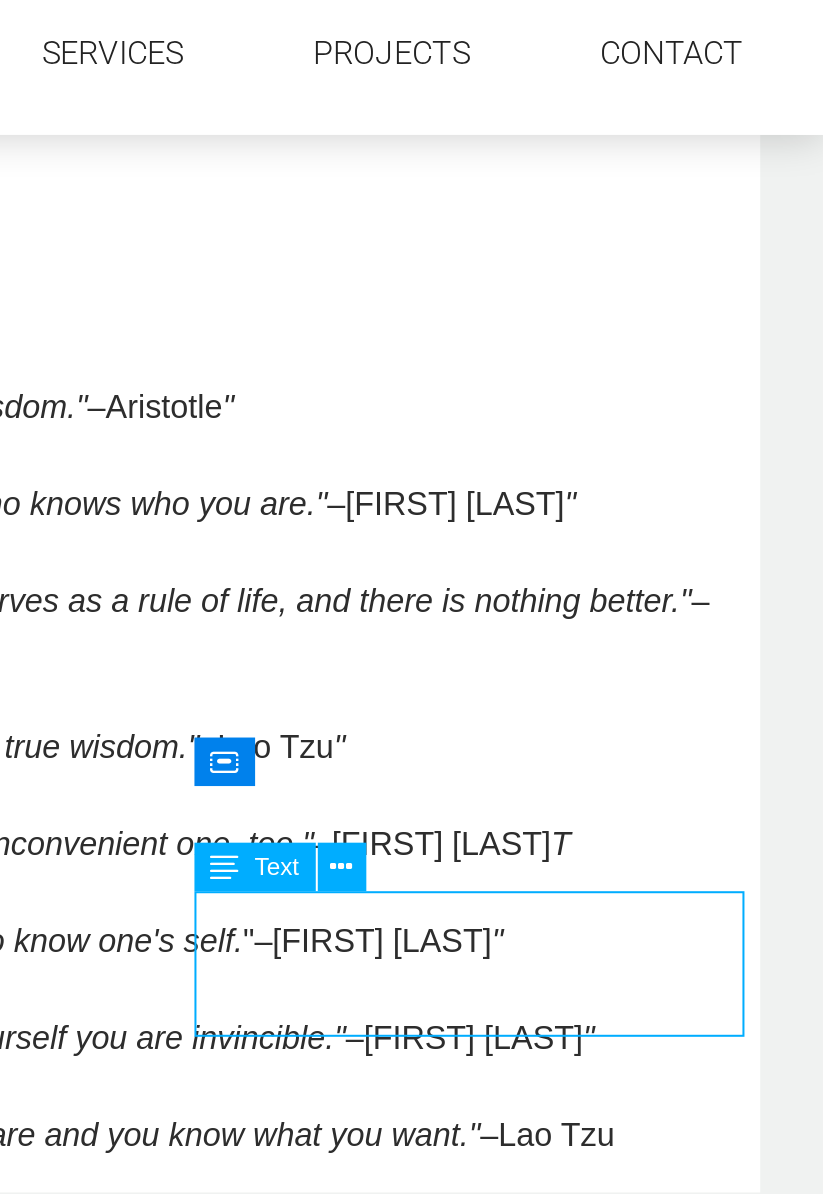 click on "Lorem ipsum dolor sit amet, consetetur sadipscing elitr, sed diam nonumy eirmod tempor." at bounding box center (-692, 786) 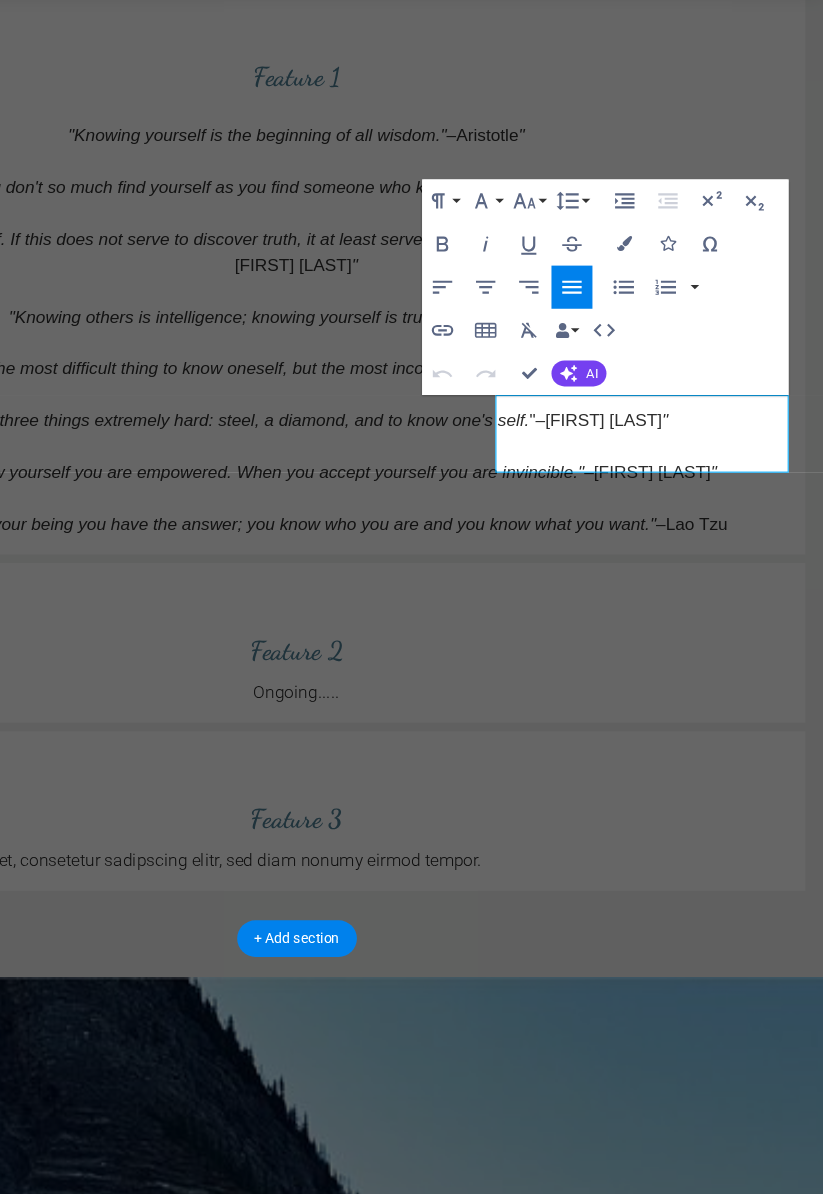 click on "Lorem ipsum dolor sit amet, consetetur sadipscing elitr, sed diam nonumy eirmod tempor." at bounding box center (257, 786) 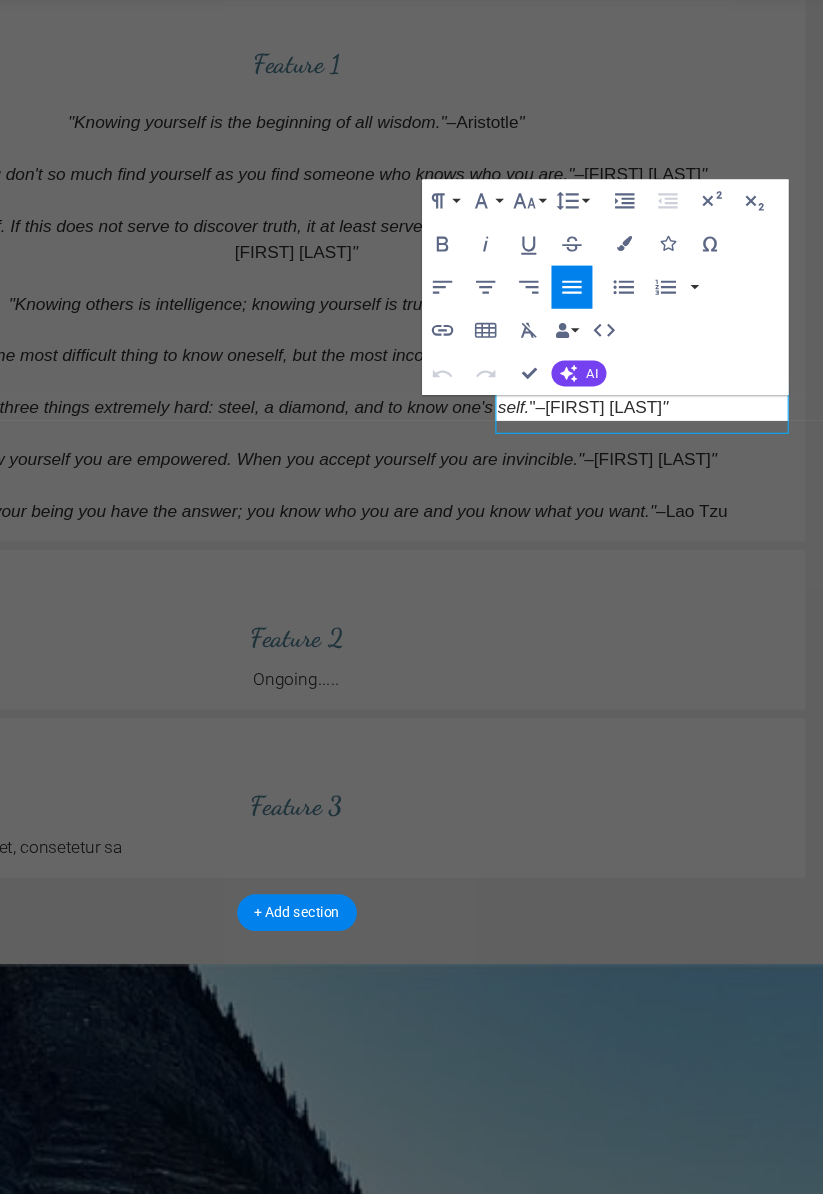 scroll, scrollTop: 3382, scrollLeft: 0, axis: vertical 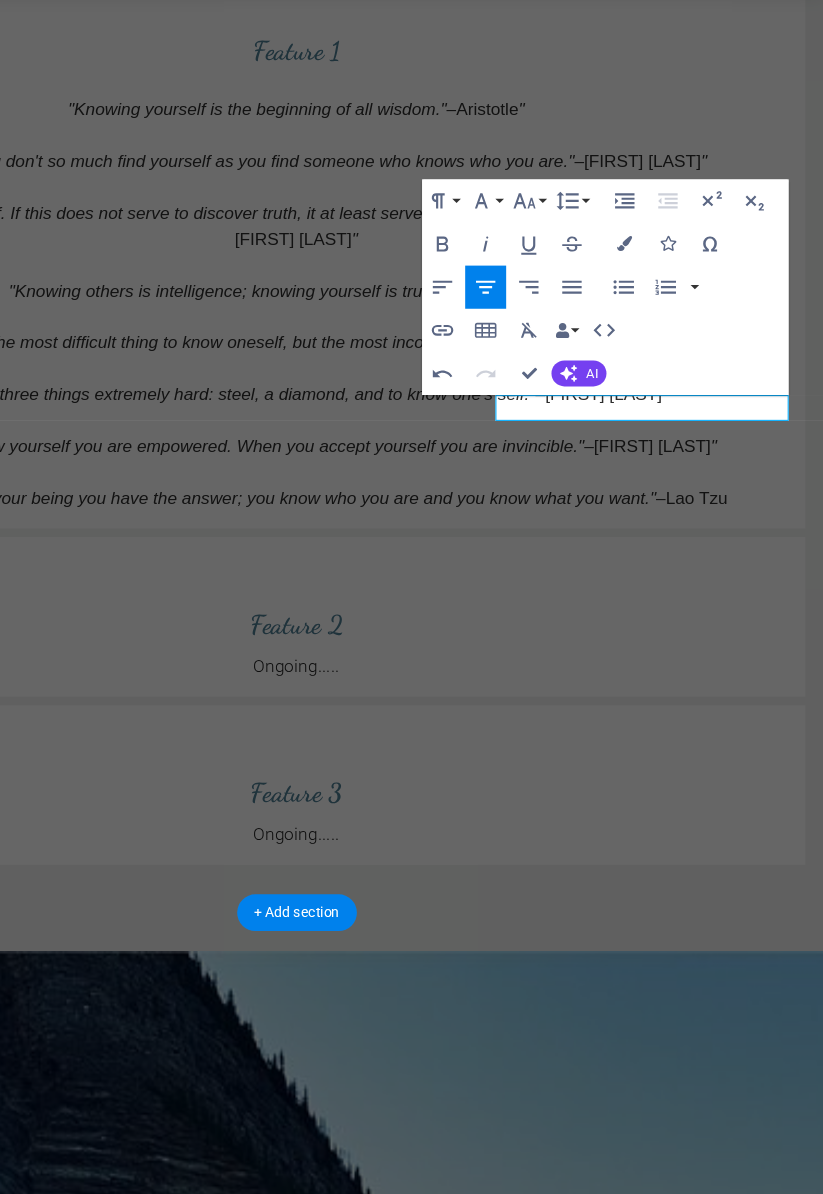 click on "Feature 3 Ongoing....." at bounding box center (257, 716) 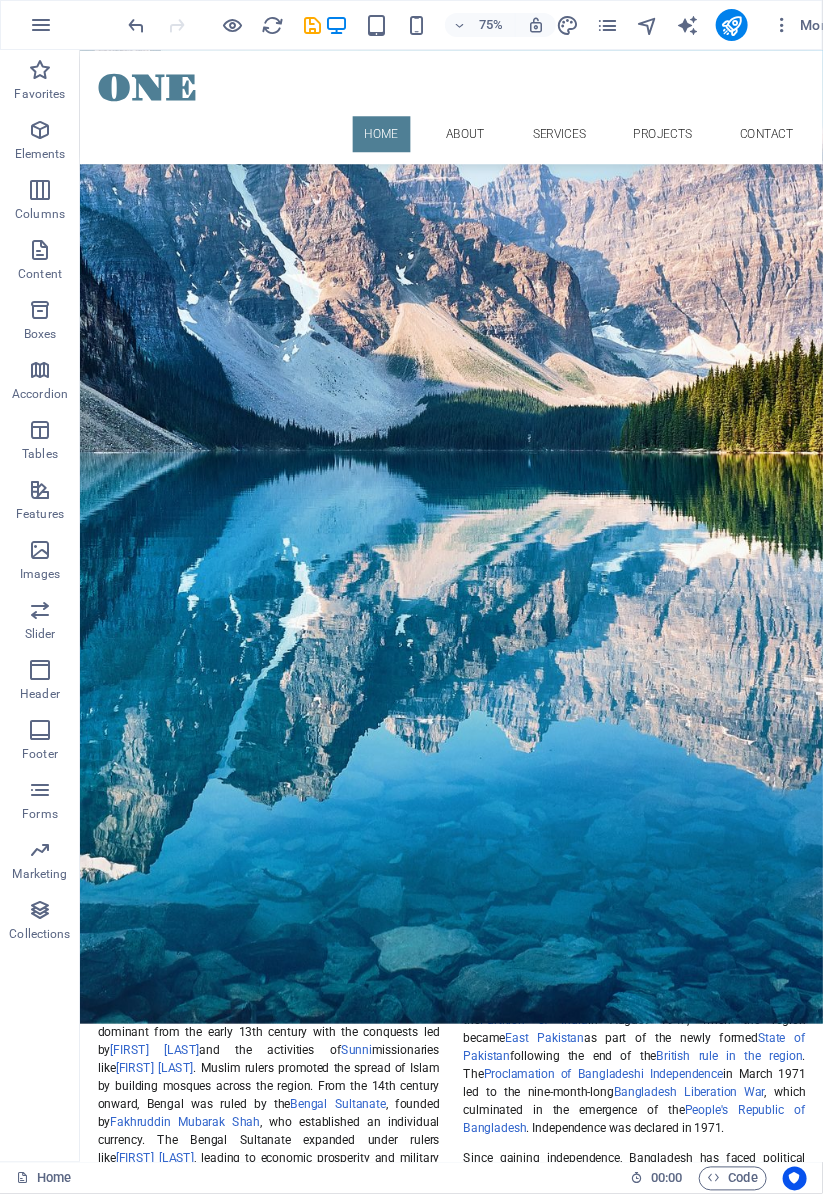 scroll, scrollTop: 0, scrollLeft: 0, axis: both 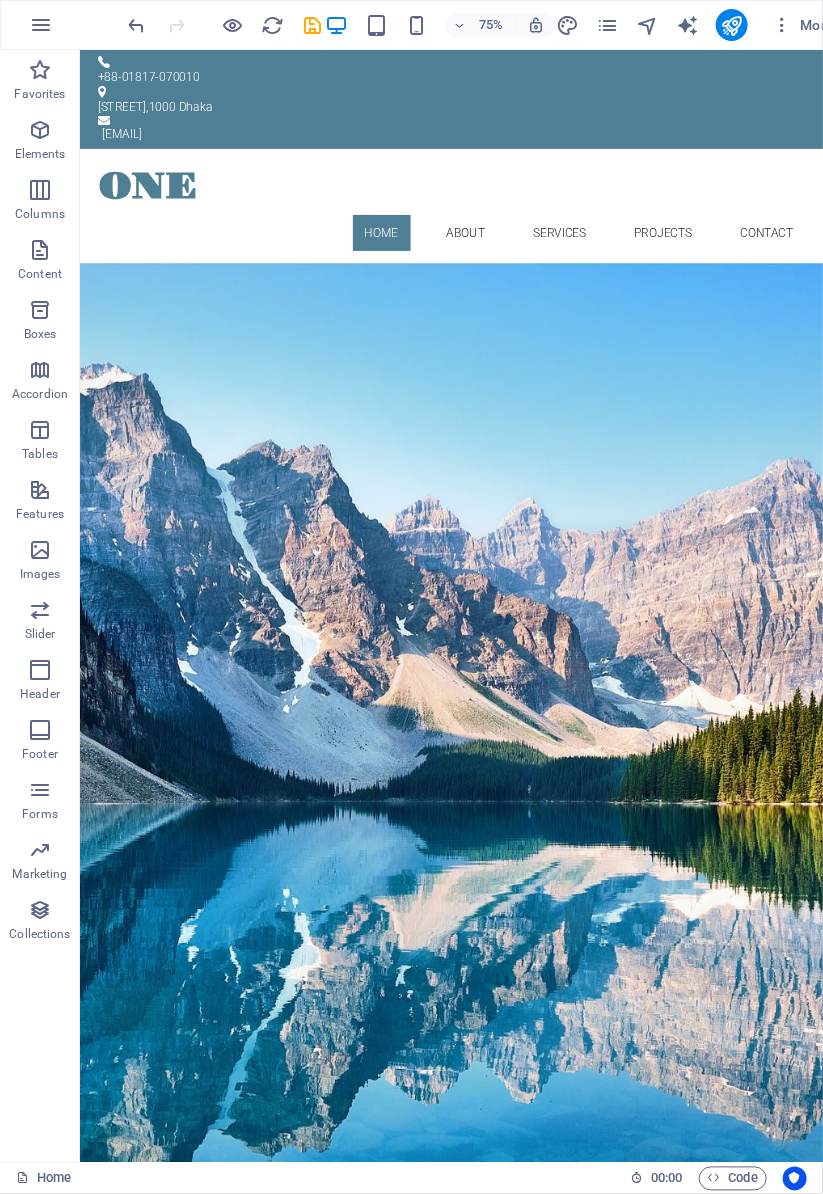 click at bounding box center (732, 25) 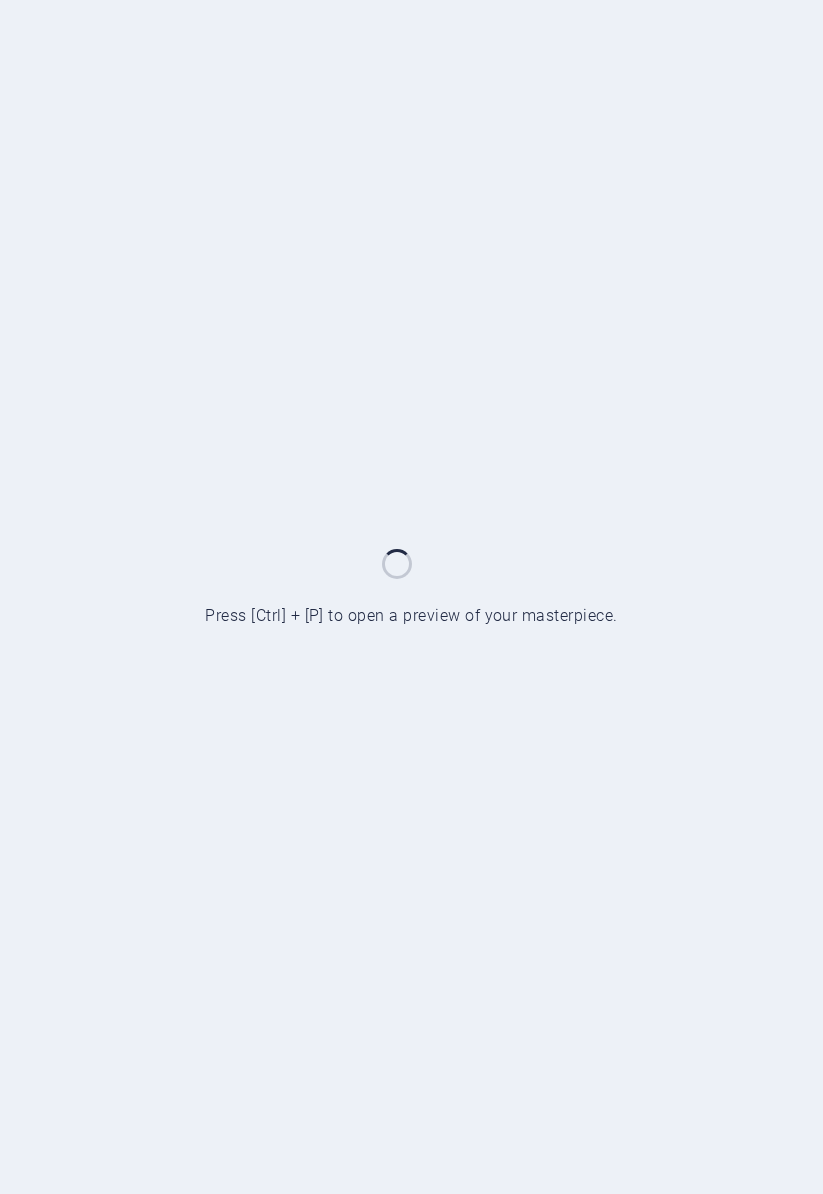 scroll, scrollTop: 0, scrollLeft: 0, axis: both 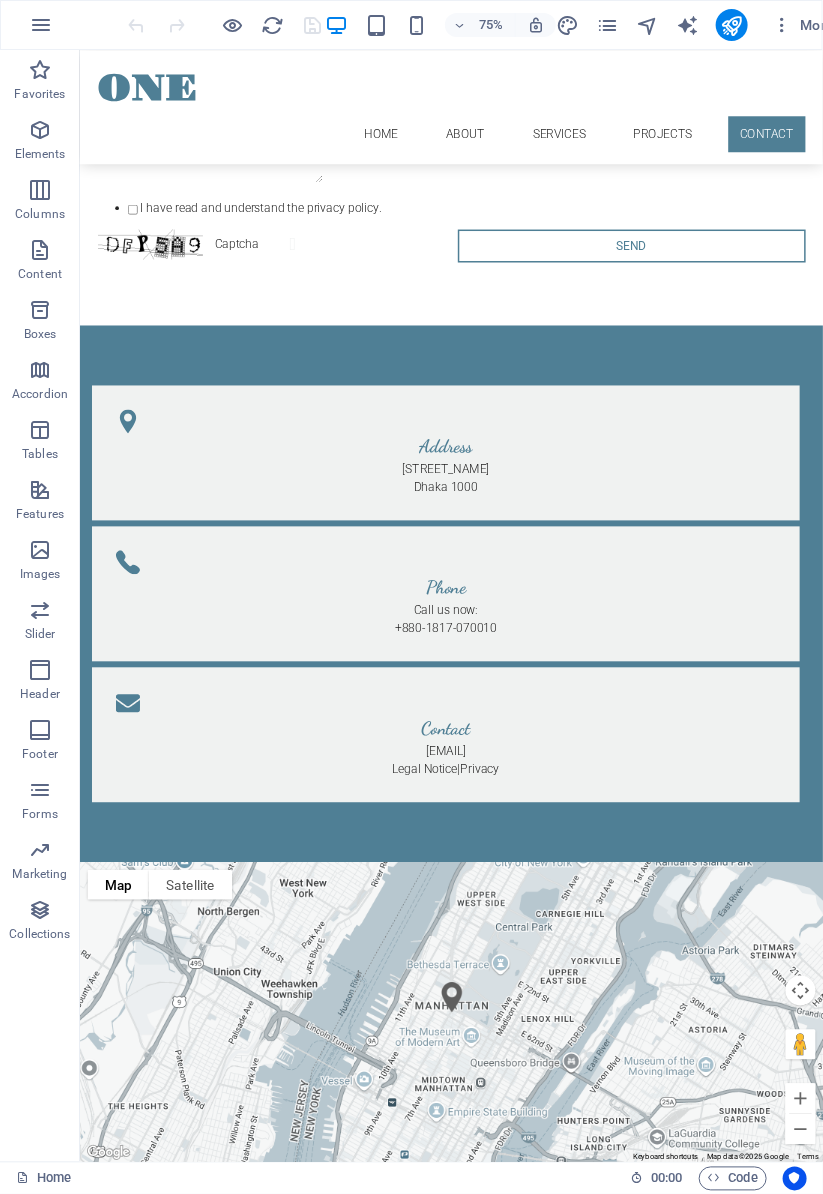 click on "To navigate the map with touch gestures double-tap and hold your finger on the map, then drag the map. ← Move left → Move right ↑ Move up ↓ Move down + Zoom in - Zoom out Home Jump left by 75% End Jump right by 75% Page Up Jump up by 75% Page Down Jump down by 75% Map Terrain Satellite Labels Keyboard shortcuts Map Data Map data ©2025 Google Map data ©2025 Google 1 km  Click to toggle between metric and imperial units Terms Report a map error" at bounding box center (574, 1332) 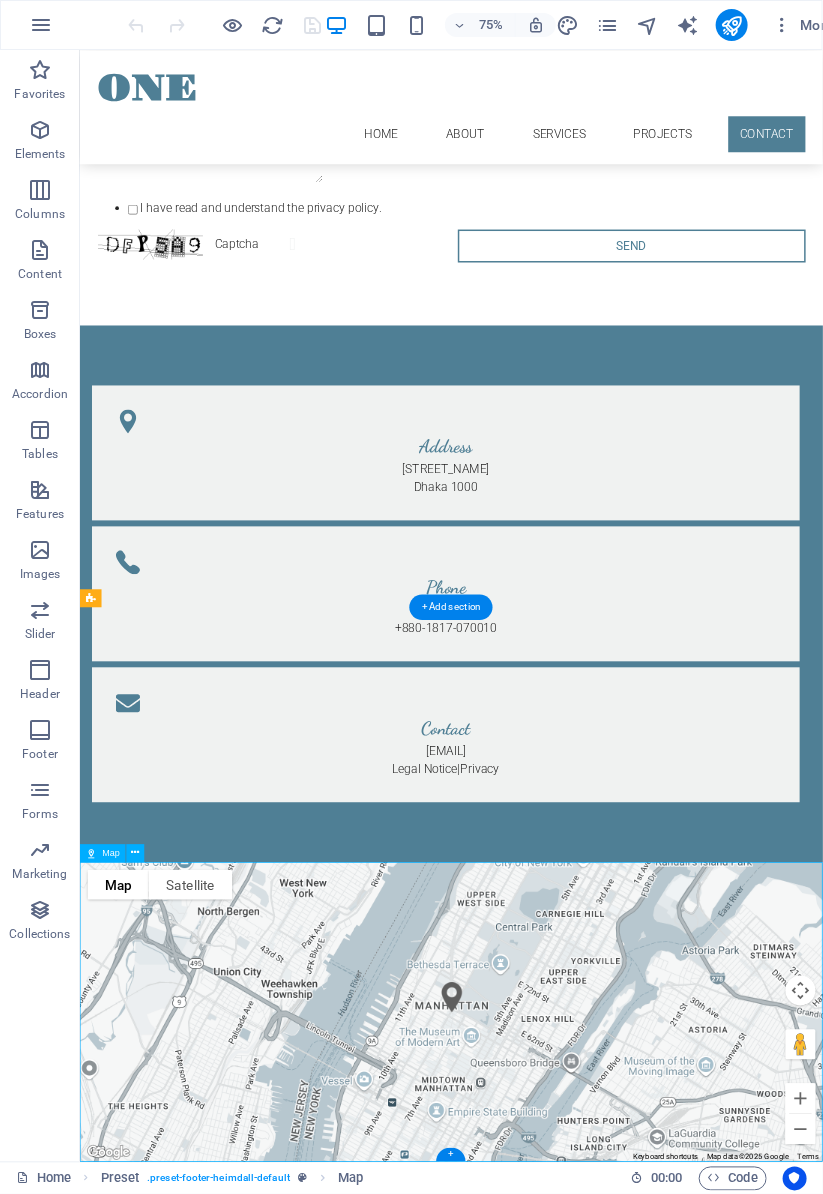 click on "To navigate the map with touch gestures double-tap and hold your finger on the map, then drag the map. ← Move left → Move right ↑ Move up ↓ Move down + Zoom in - Zoom out Home Jump left by 75% End Jump right by 75% Page Up Jump up by 75% Page Down Jump down by 75% Map Terrain Satellite Labels Keyboard shortcuts Map Data Map data ©2025 Google Map data ©2025 Google 1 km  Click to toggle between metric and imperial units Terms Report a map error" at bounding box center [574, 1332] 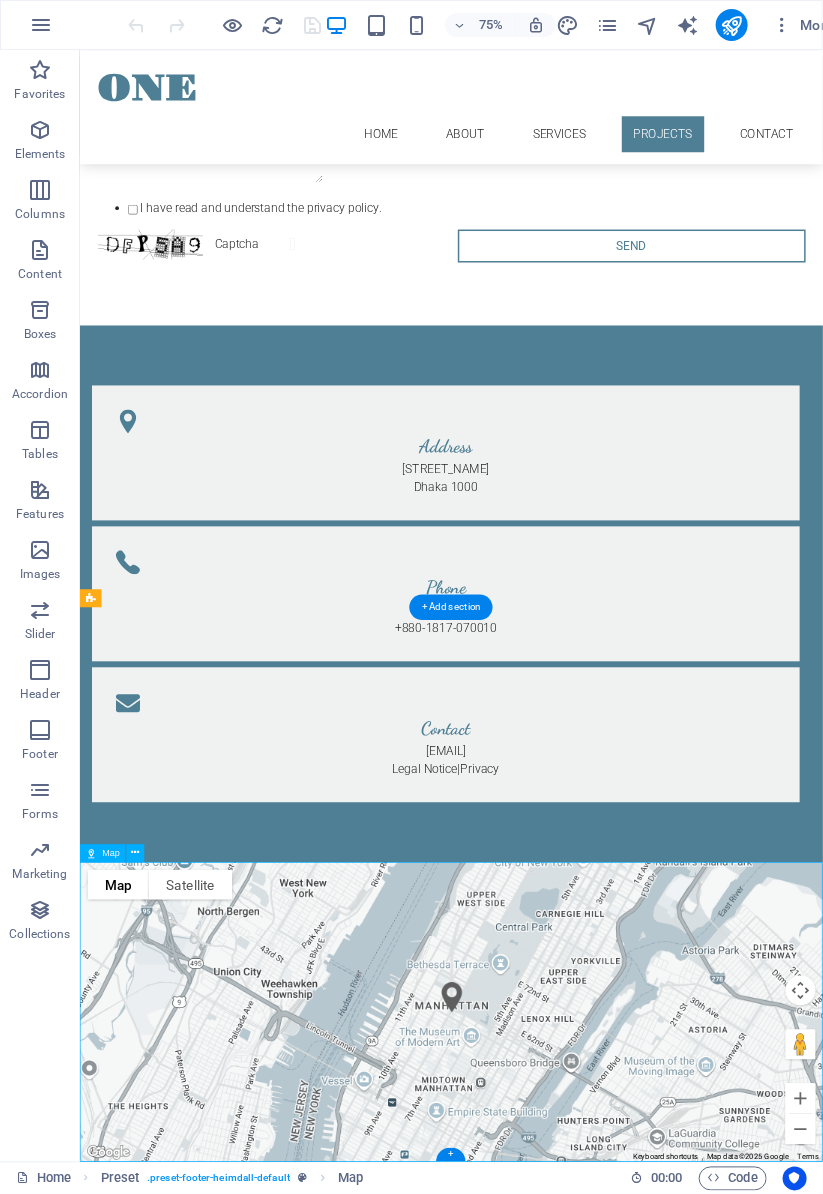 select on "1" 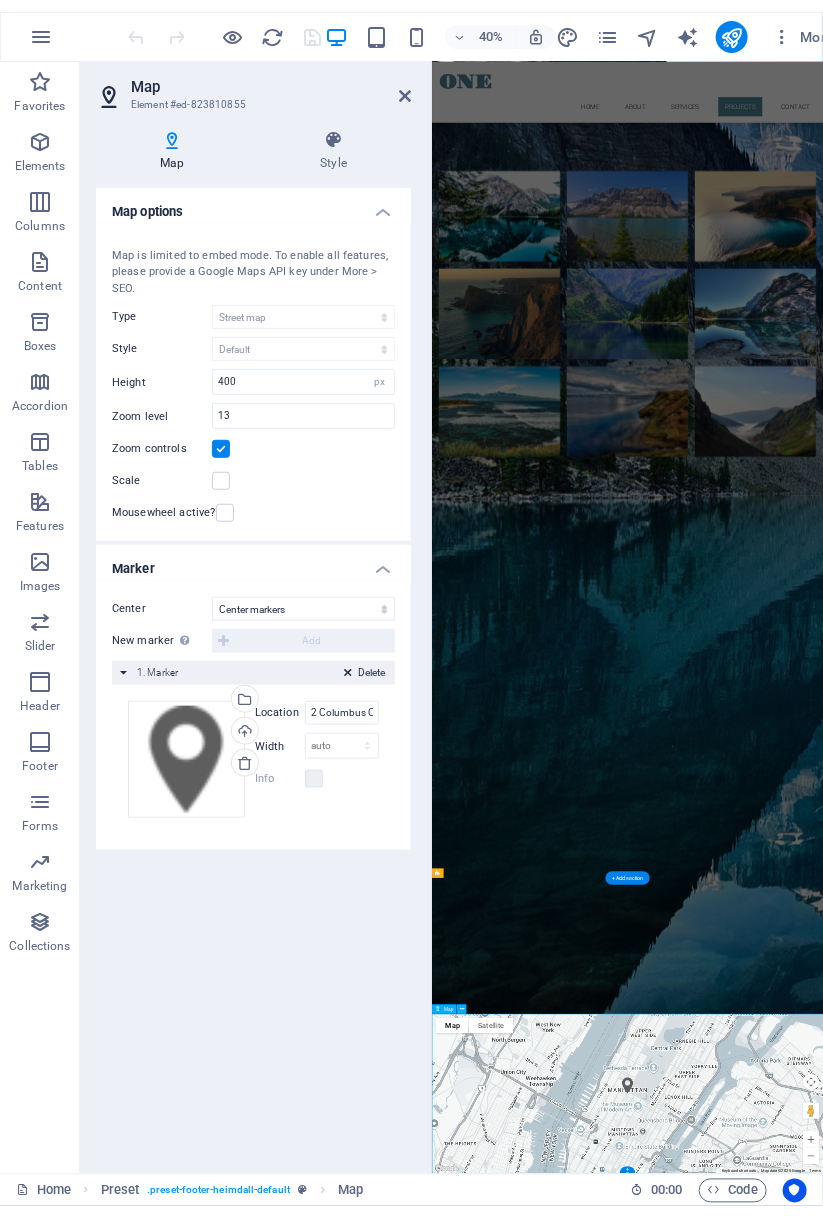 scroll, scrollTop: 4845, scrollLeft: 0, axis: vertical 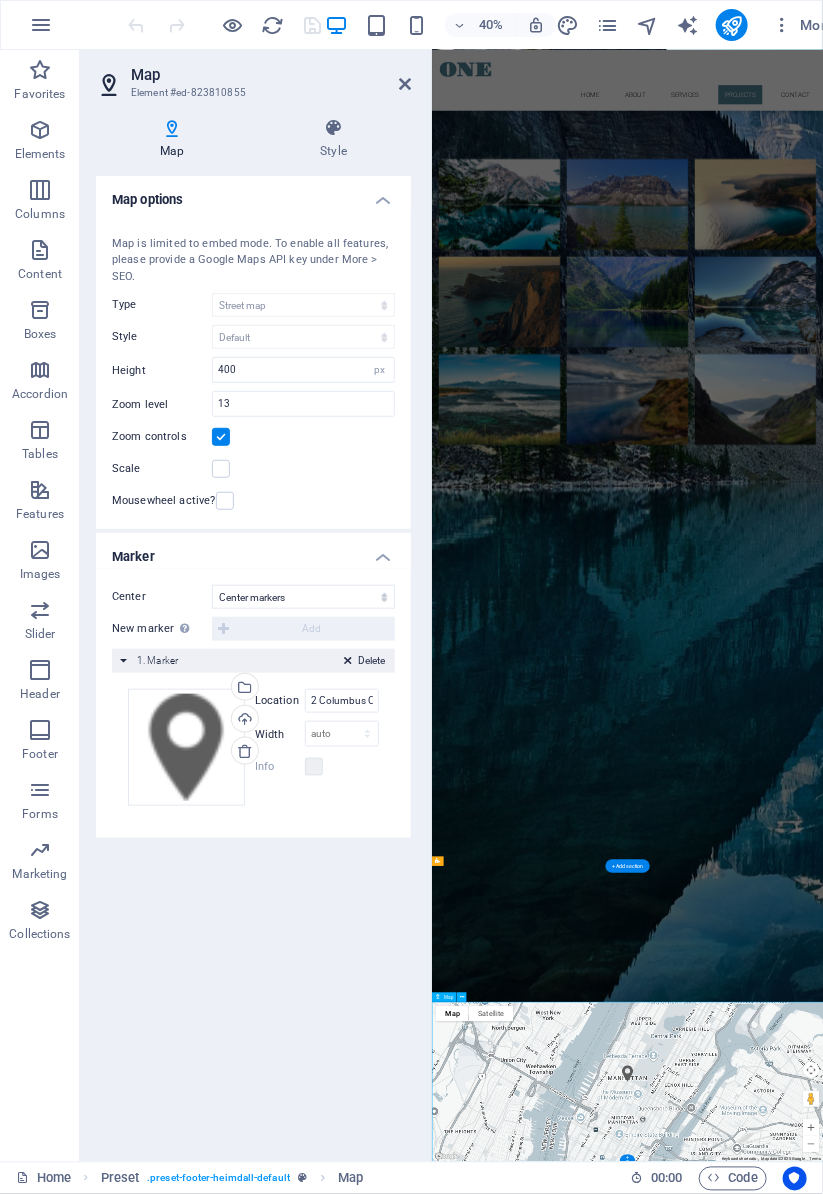 click on "Upload" at bounding box center [243, 721] 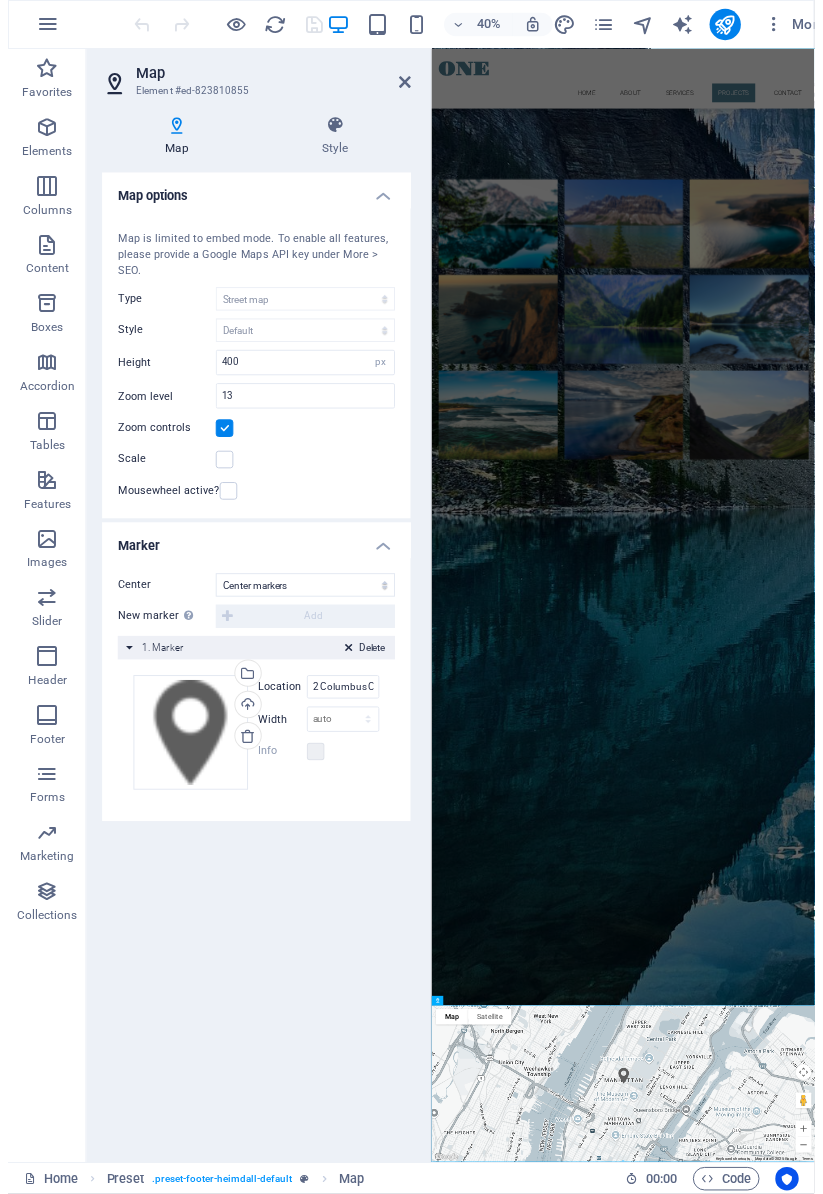scroll, scrollTop: 4839, scrollLeft: 0, axis: vertical 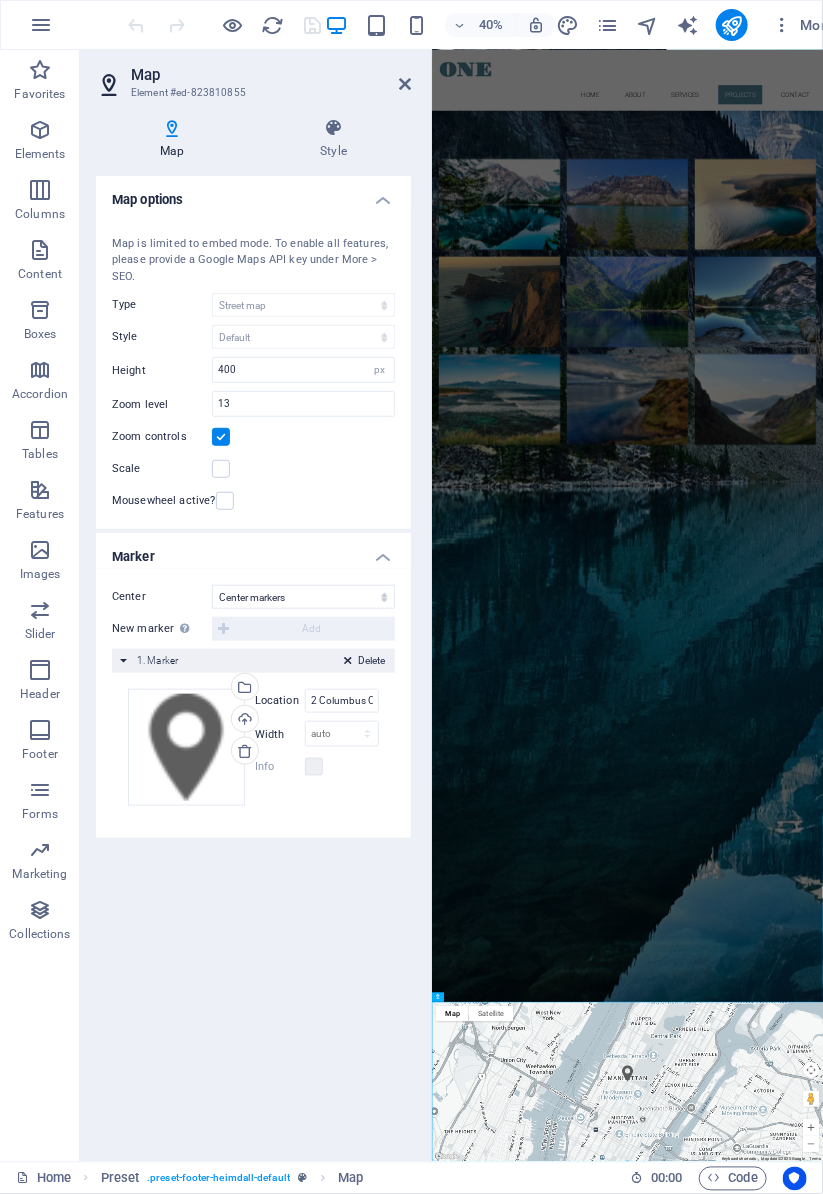 click on "Delete 1. Marker" at bounding box center [253, 661] 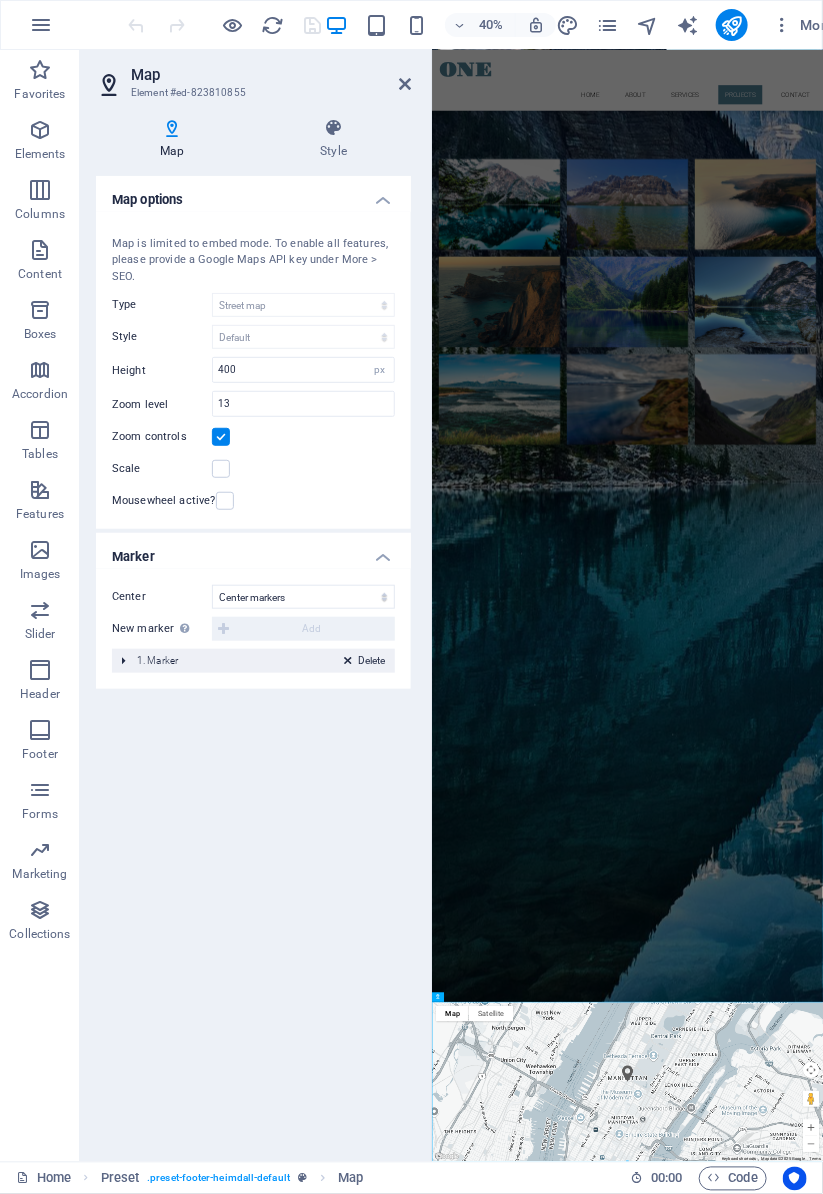 click on "Delete 1. Marker" at bounding box center (253, 661) 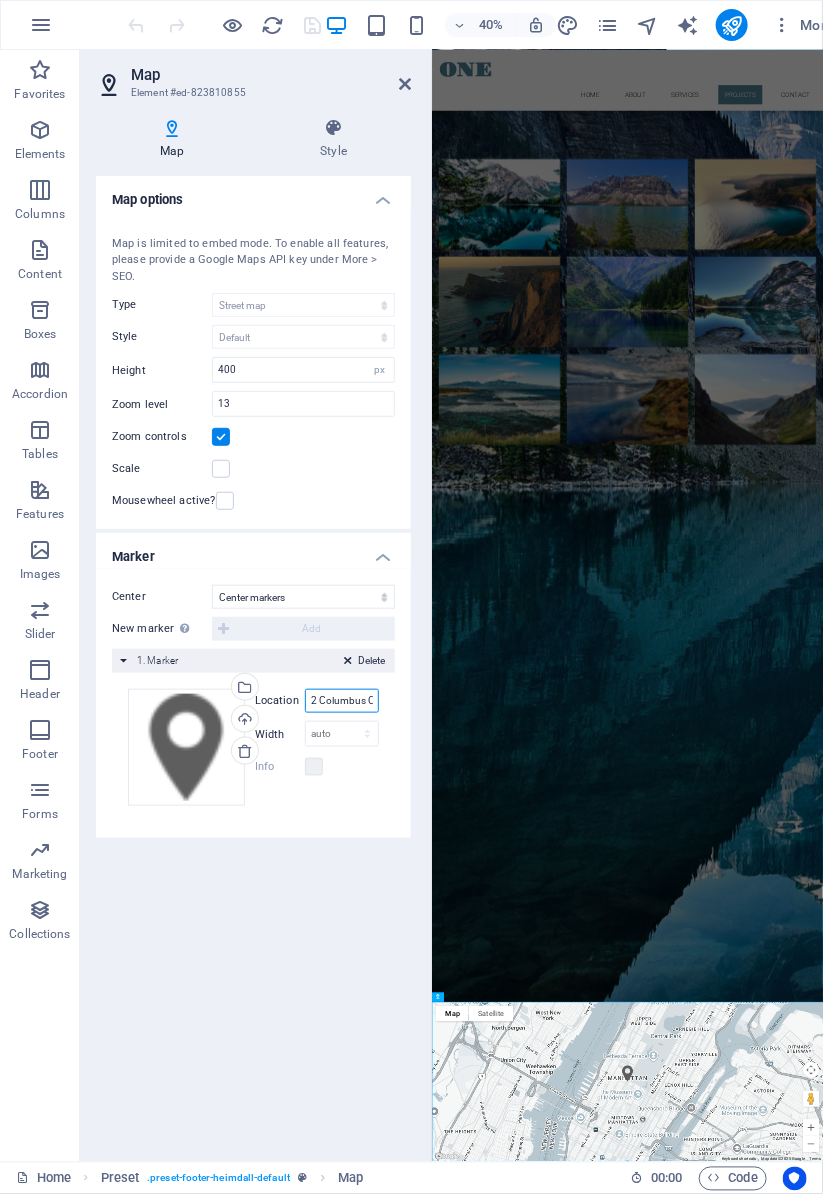 click on "2 Columbus Circle New York" at bounding box center [342, 701] 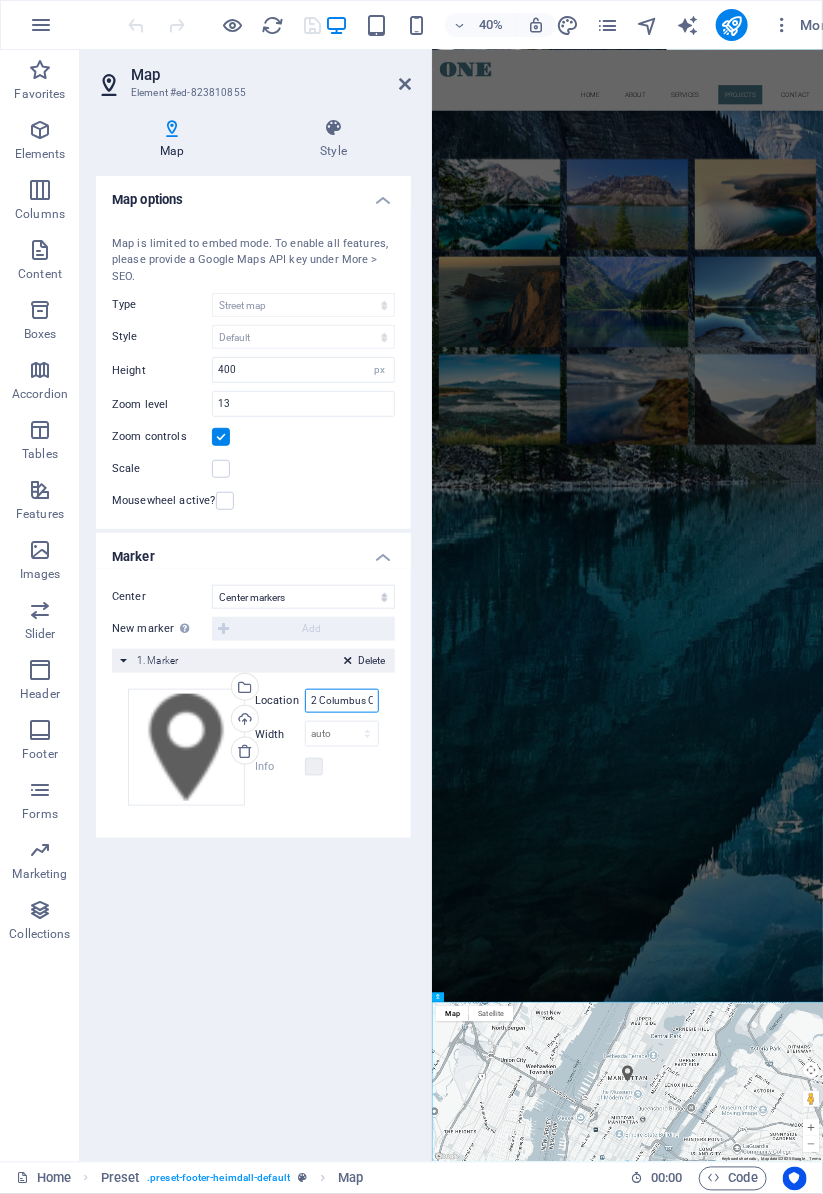 click on "2 Columbus Circle New York" at bounding box center [342, 701] 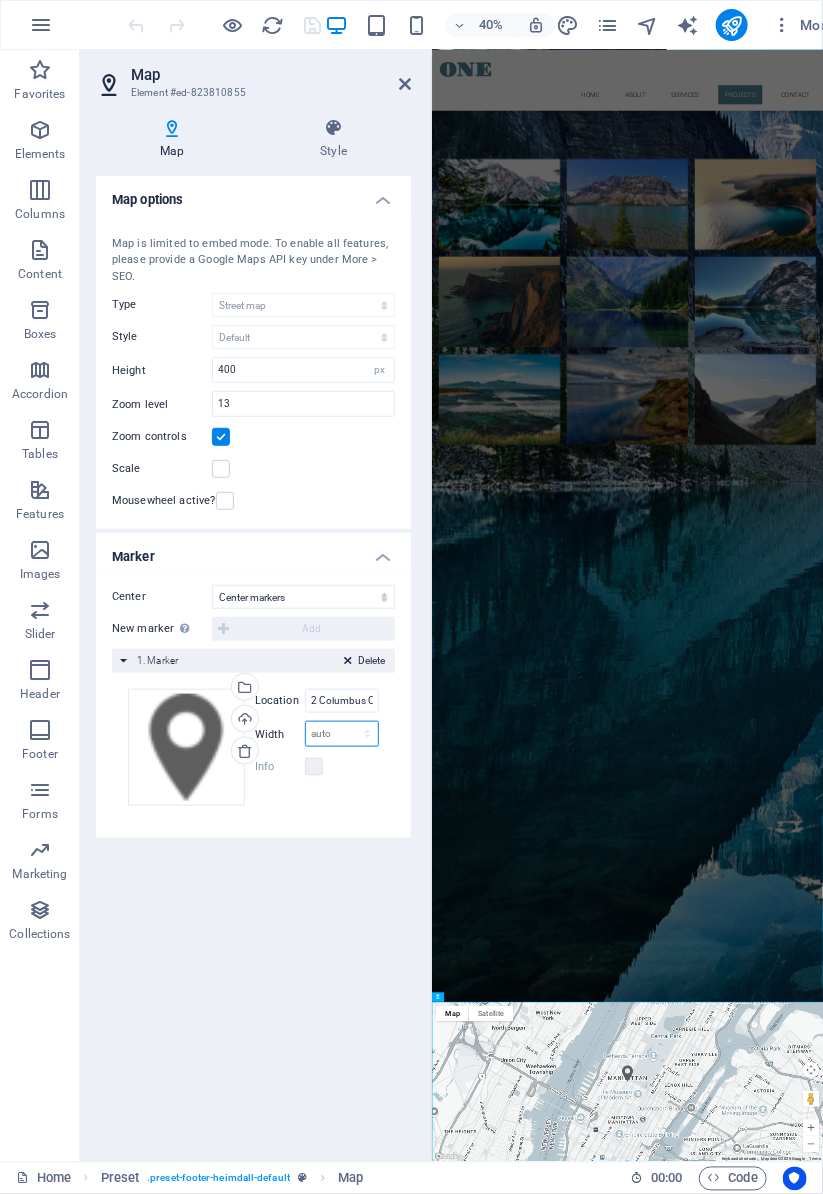 click on "auto px" at bounding box center [342, 734] 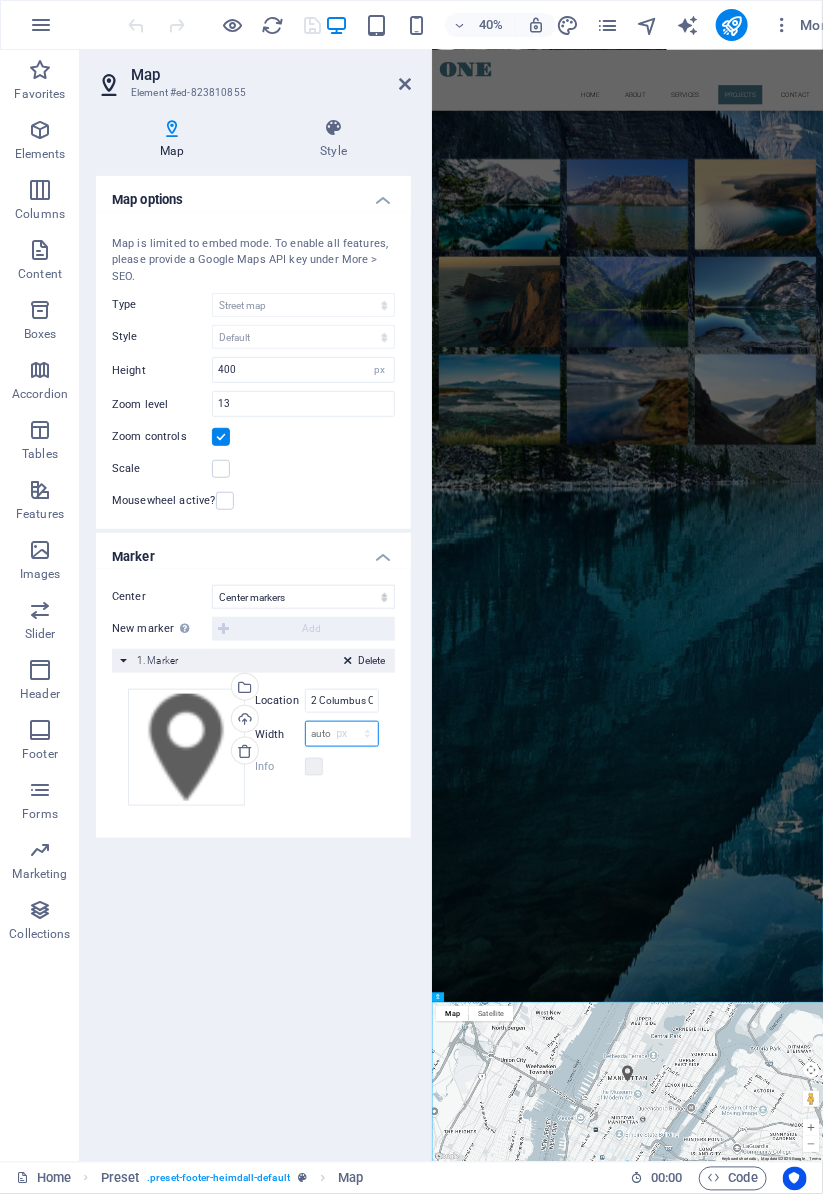 type on "0" 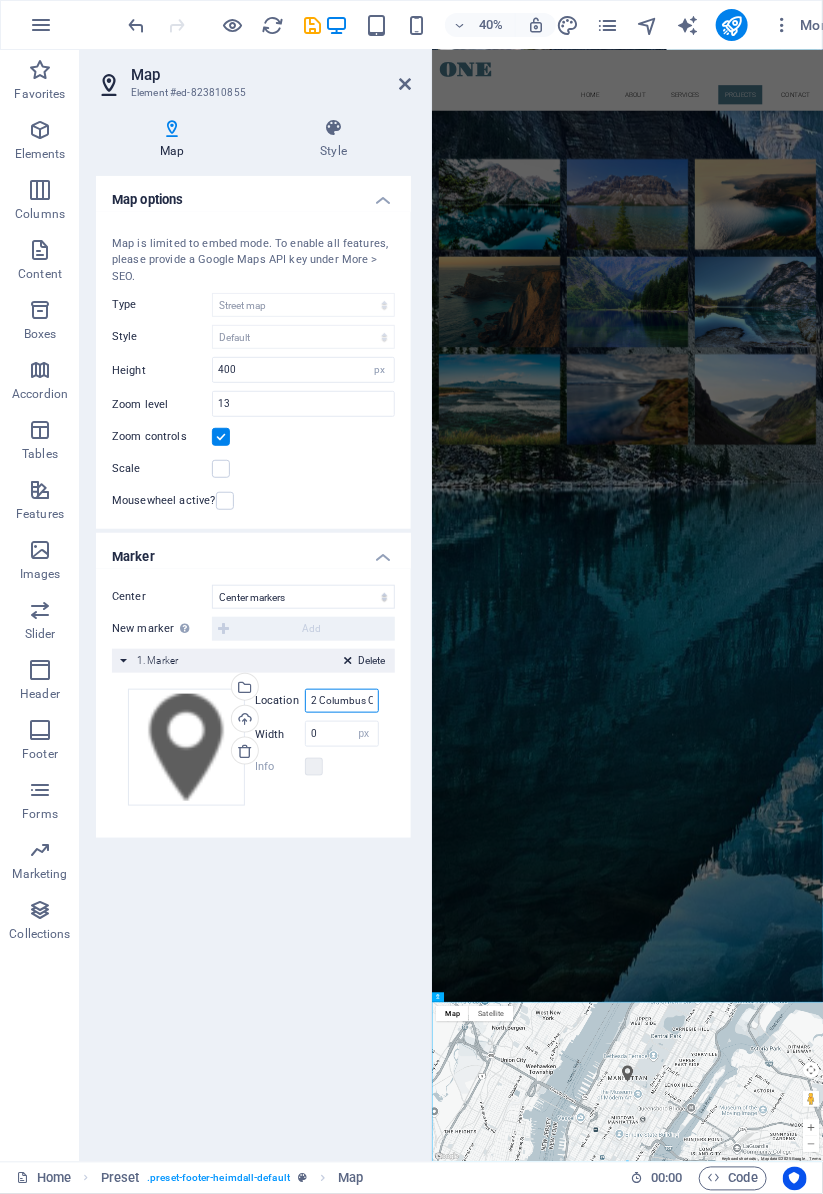 click on "2 Columbus Circle New York" at bounding box center (342, 701) 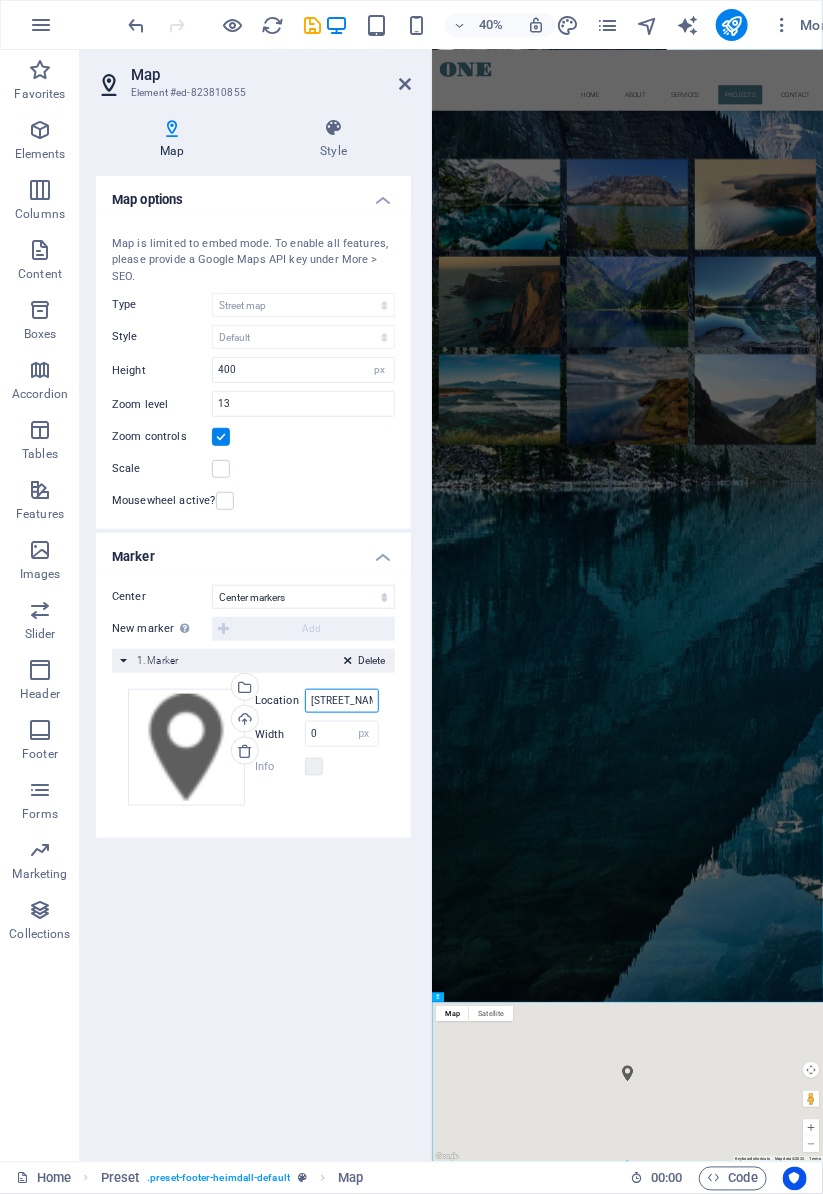 type on "[STREET]" 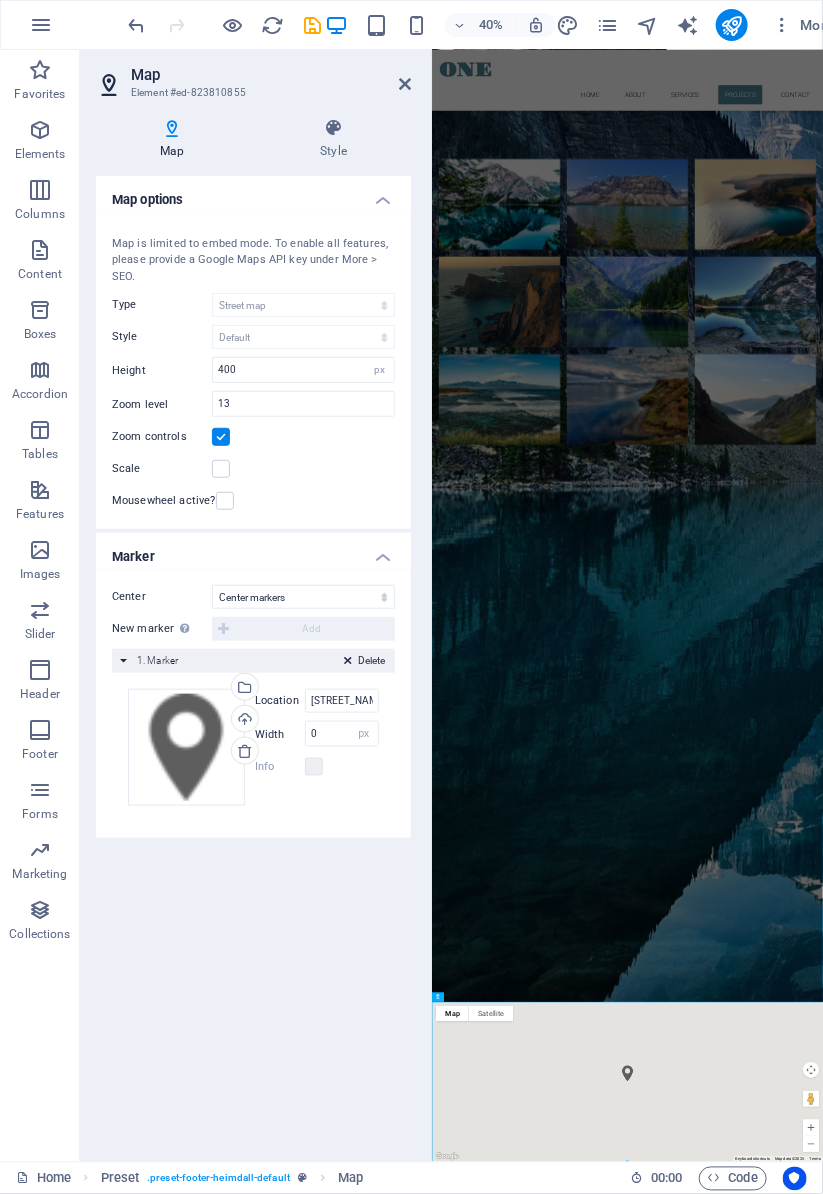 click on "I have read and understand the privacy policy. Unreadable? Load new Send" at bounding box center (920, 1441) 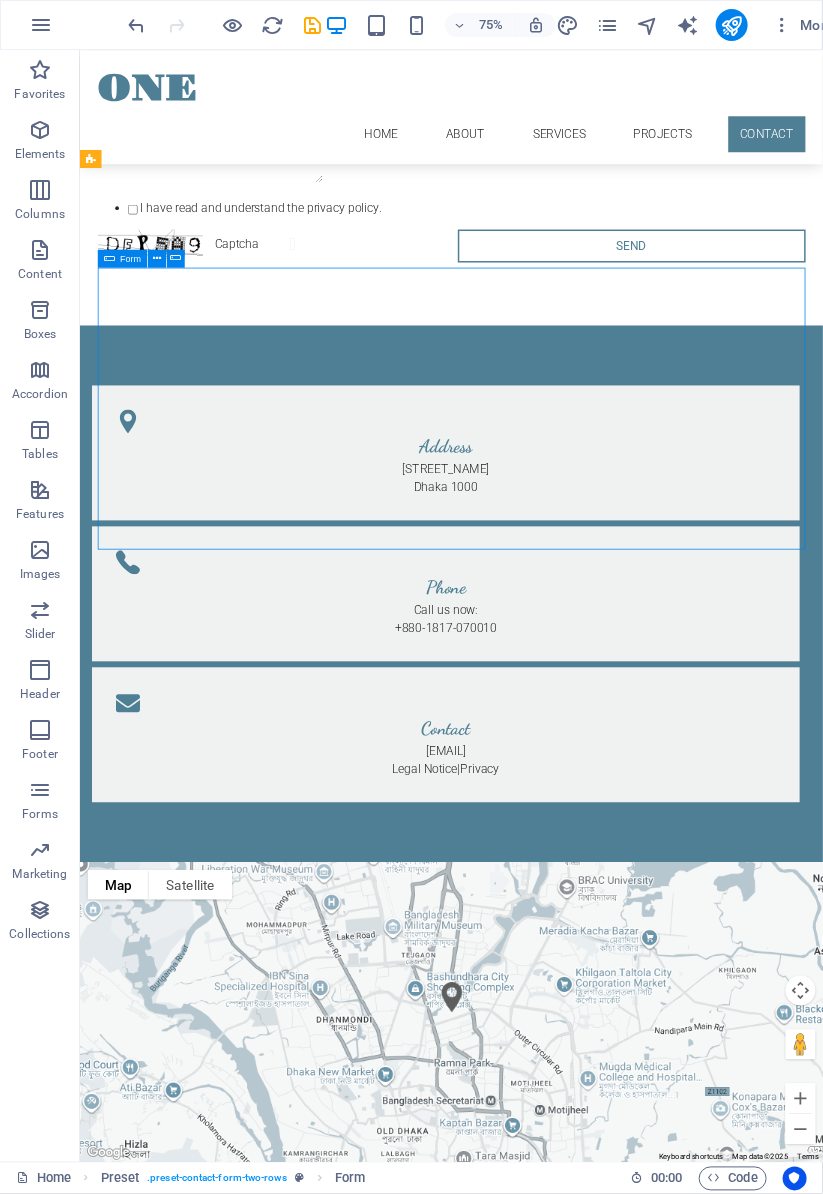 scroll, scrollTop: 0, scrollLeft: 0, axis: both 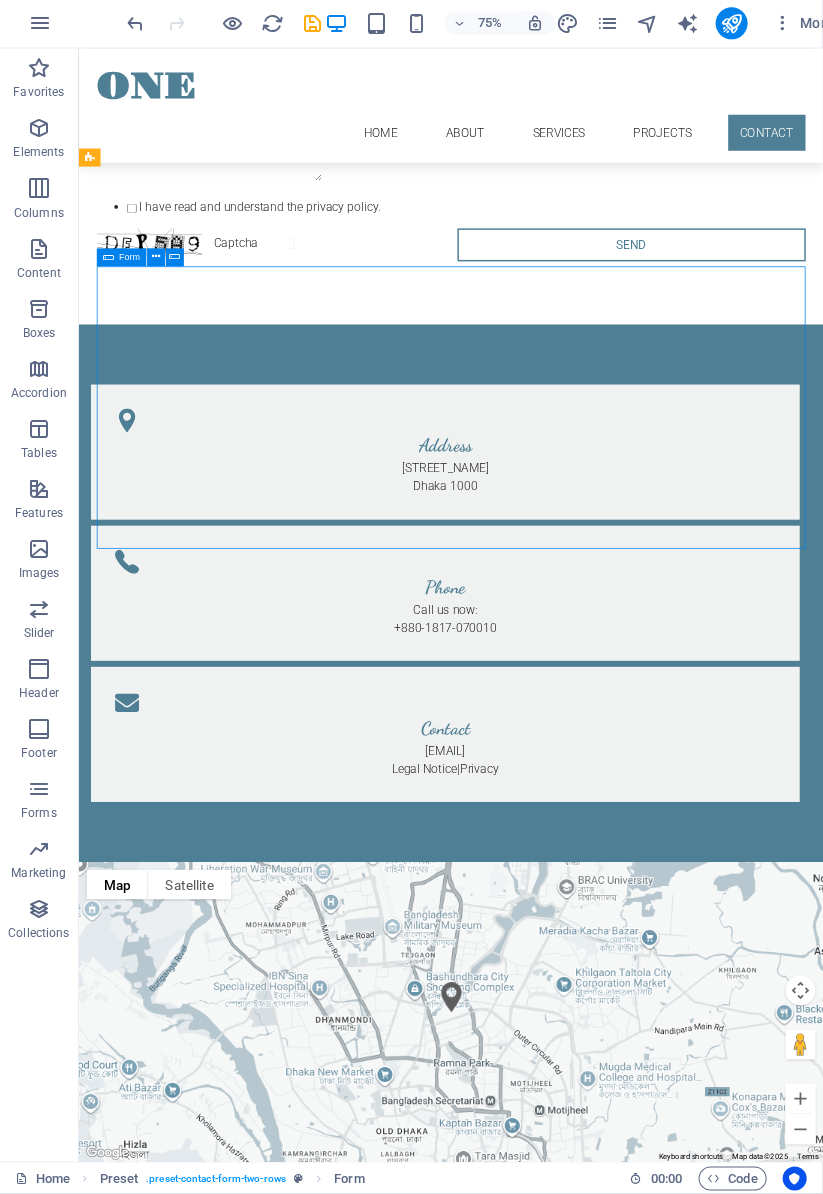 click on "To navigate the map with touch gestures double-tap and hold your finger on the map, then drag the map. ← Move left → Move right ↑ Move up ↓ Move down + Zoom in - Zoom out Home Jump left by 75% End Jump right by 75% Page Up Jump up by 75% Page Down Jump down by 75% Map Terrain Satellite Labels Keyboard shortcuts Map Data Map data ©2025 Map data ©2025 1 km  Click to toggle between metric and imperial units Terms Report a map error" at bounding box center (573, 1331) 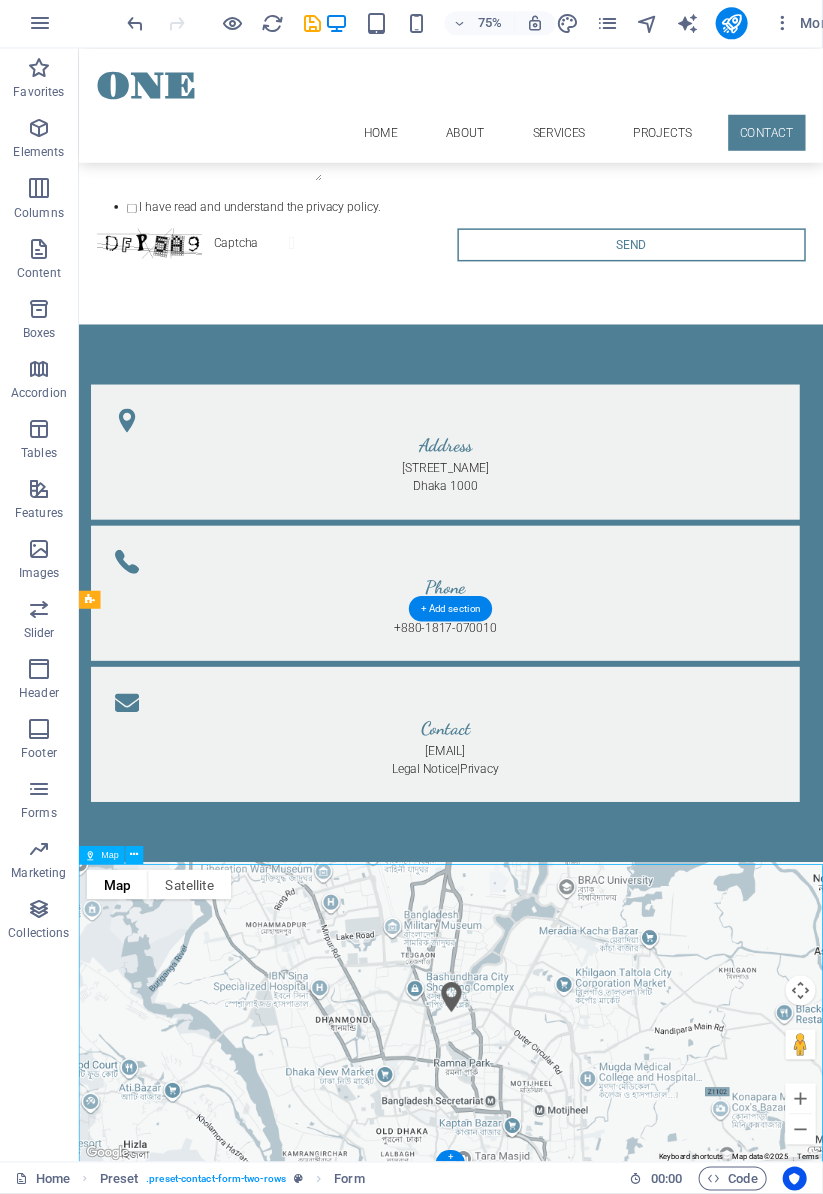 click on "To navigate the map with touch gestures double-tap and hold your finger on the map, then drag the map. ← Move left → Move right ↑ Move up ↓ Move down + Zoom in - Zoom out Home Jump left by 75% End Jump right by 75% Page Up Jump up by 75% Page Down Jump down by 75% Map Terrain Satellite Labels Keyboard shortcuts Map Data Map data ©2025 Map data ©2025 1 km  Click to toggle between metric and imperial units Terms Report a map error" at bounding box center (573, 1331) 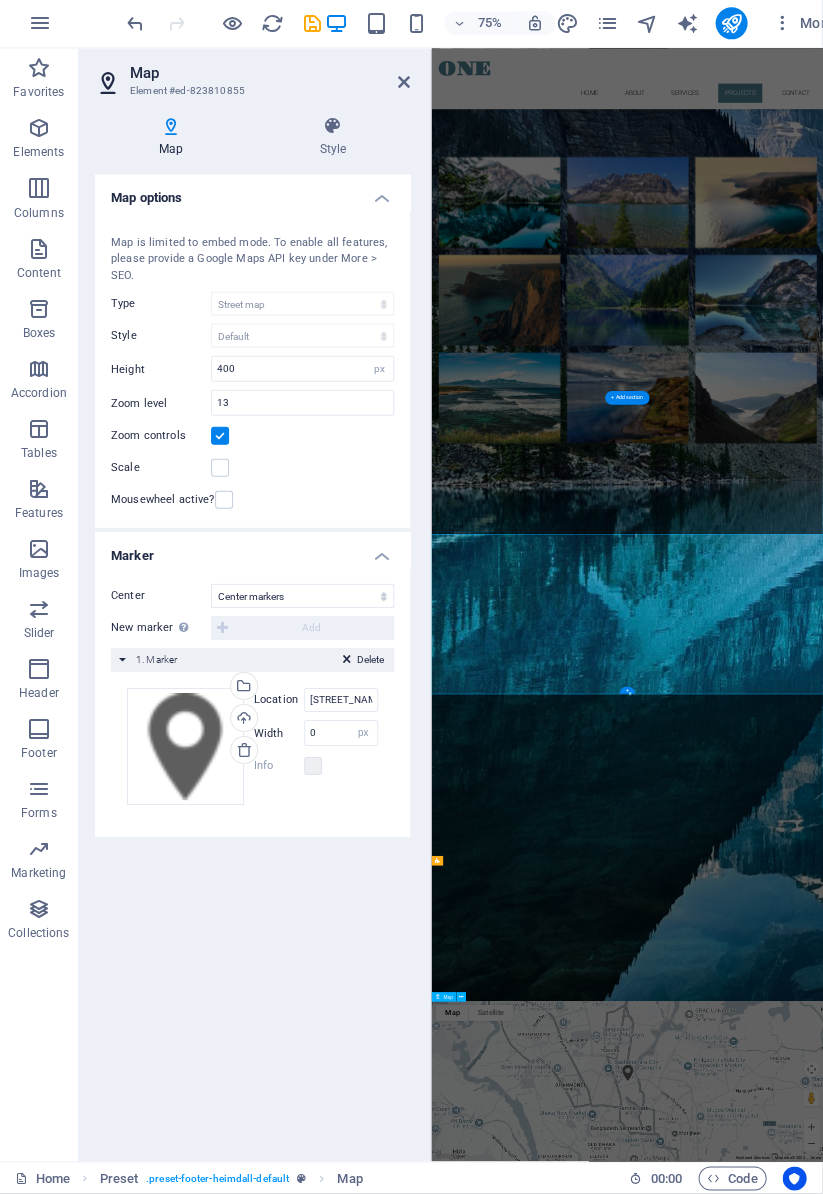 scroll, scrollTop: 4845, scrollLeft: 0, axis: vertical 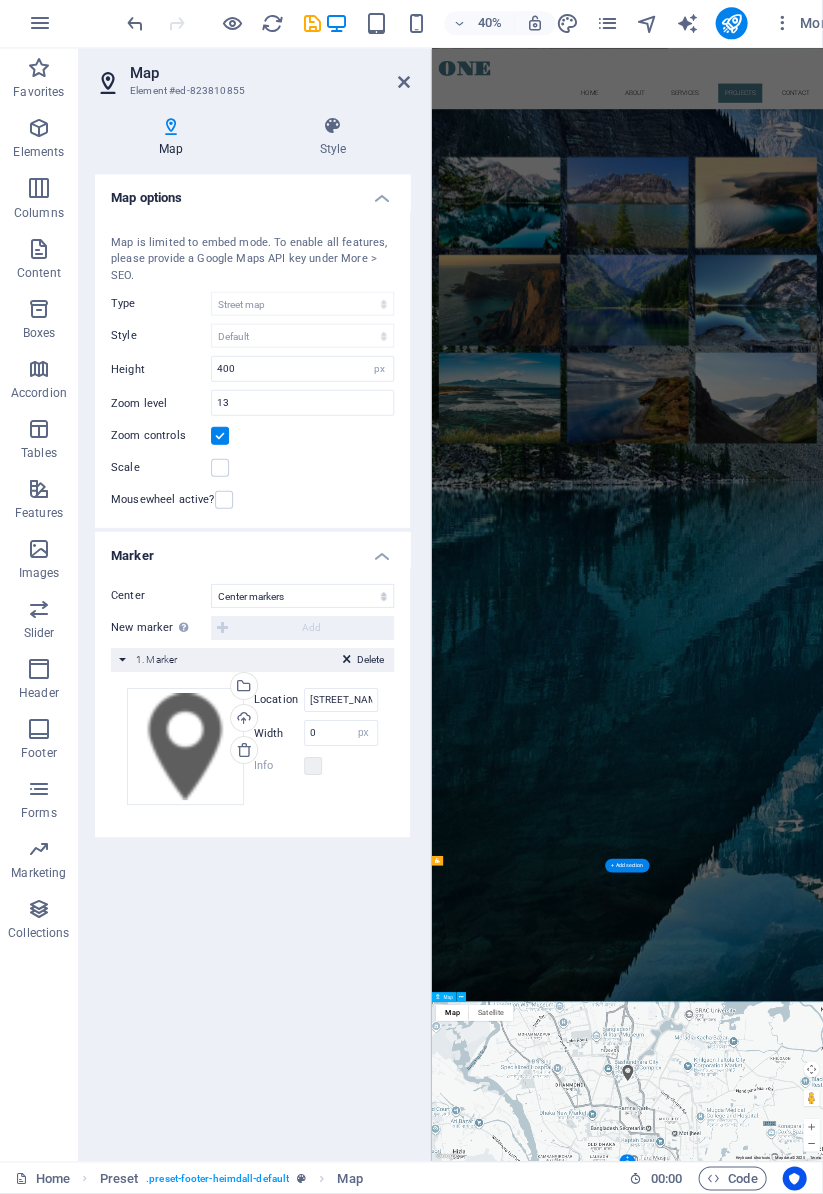 click on "Location" at bounding box center (280, 701) 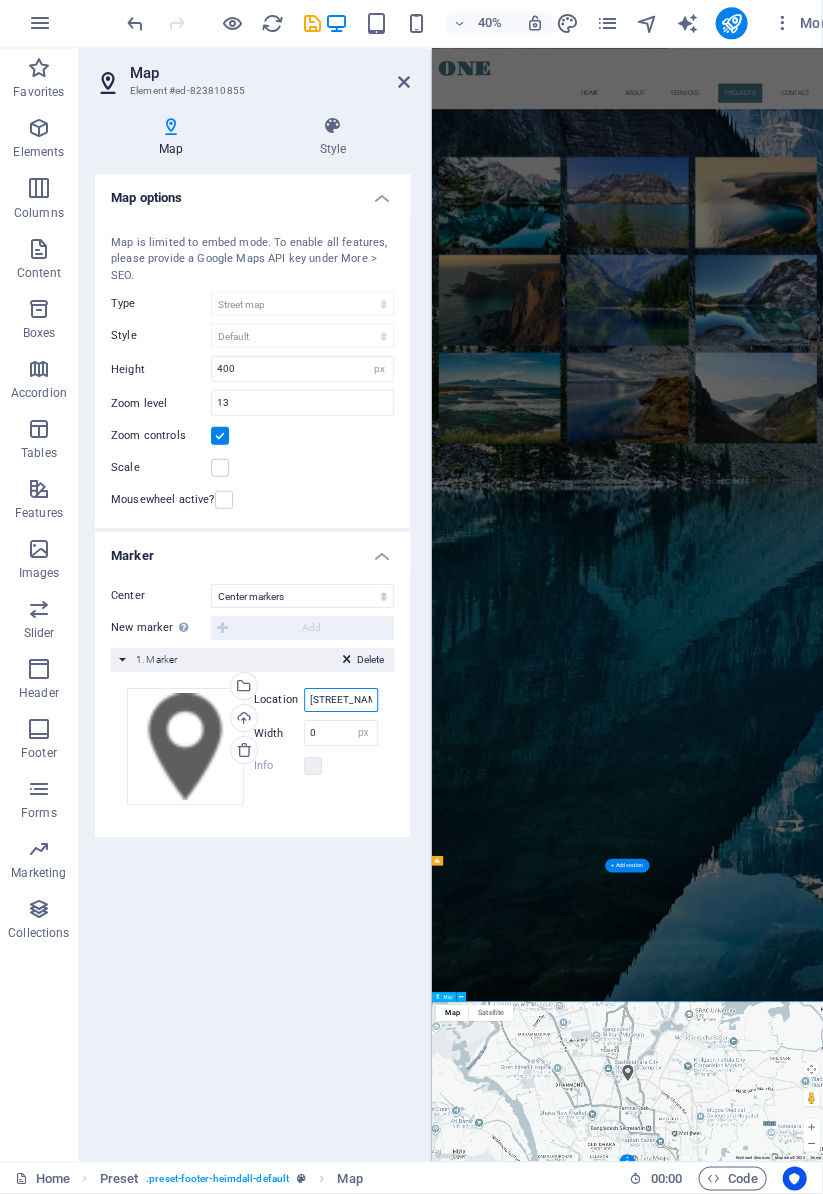 click on "[STREET]" at bounding box center (342, 701) 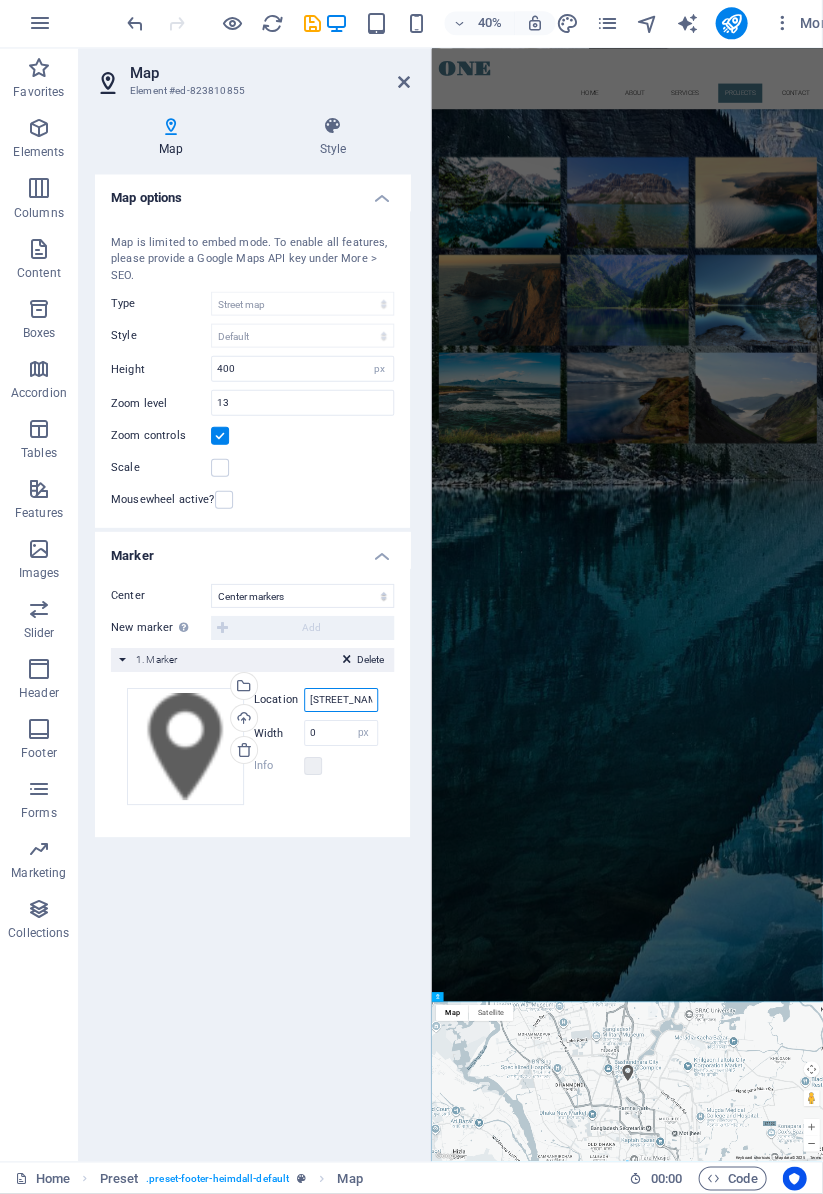 scroll, scrollTop: 0, scrollLeft: 0, axis: both 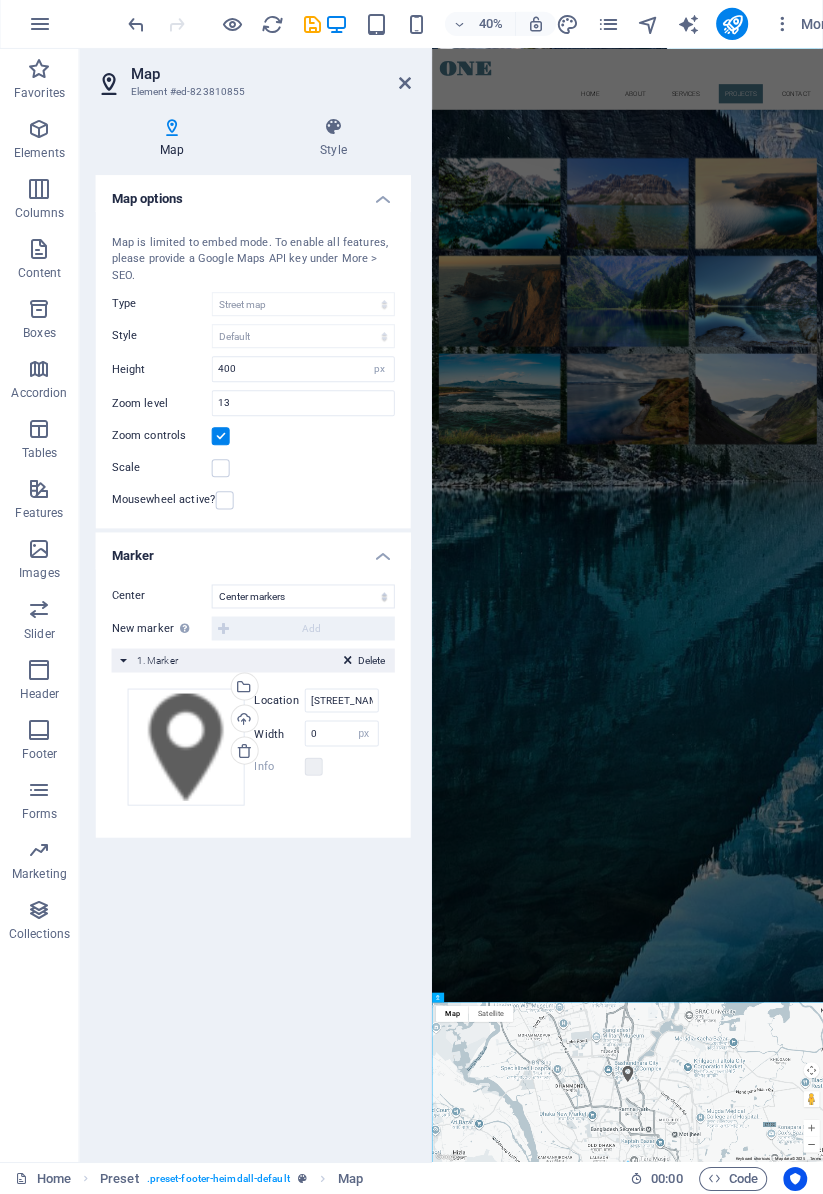 click on "Location" at bounding box center [280, 701] 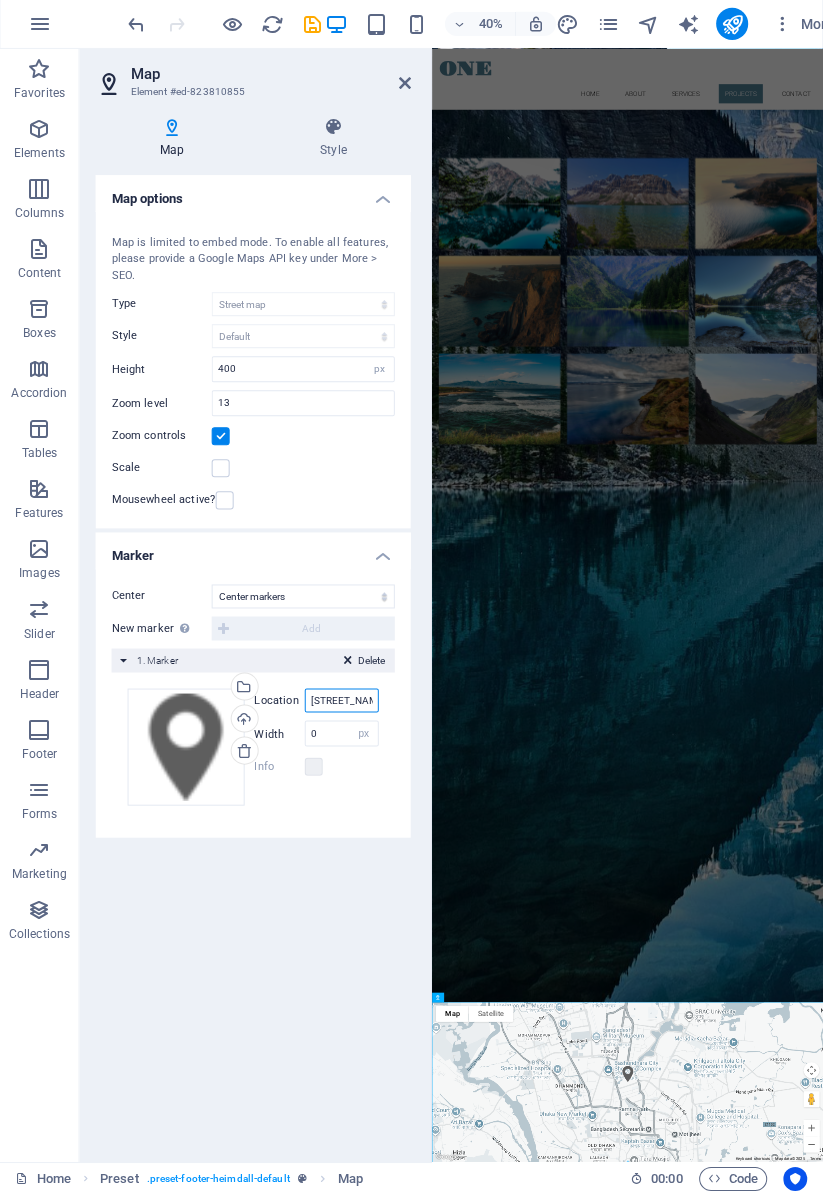 click on "[STREET]" at bounding box center [342, 701] 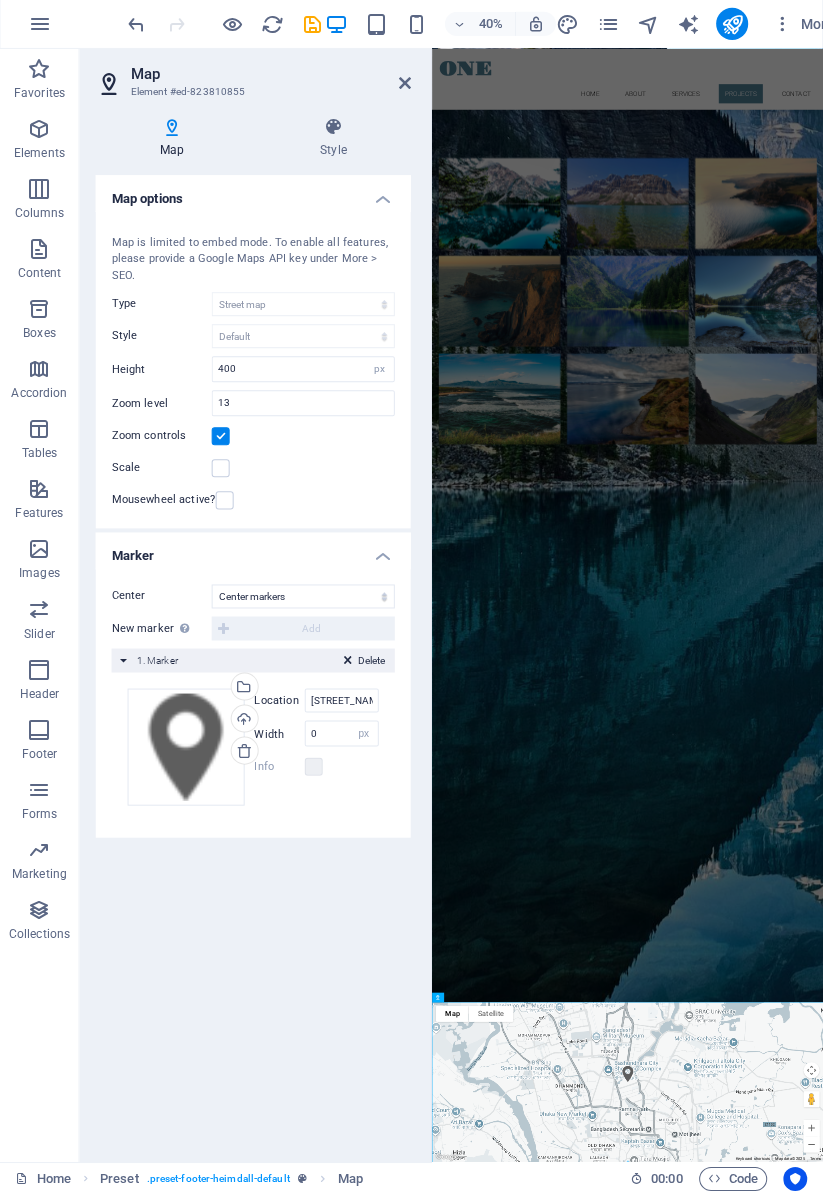 click on "Location" at bounding box center (280, 701) 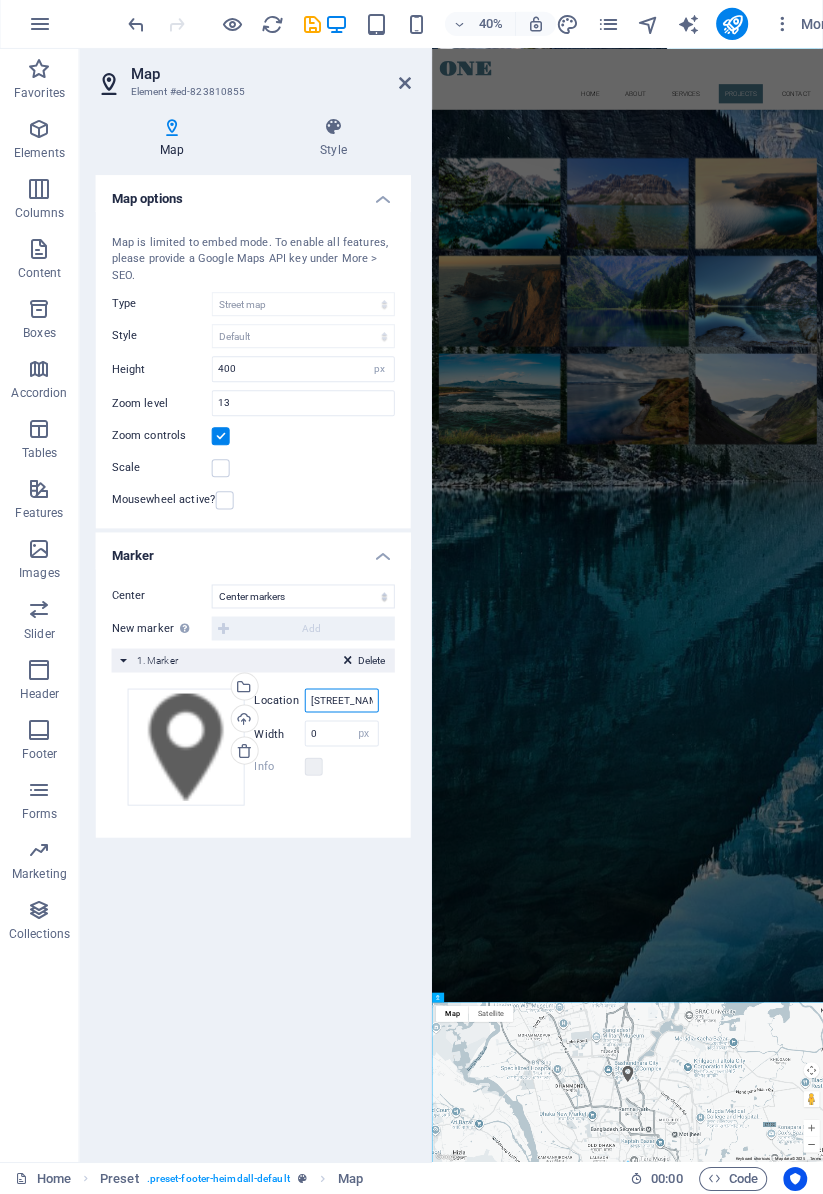 click on "[STREET]" at bounding box center (342, 701) 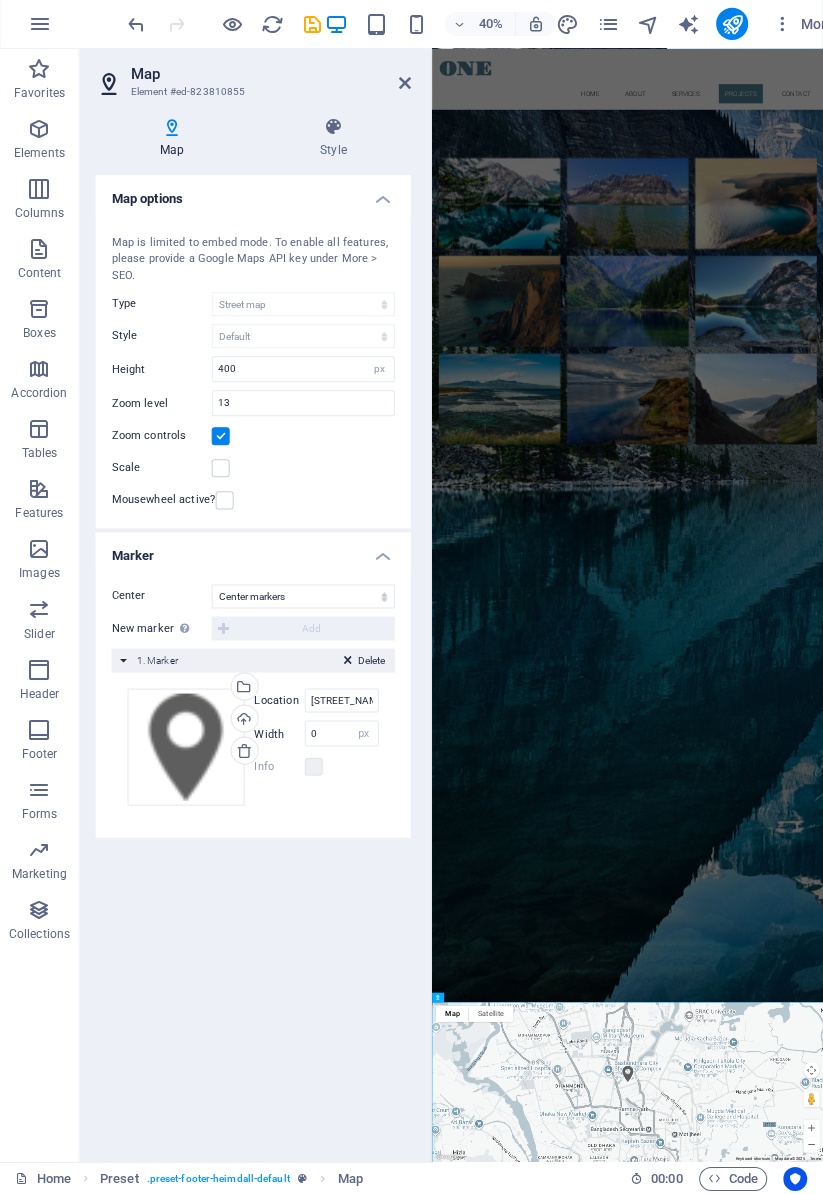 click on "Location" at bounding box center [280, 701] 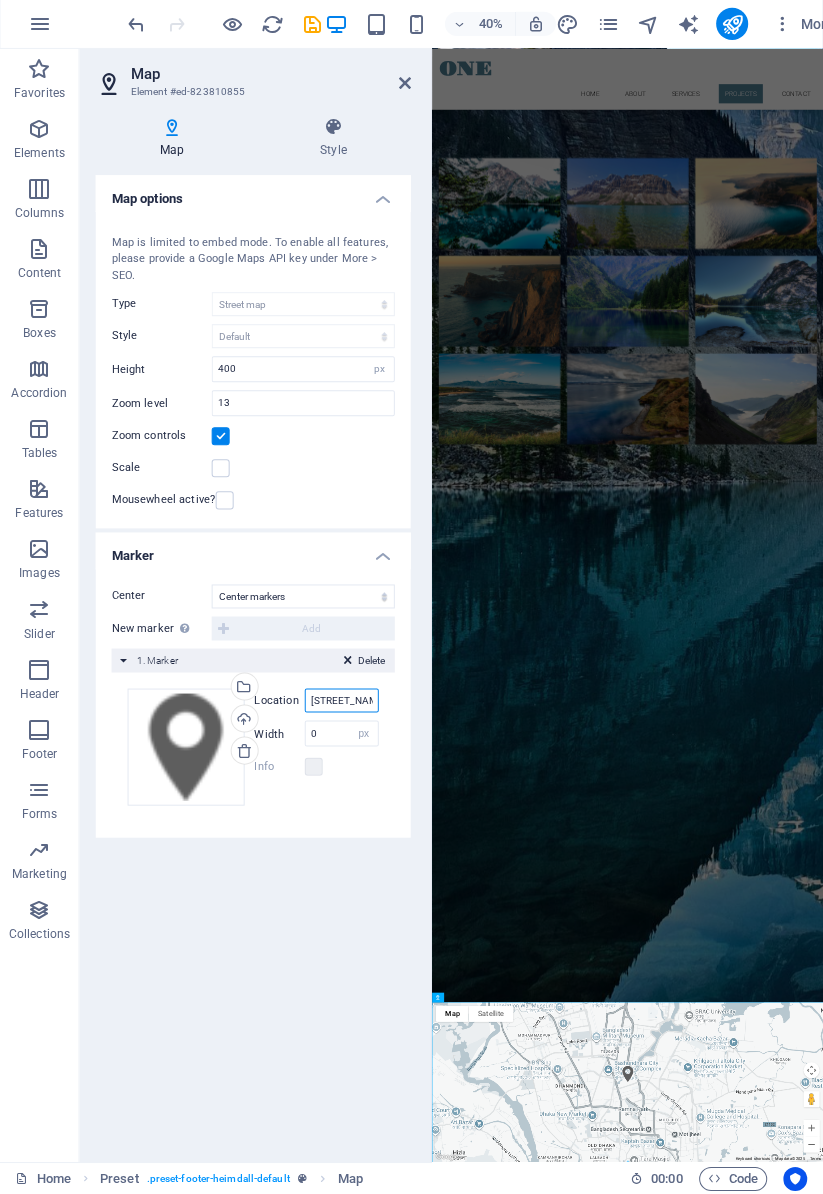 click on "[STREET]" at bounding box center (342, 701) 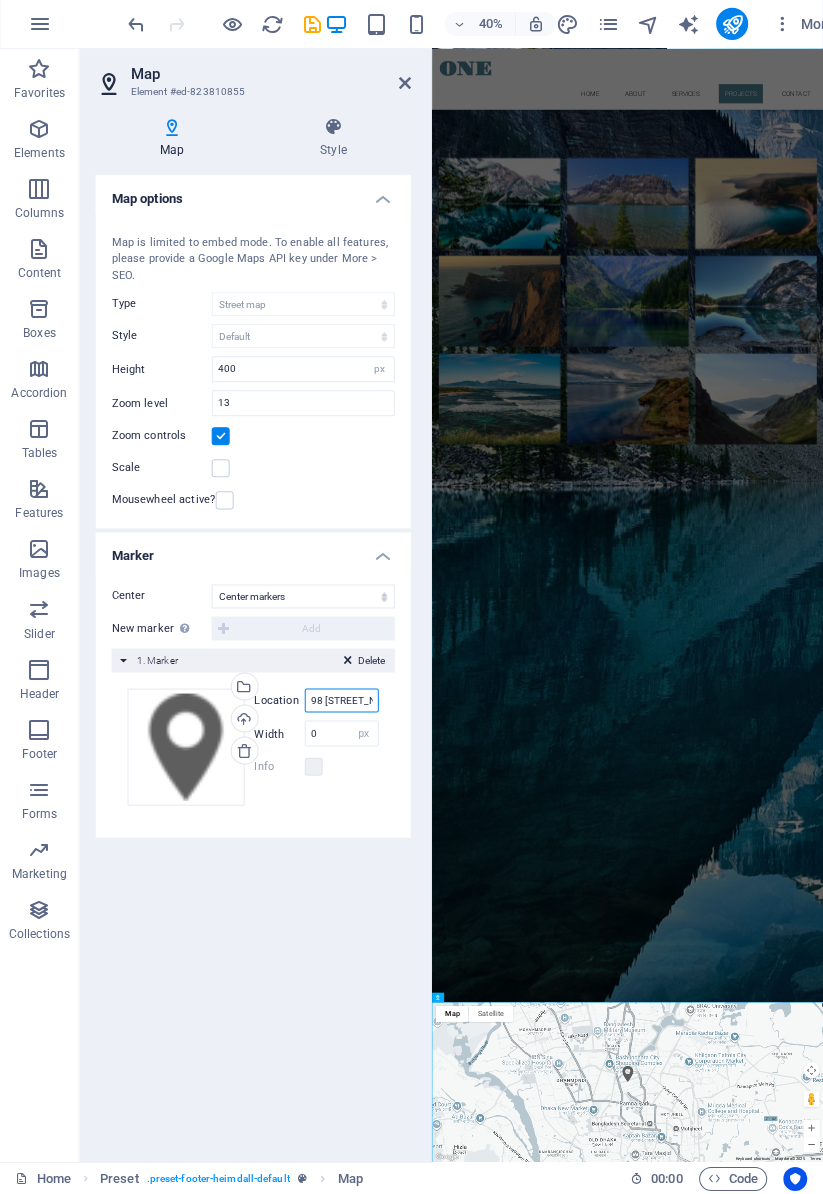 click on "98 New Eskaton" at bounding box center (342, 701) 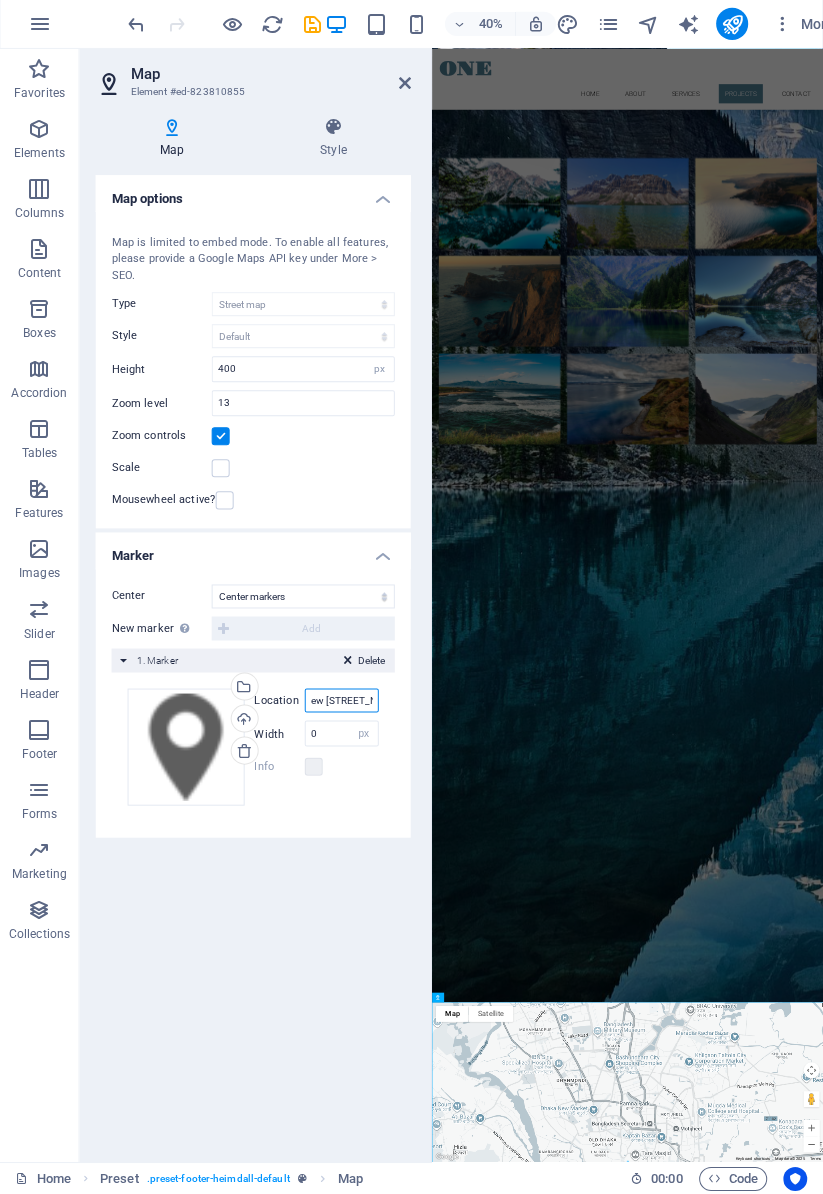 type on "[STREET]" 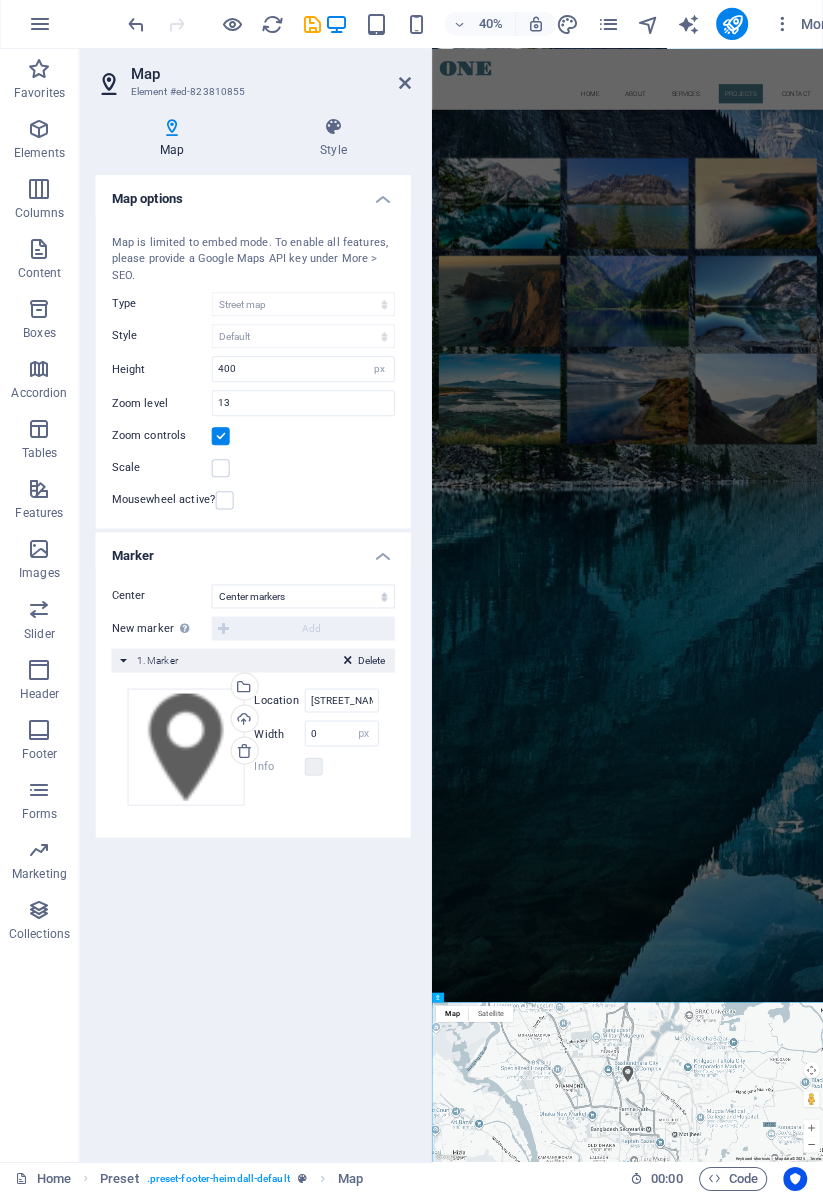 click on "I have read and understand the privacy policy. Unreadable? Load new Send" at bounding box center [920, 1440] 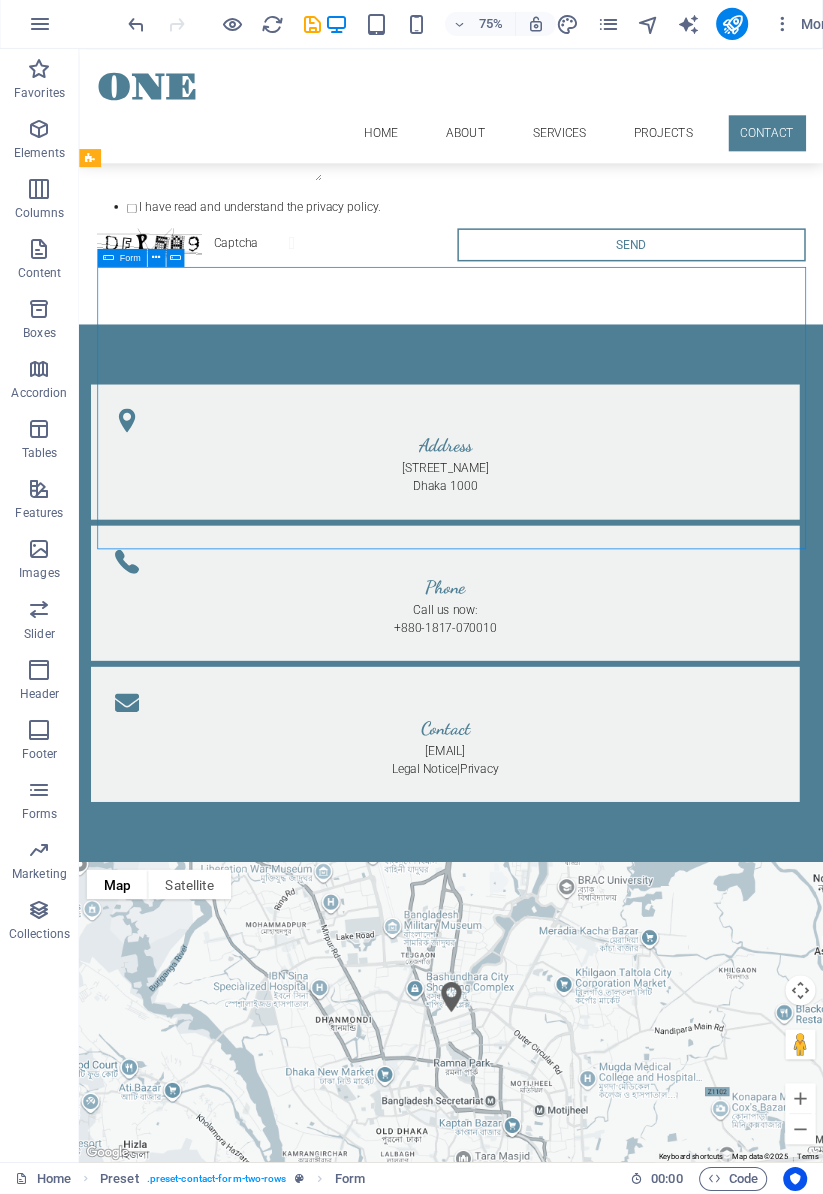 scroll, scrollTop: 4972, scrollLeft: 0, axis: vertical 